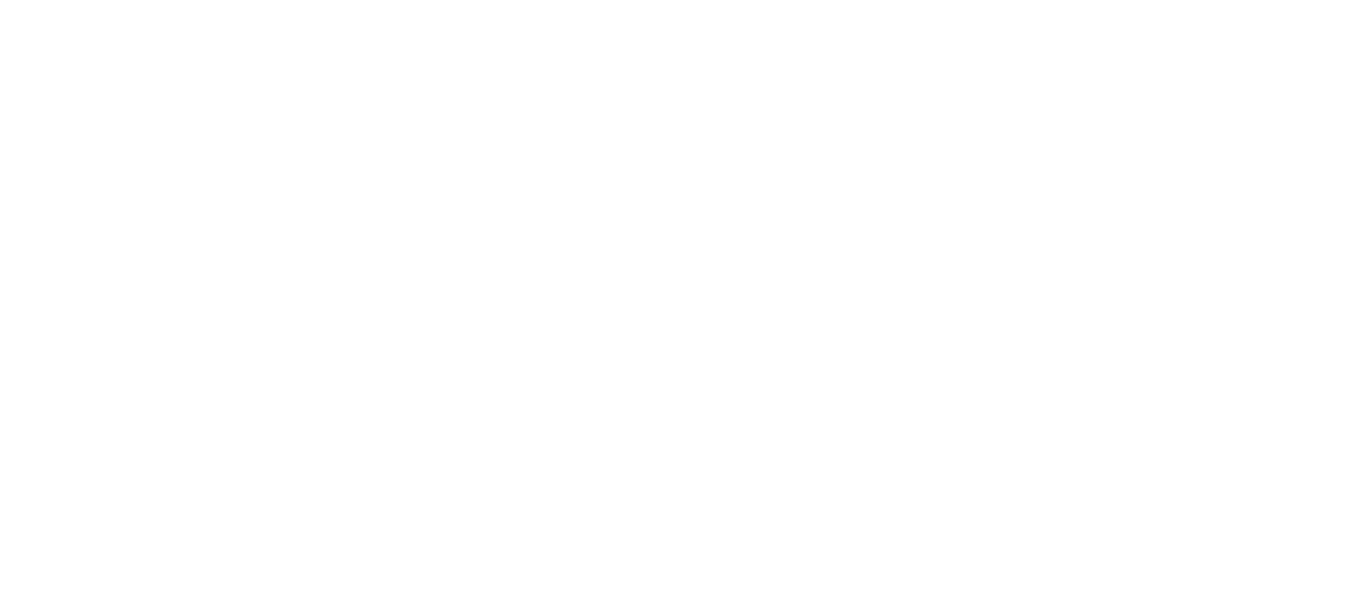 scroll, scrollTop: 0, scrollLeft: 0, axis: both 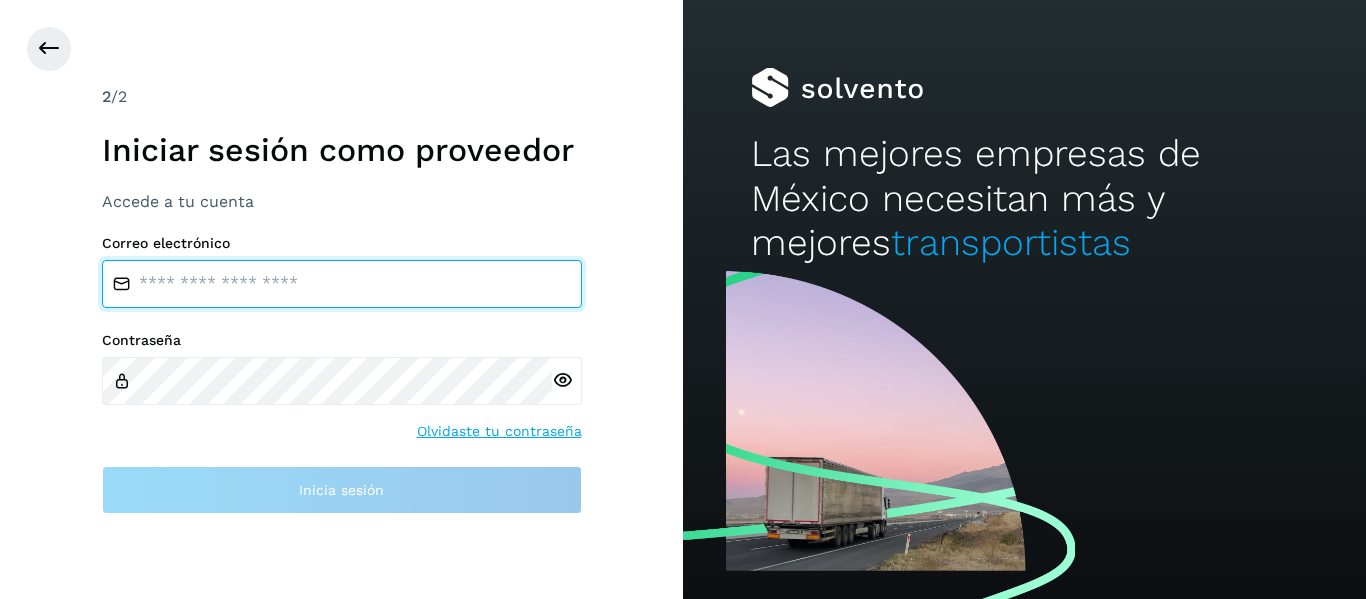 type on "**********" 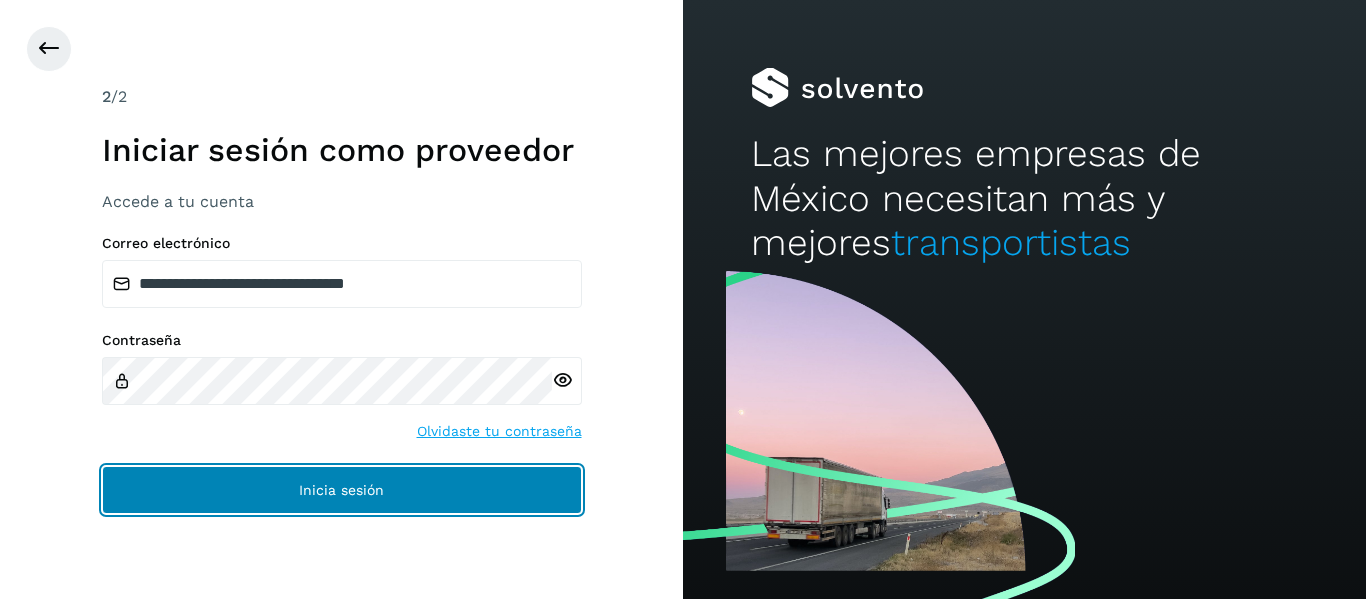 click on "Inicia sesión" at bounding box center (342, 490) 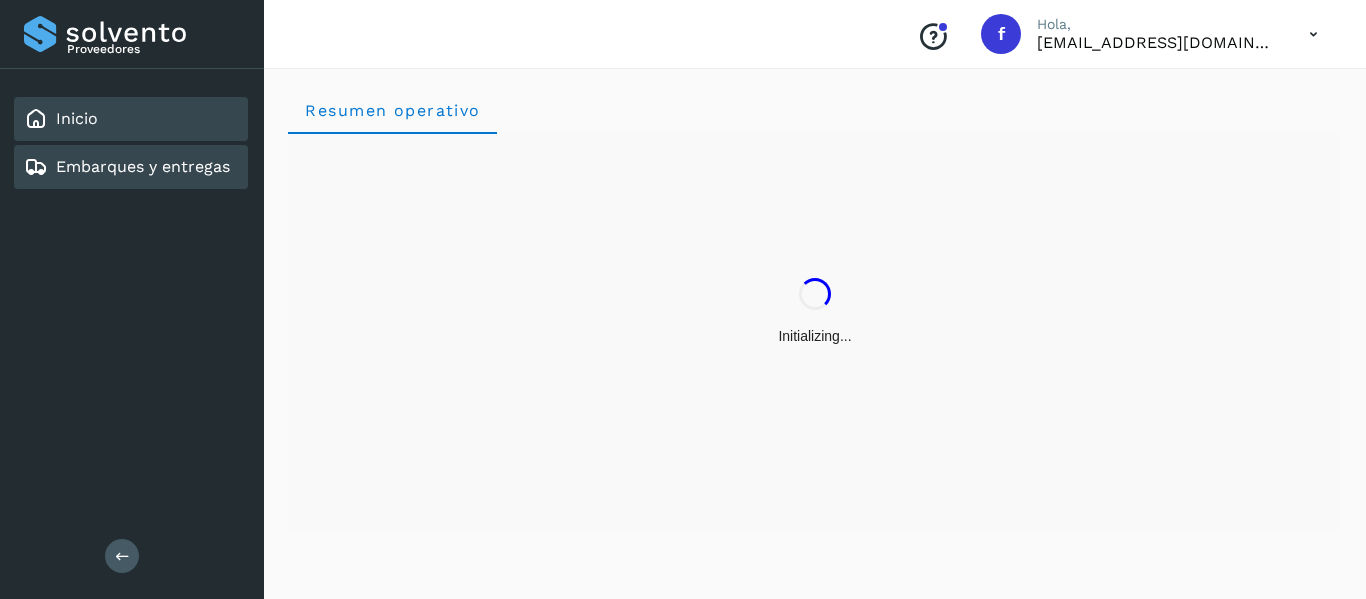 click on "Embarques y entregas" at bounding box center (143, 166) 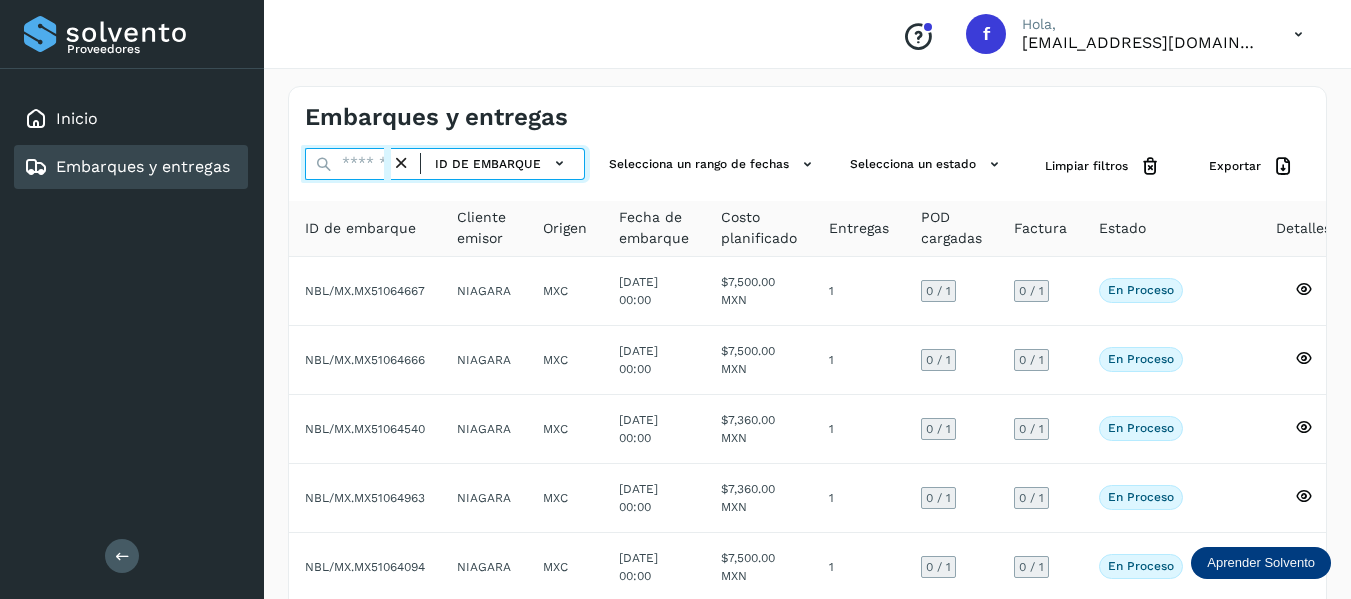 click at bounding box center (348, 164) 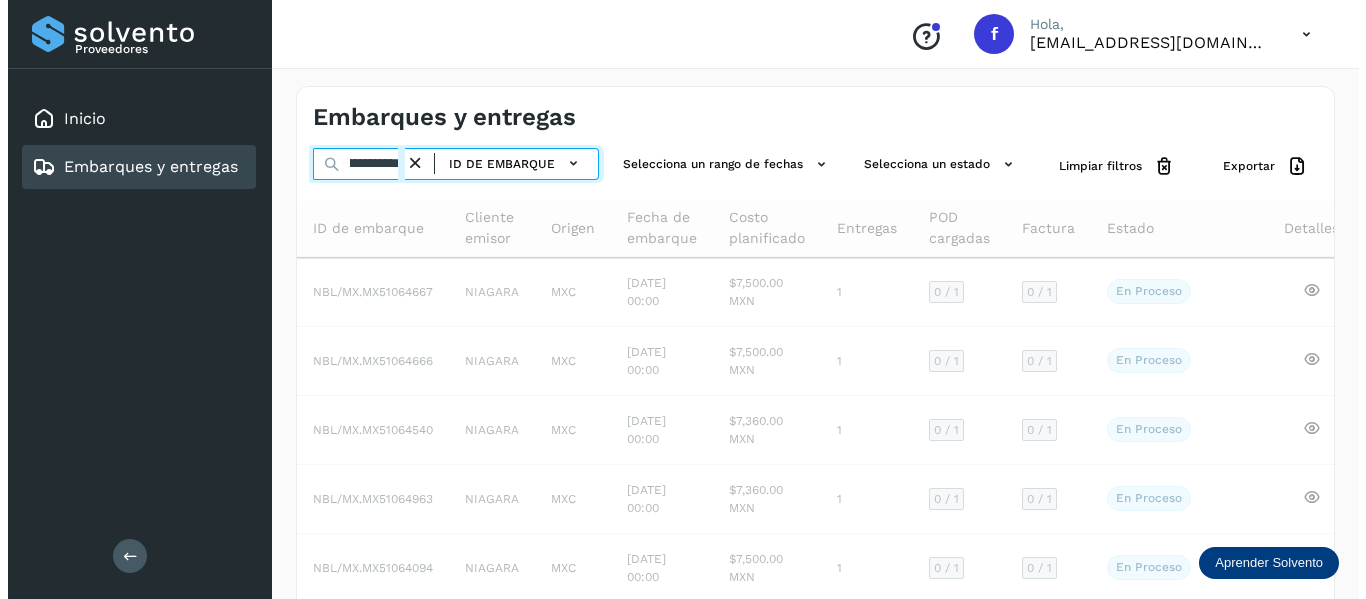 scroll, scrollTop: 0, scrollLeft: 77, axis: horizontal 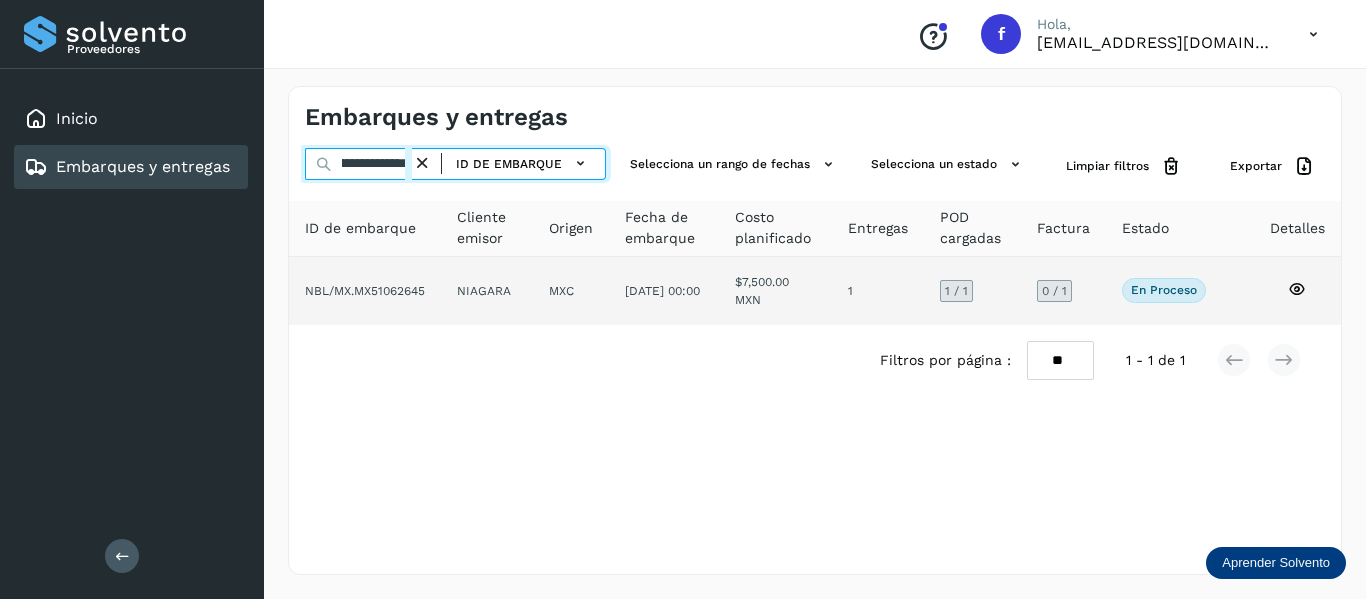type on "**********" 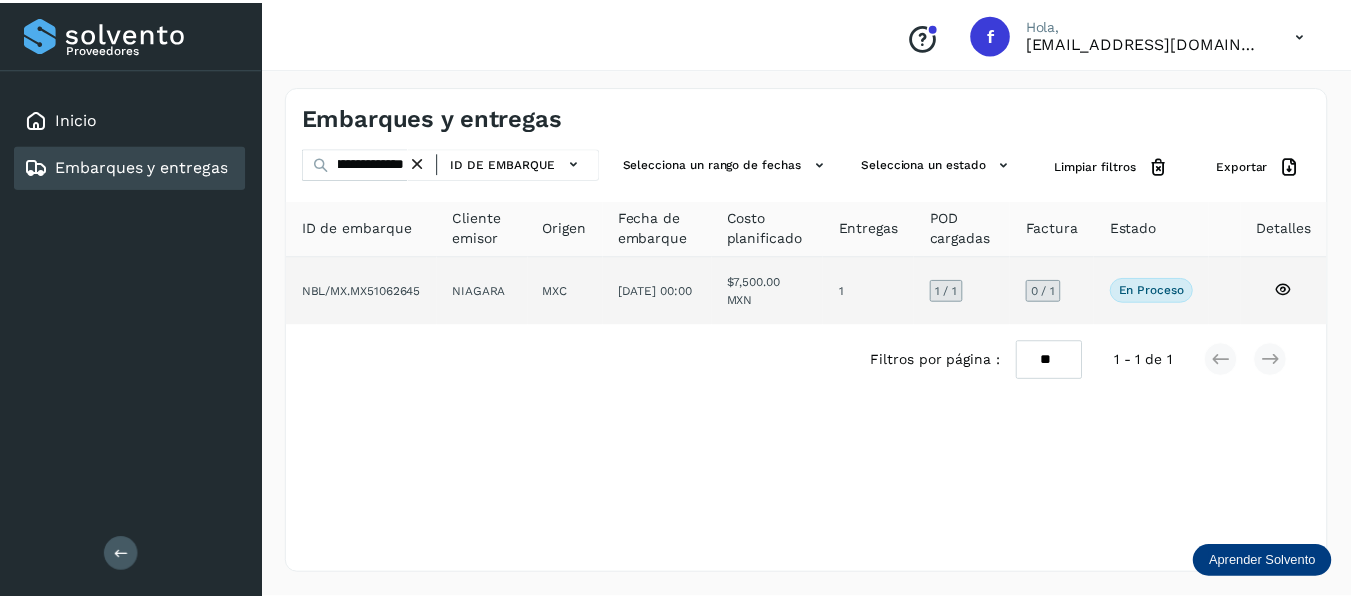 scroll, scrollTop: 0, scrollLeft: 0, axis: both 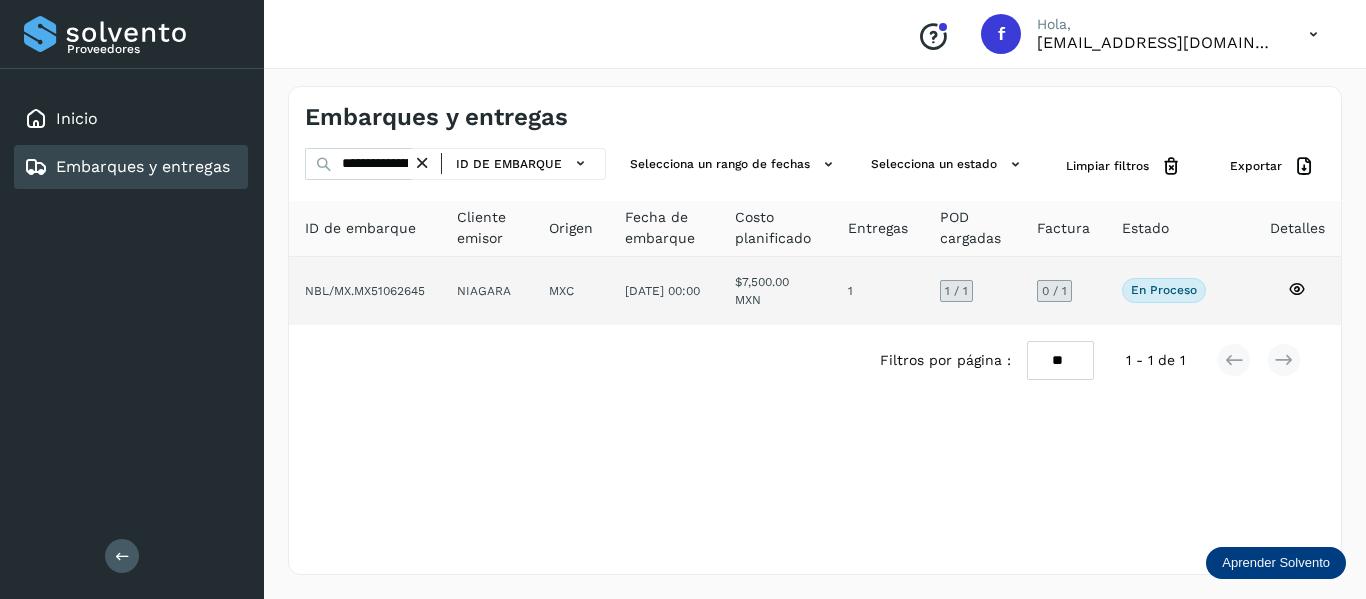 click 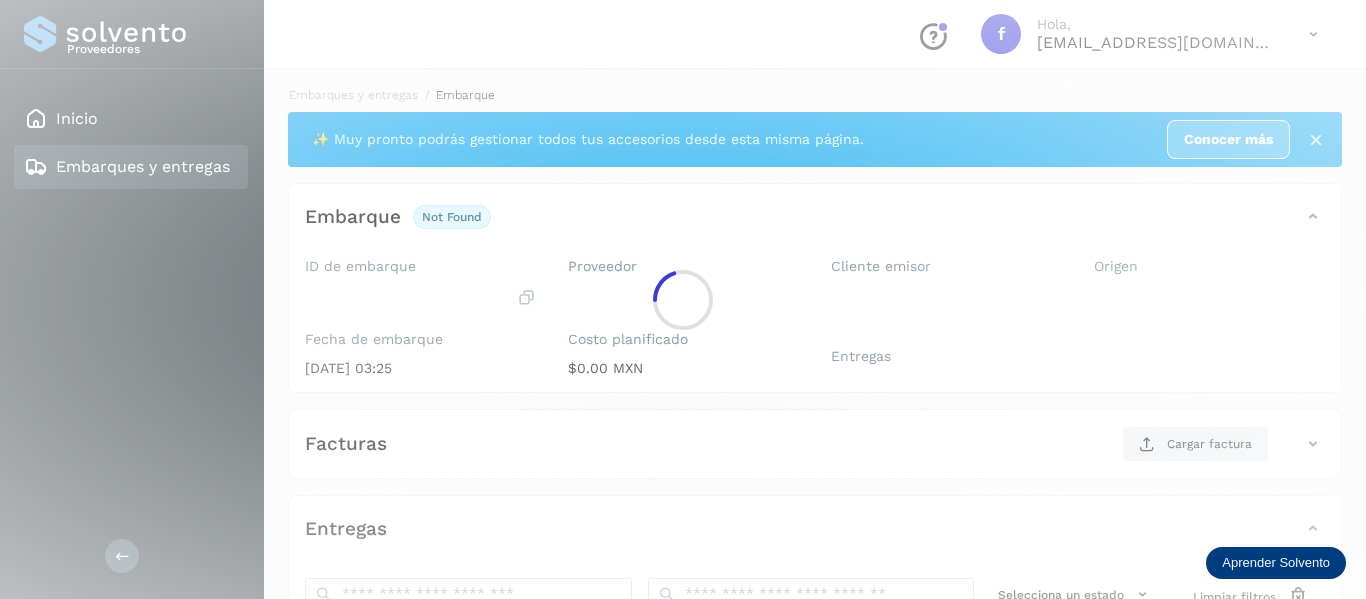 click 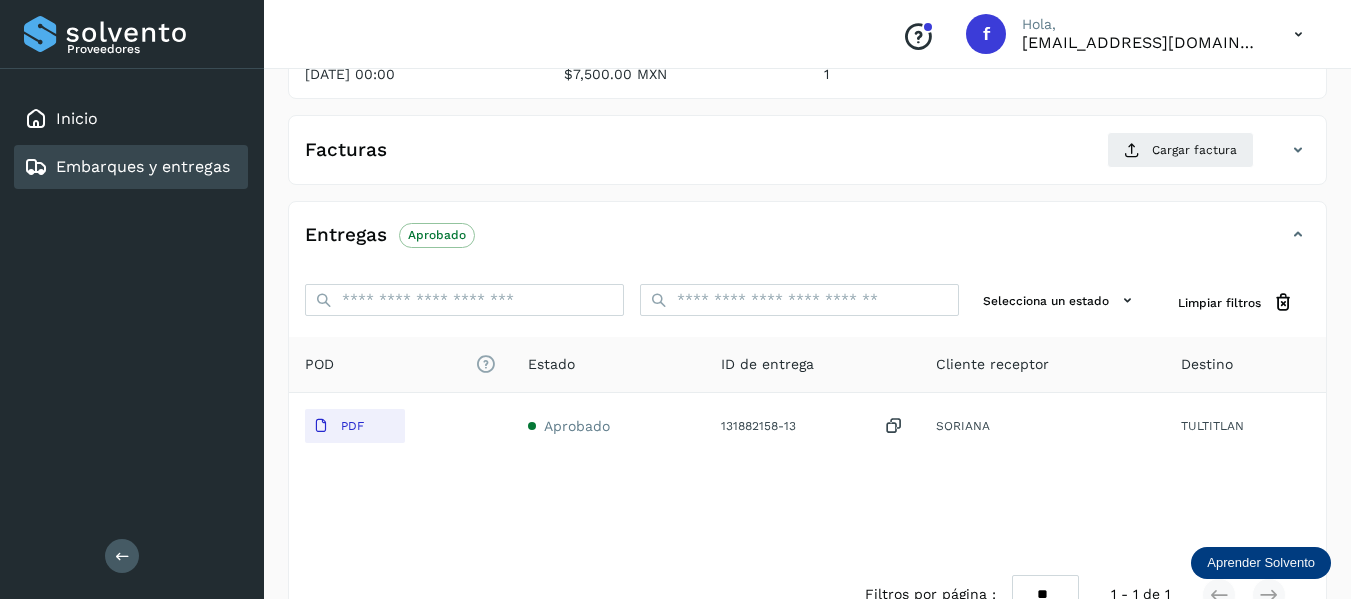 scroll, scrollTop: 300, scrollLeft: 0, axis: vertical 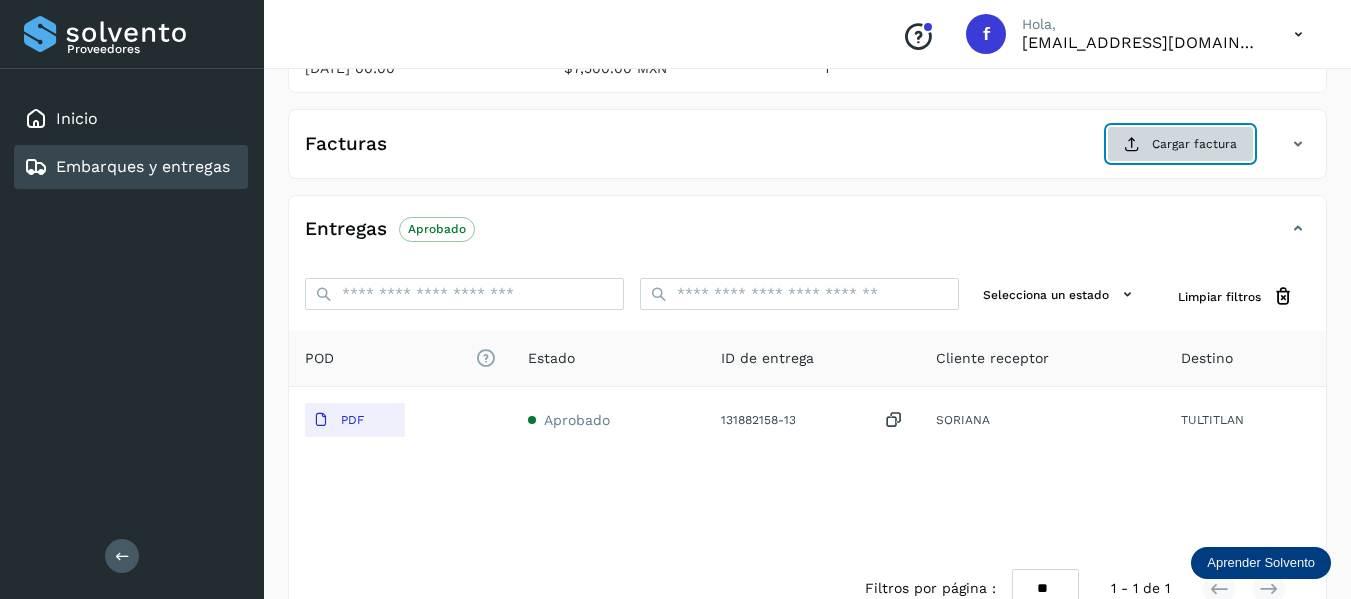 click on "Cargar factura" 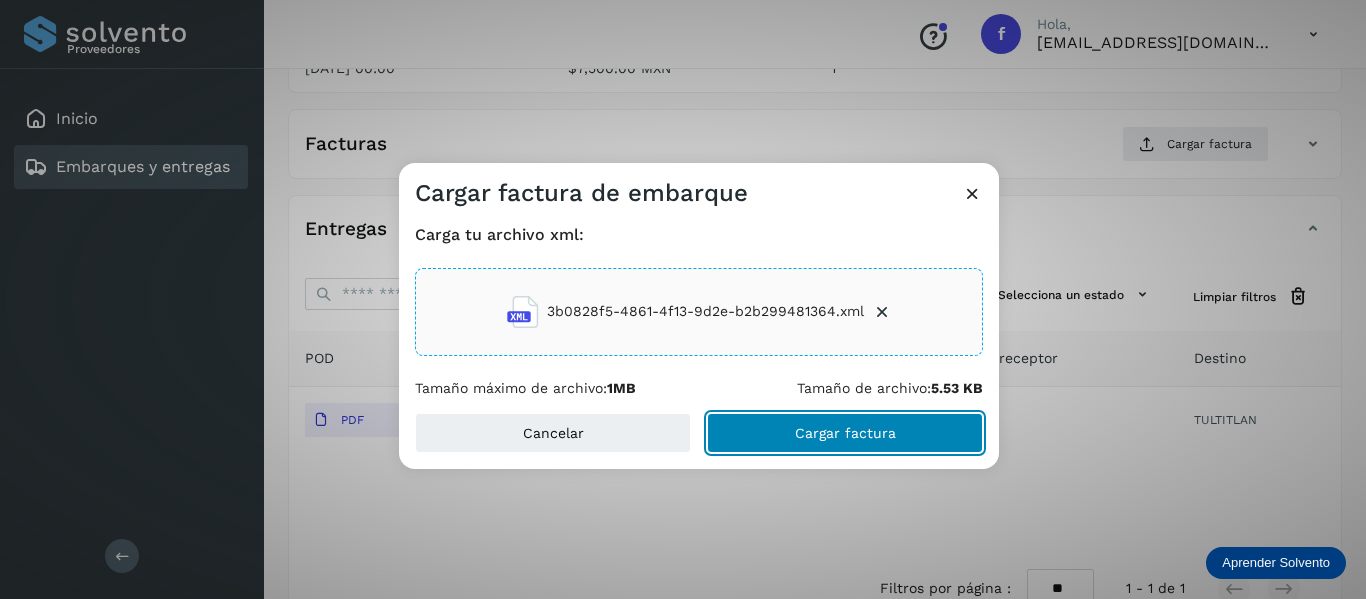 click on "Cargar factura" 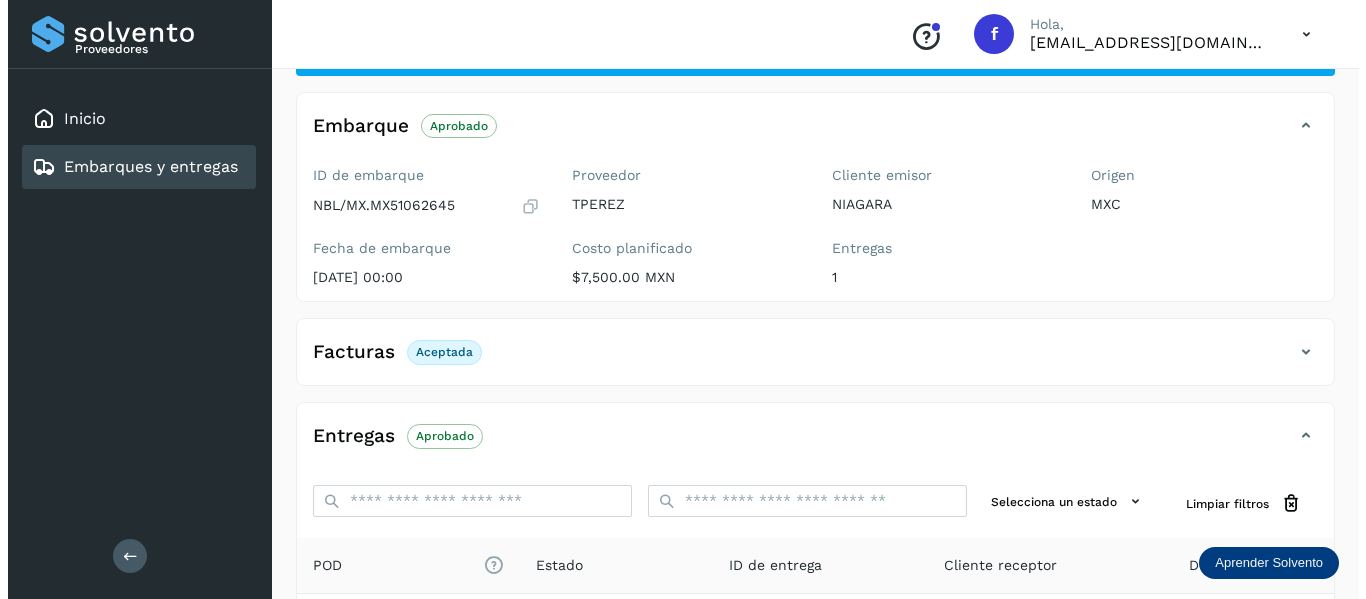 scroll, scrollTop: 0, scrollLeft: 0, axis: both 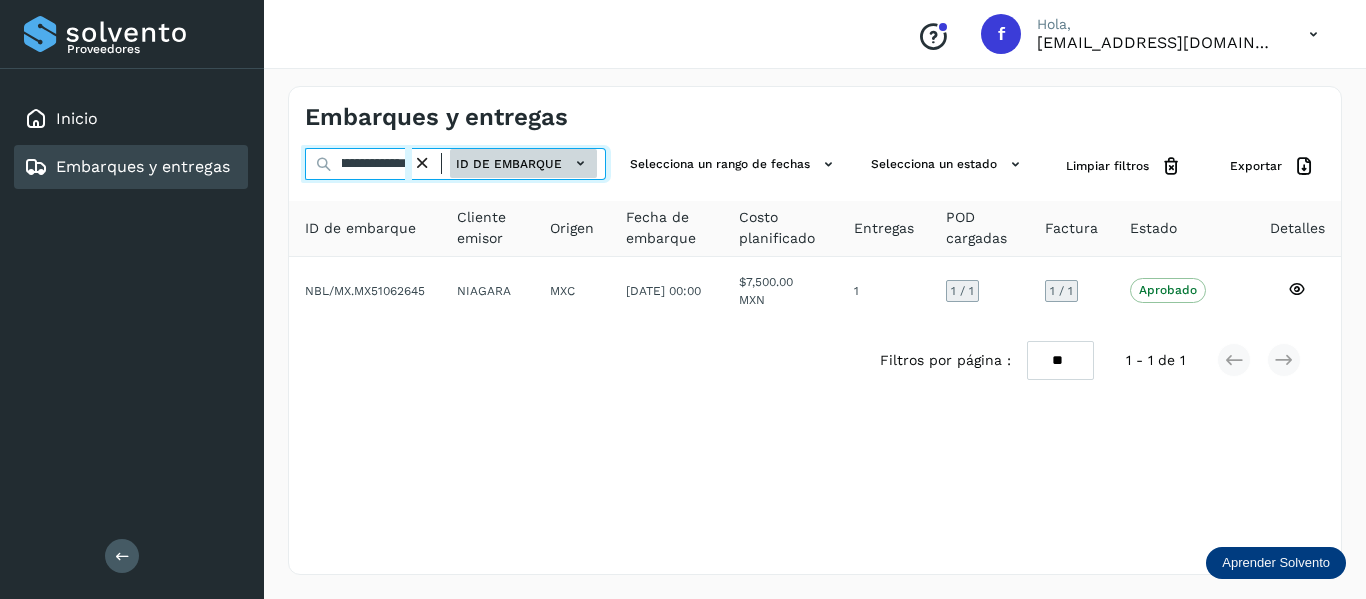 drag, startPoint x: 334, startPoint y: 168, endPoint x: 554, endPoint y: 155, distance: 220.38376 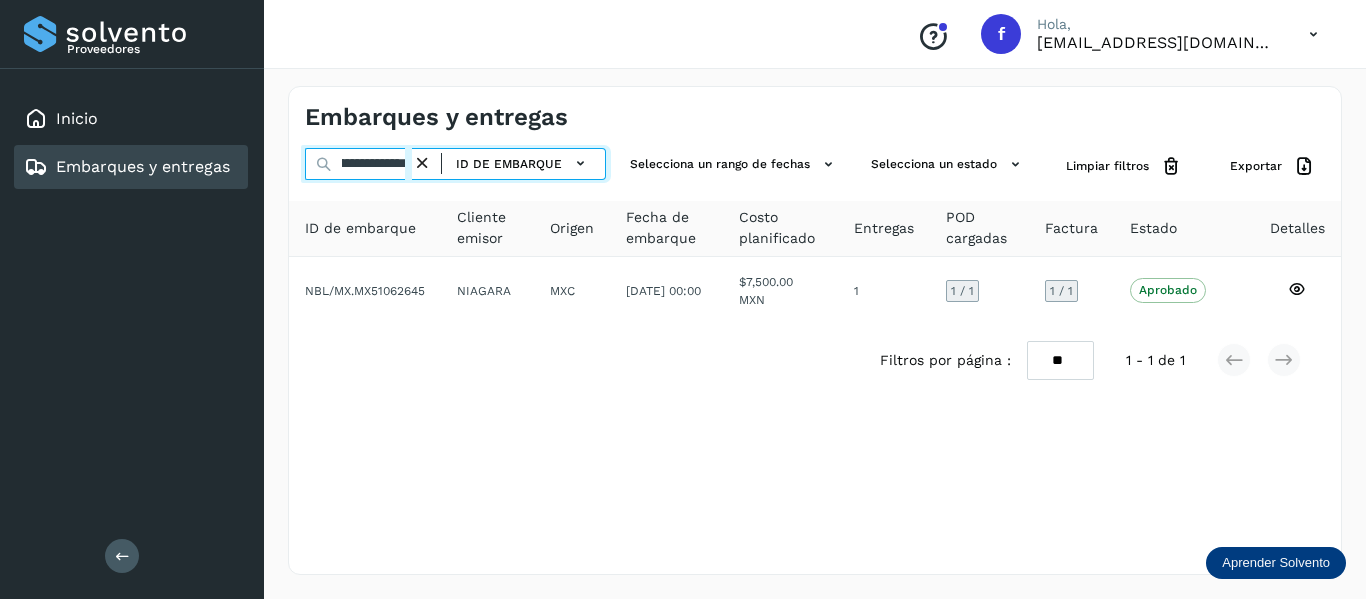 paste 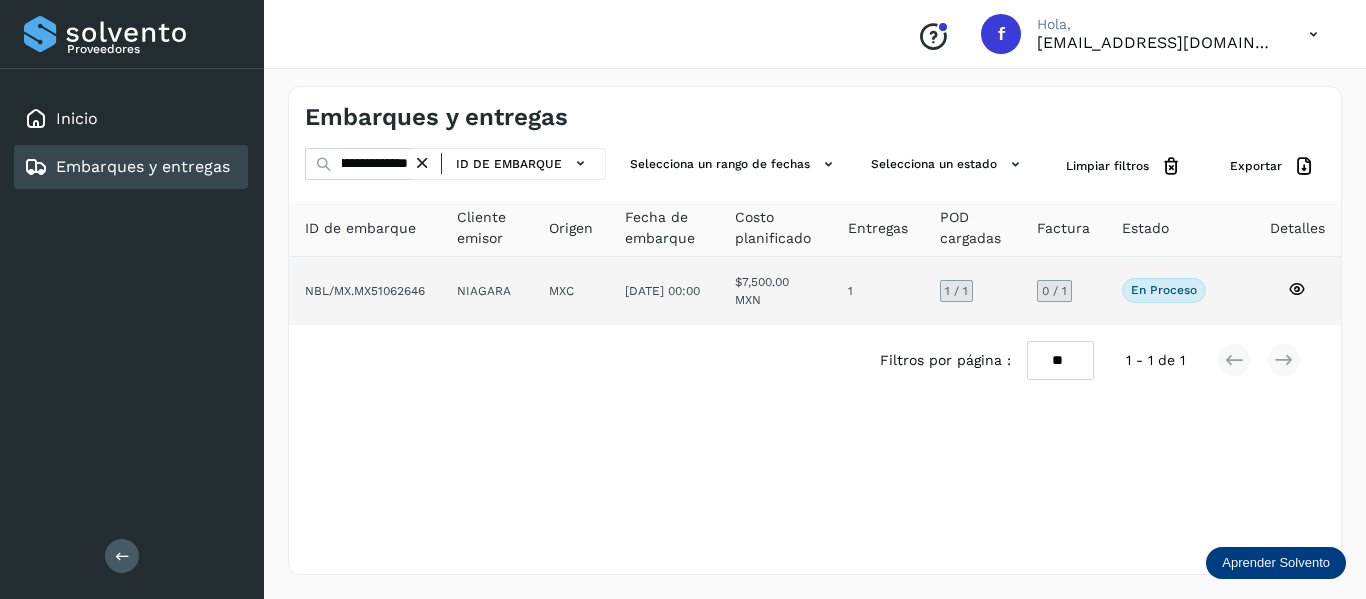 click 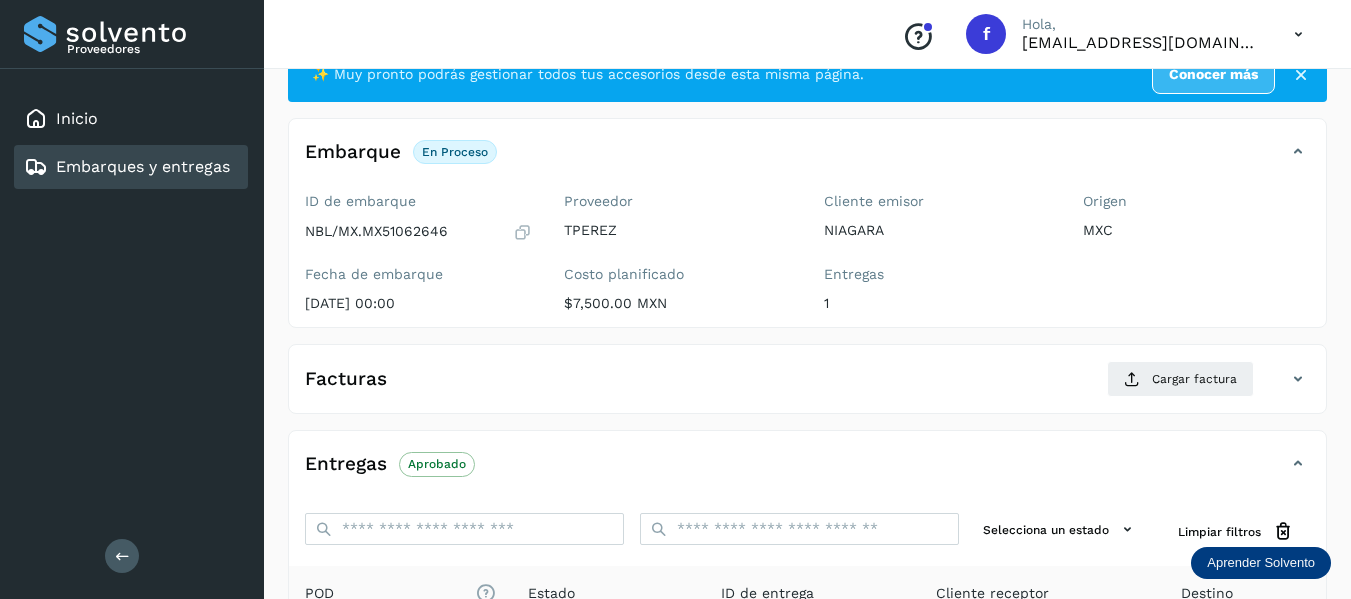 scroll, scrollTop: 100, scrollLeft: 0, axis: vertical 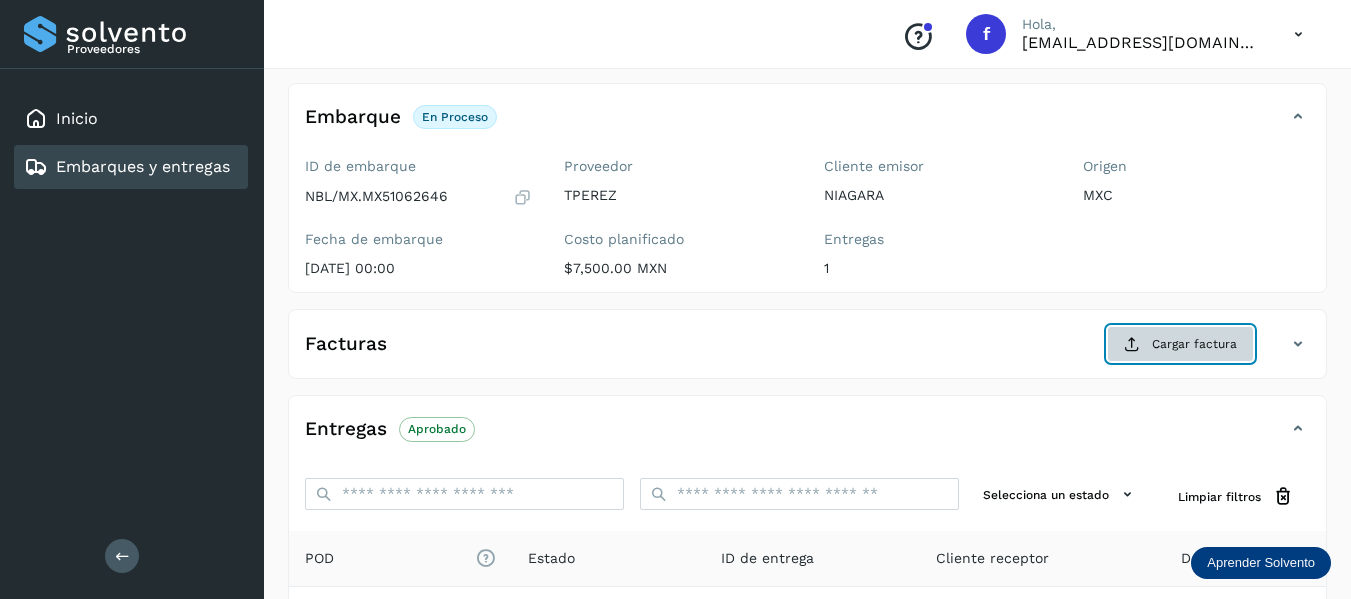 click on "Cargar factura" at bounding box center [1180, 344] 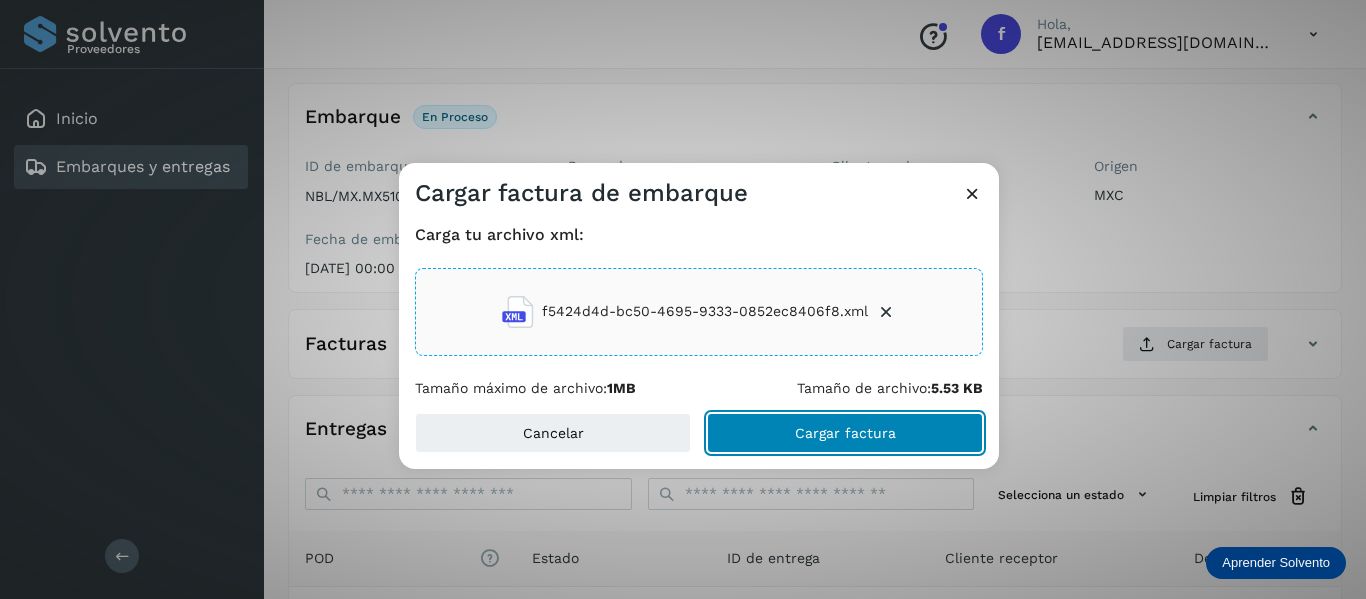 click on "Cargar factura" 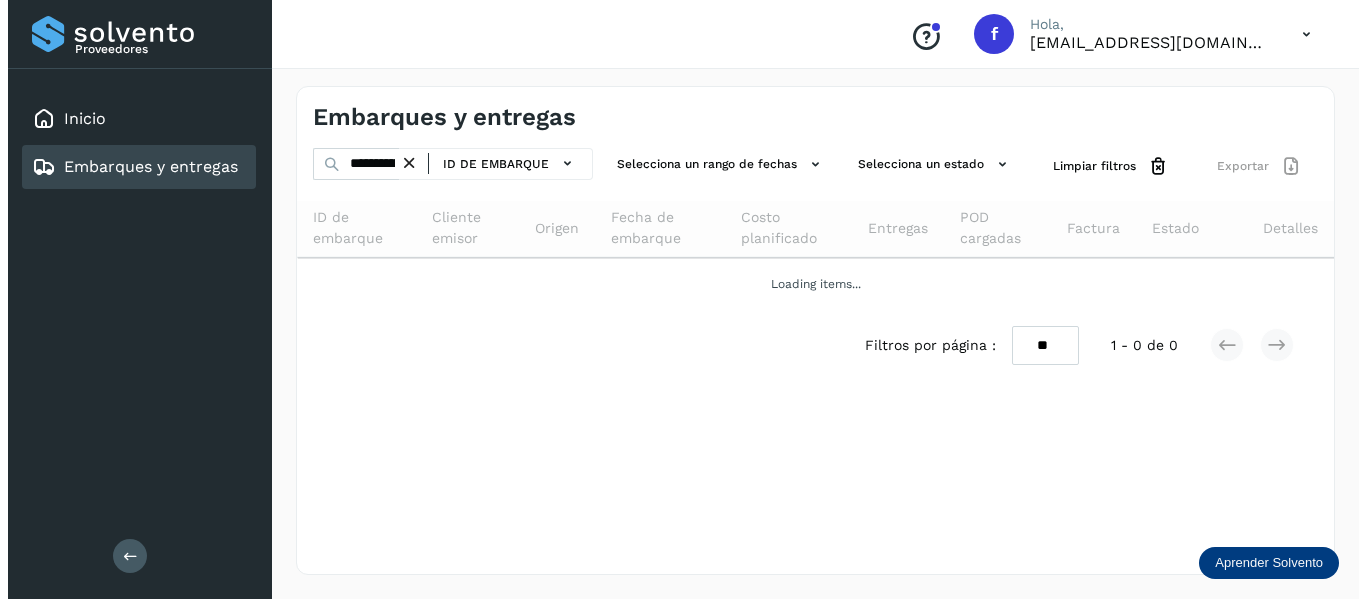 scroll, scrollTop: 0, scrollLeft: 0, axis: both 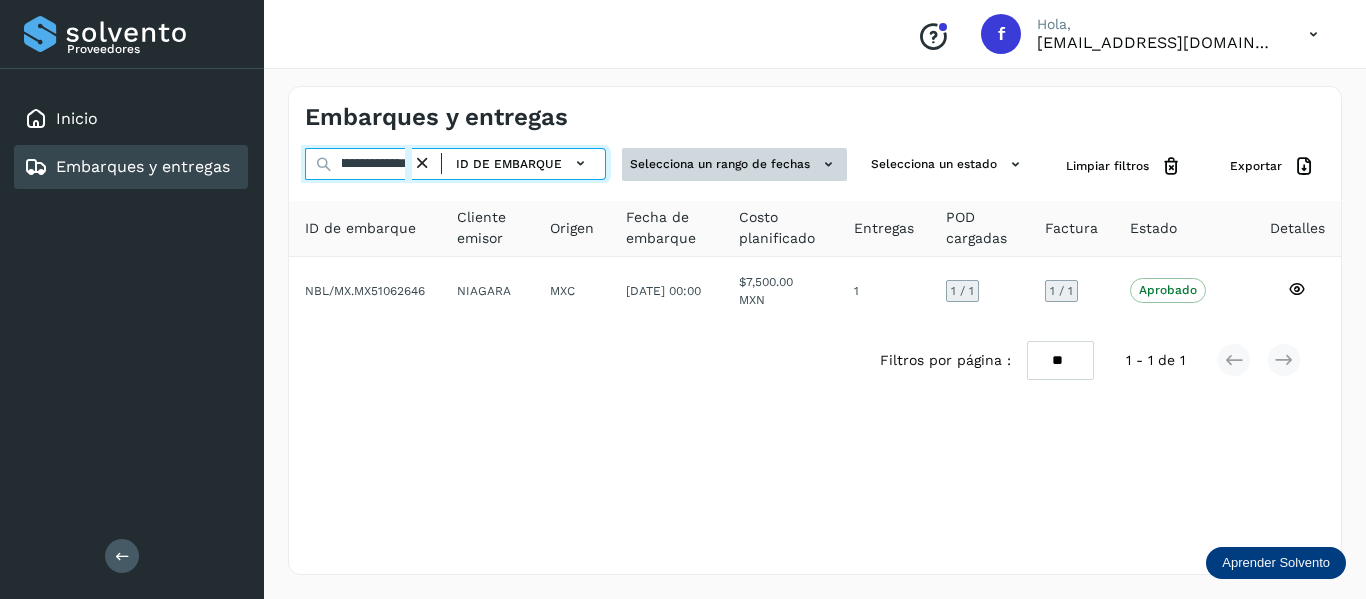 drag, startPoint x: 333, startPoint y: 166, endPoint x: 622, endPoint y: 176, distance: 289.17297 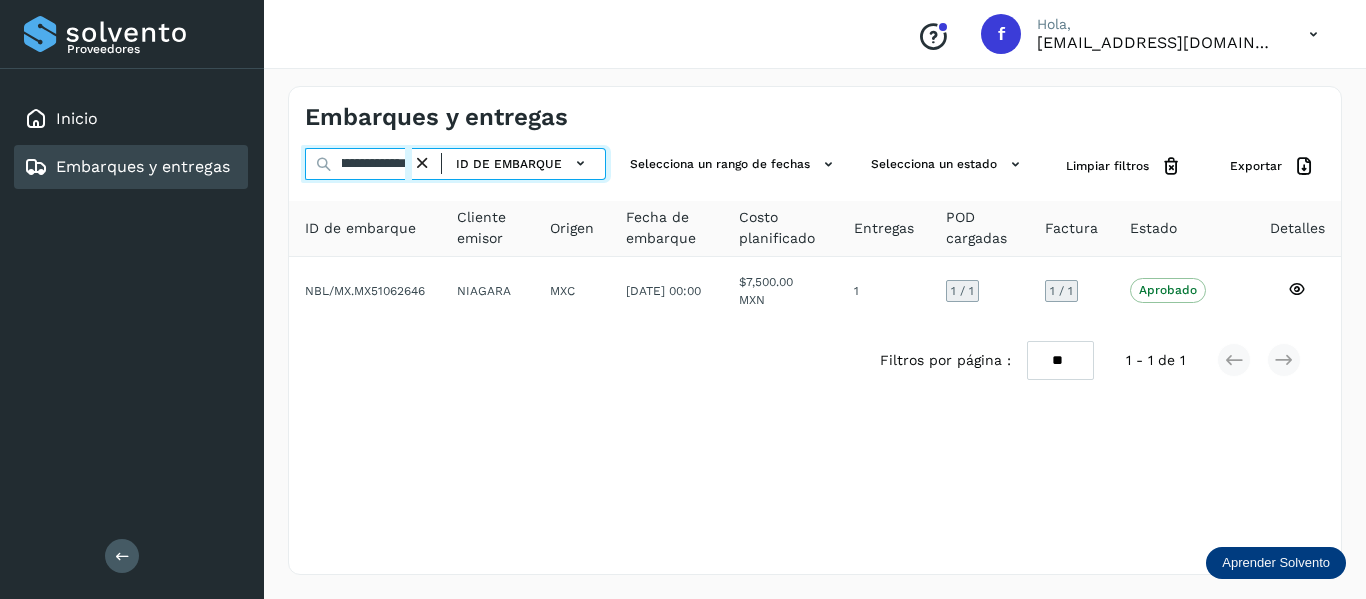 paste 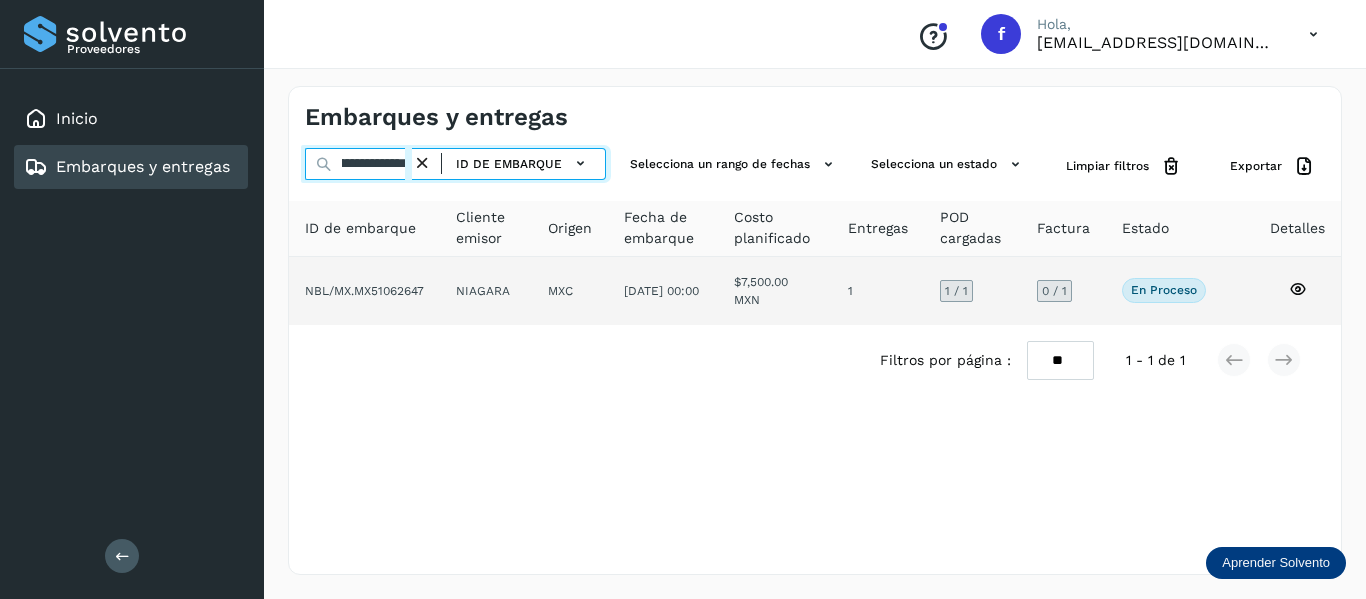 type on "**********" 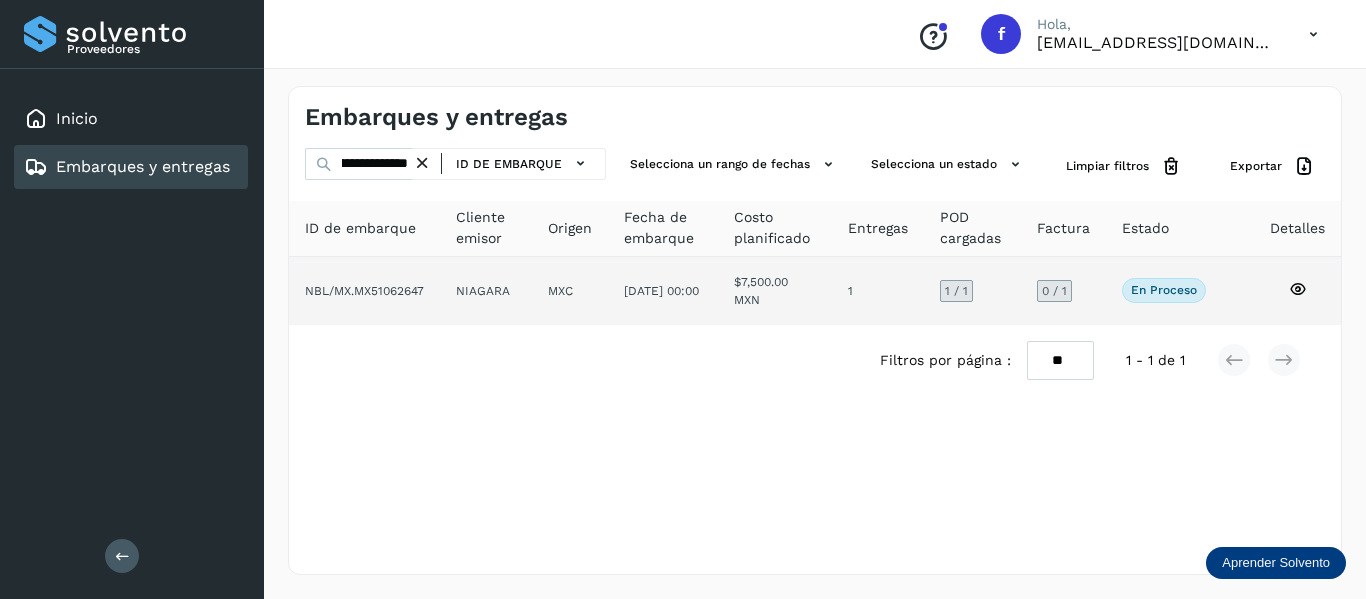 scroll, scrollTop: 0, scrollLeft: 0, axis: both 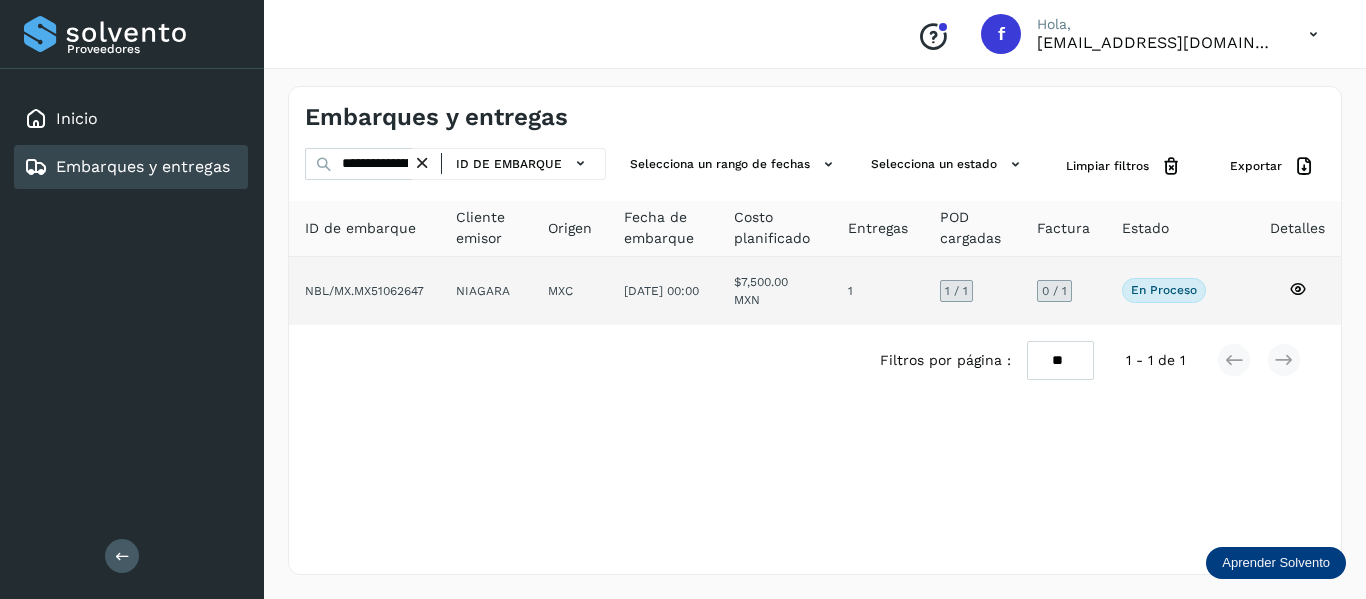 click 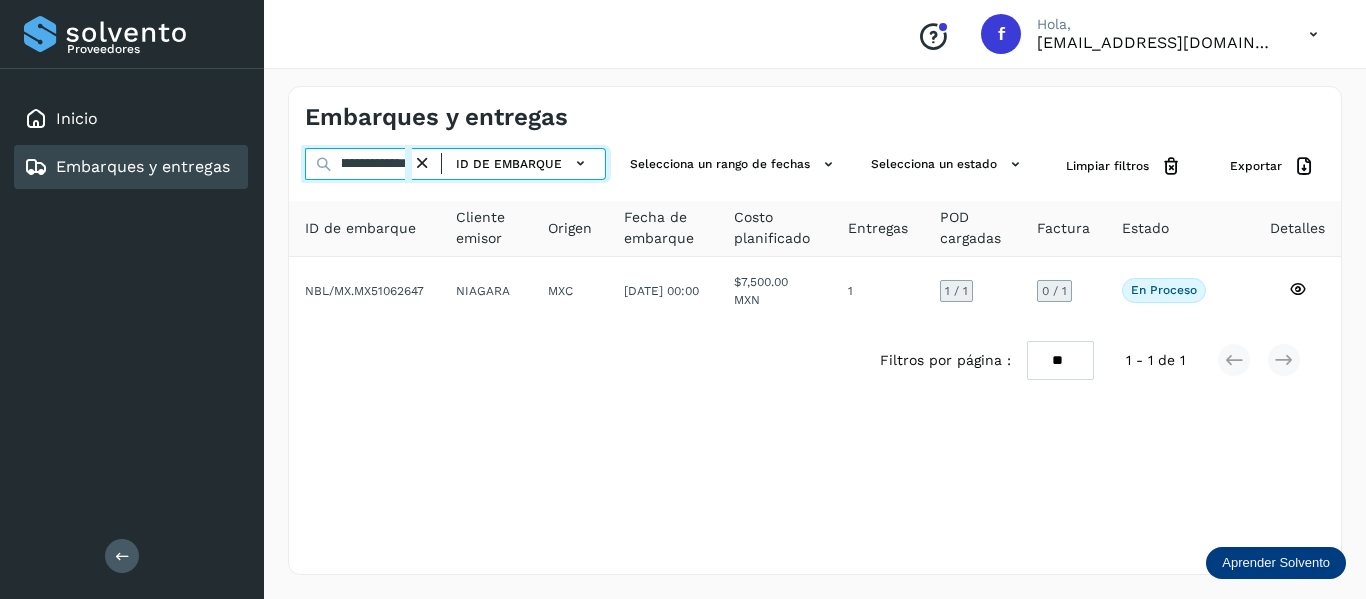 drag, startPoint x: 341, startPoint y: 160, endPoint x: 648, endPoint y: 253, distance: 320.7772 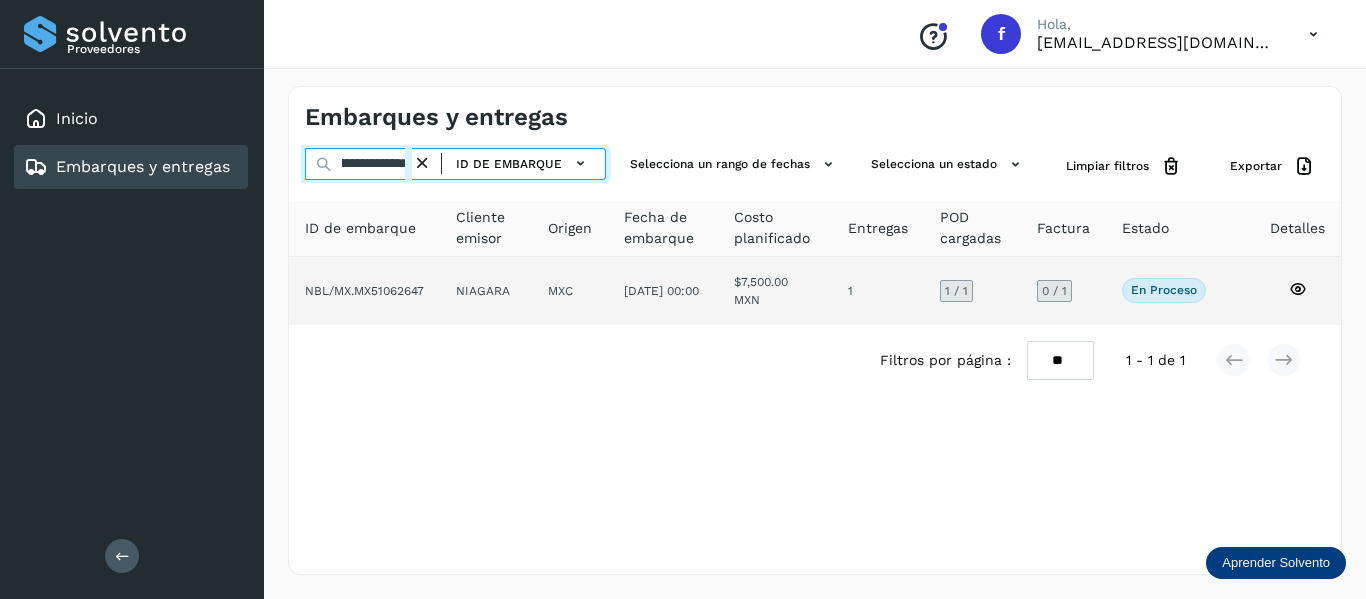 paste 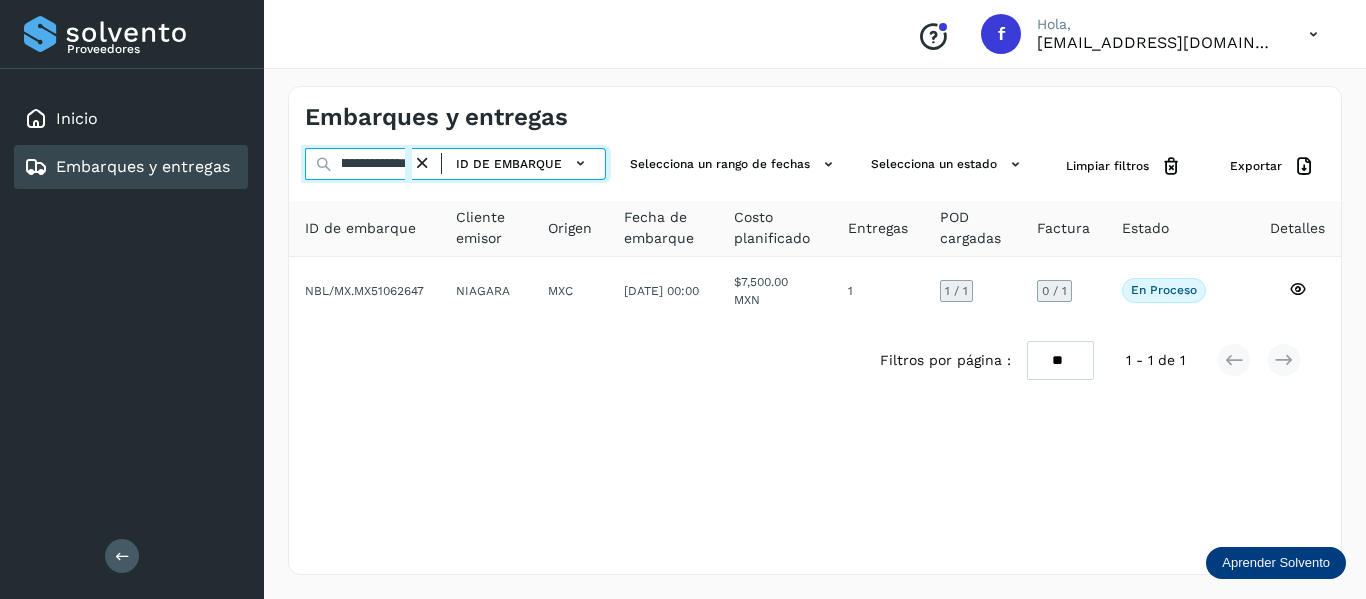 scroll, scrollTop: 0, scrollLeft: 74, axis: horizontal 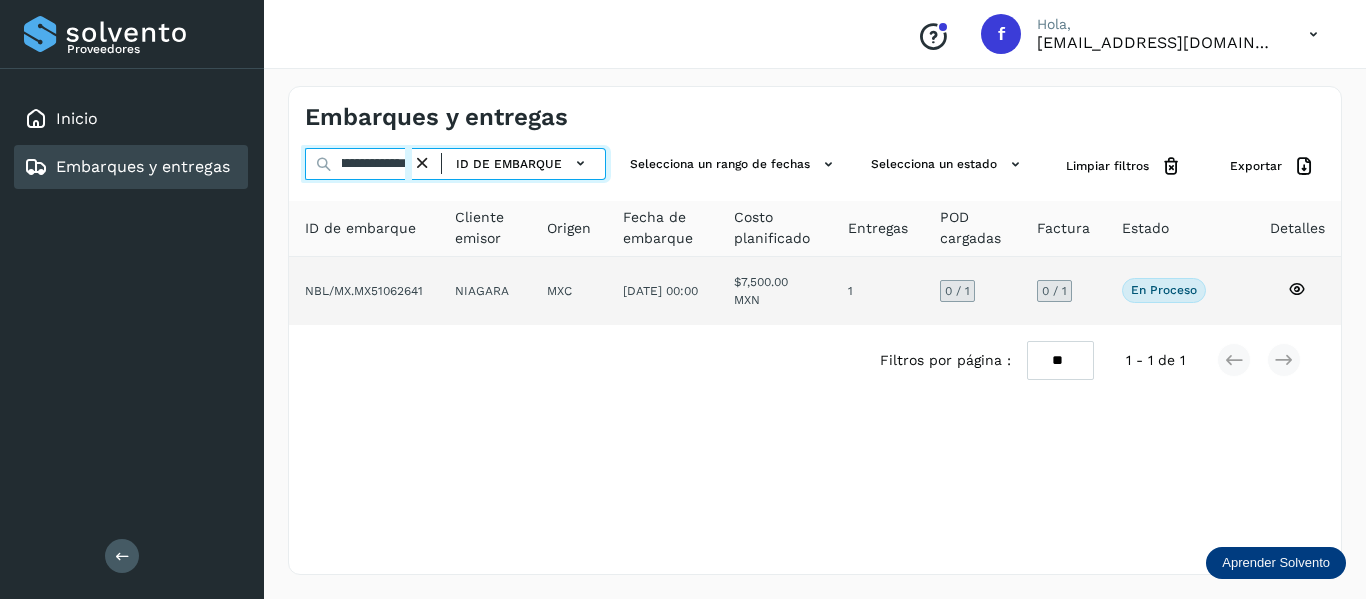 type on "**********" 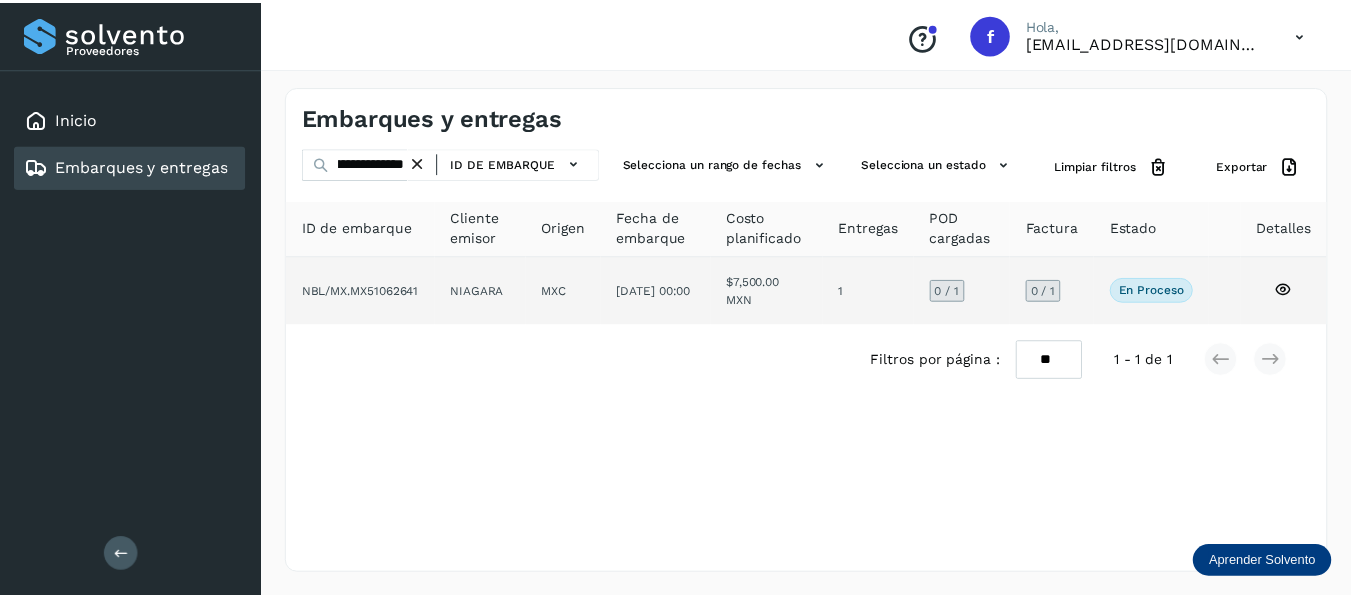 scroll, scrollTop: 0, scrollLeft: 0, axis: both 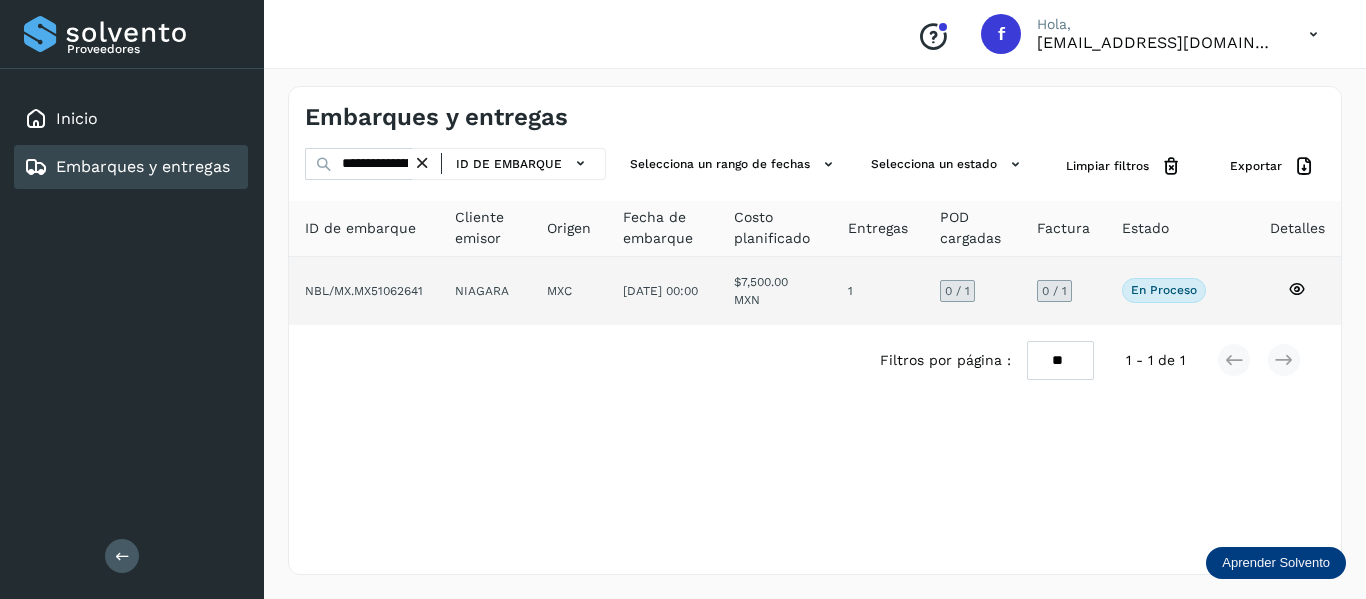 click 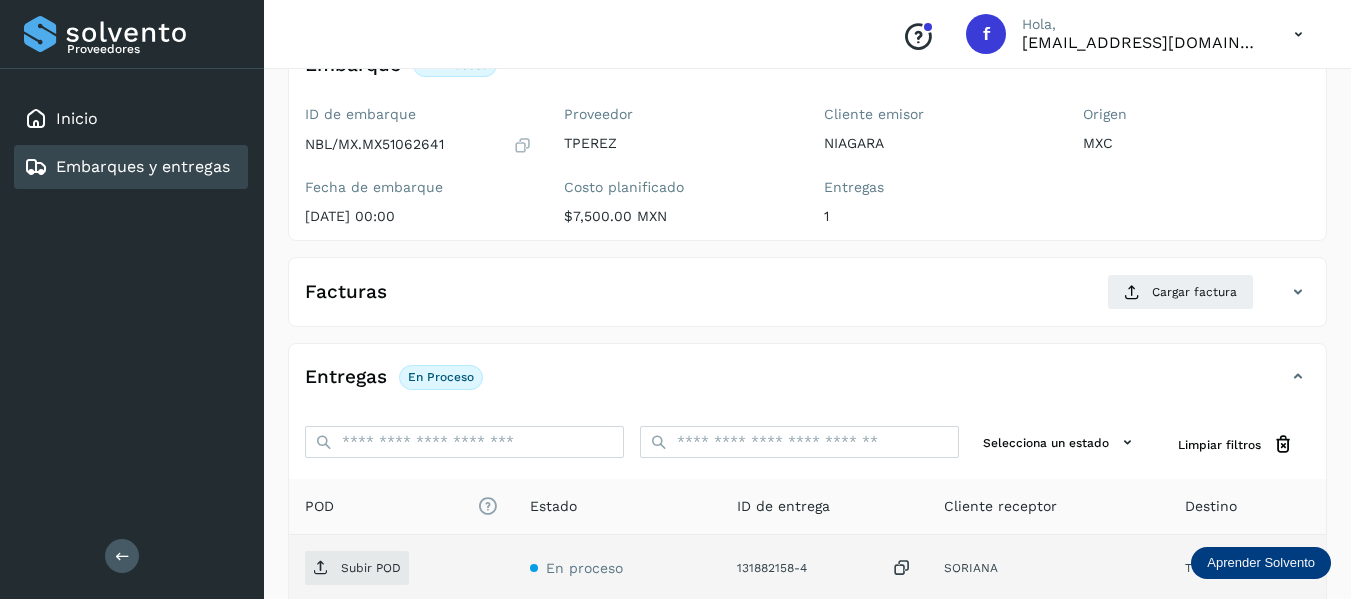scroll, scrollTop: 150, scrollLeft: 0, axis: vertical 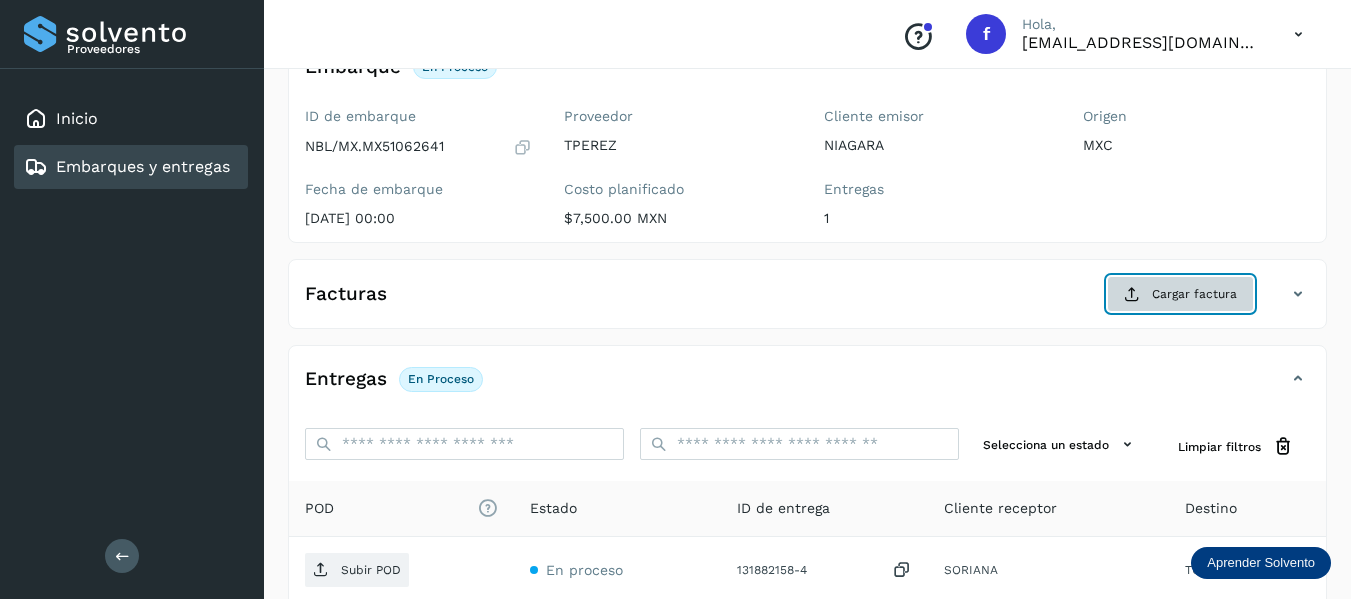 click on "Cargar factura" at bounding box center (1180, 294) 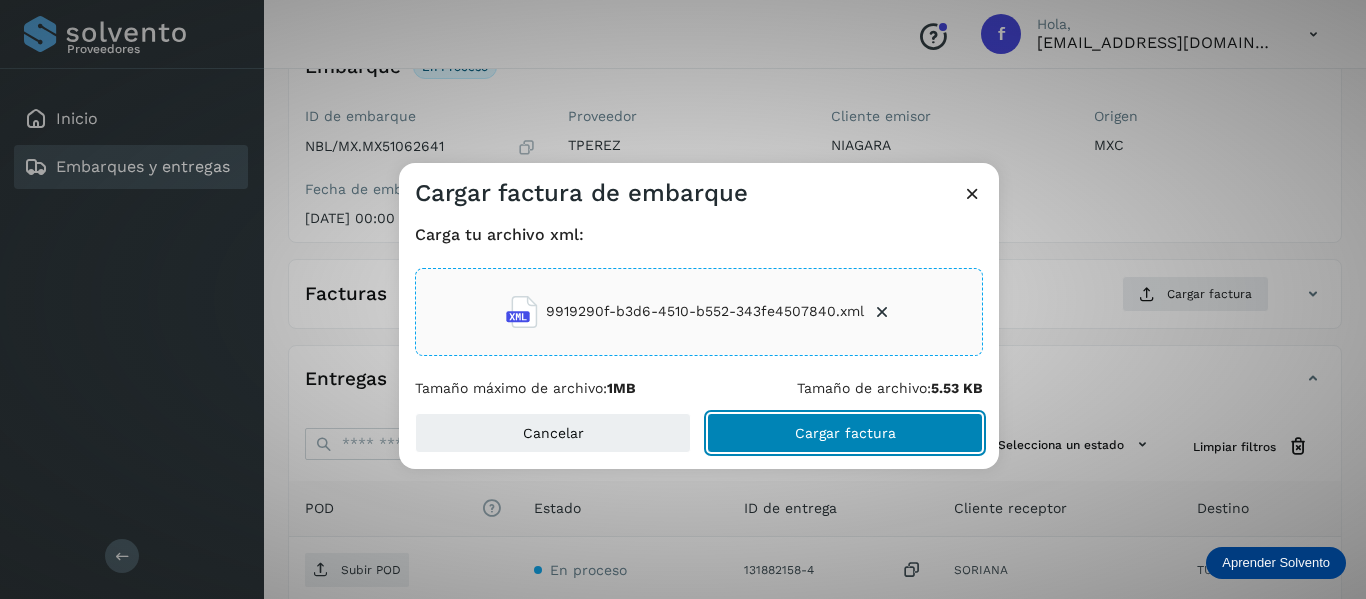 click on "Cargar factura" 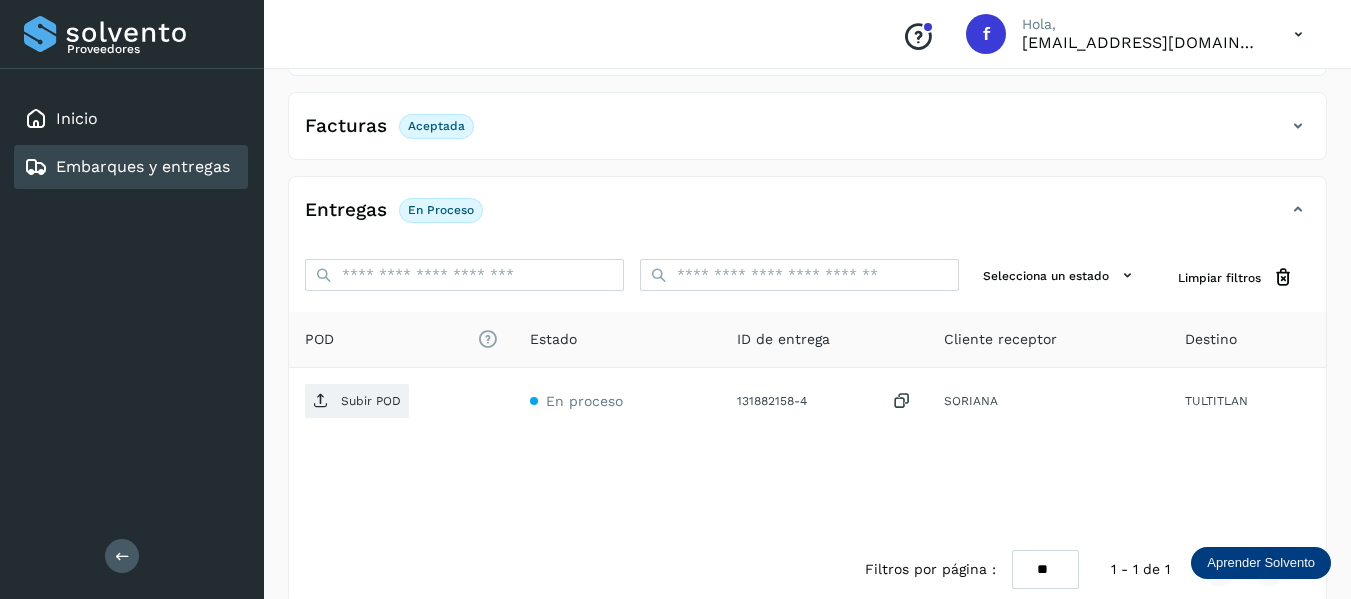 scroll, scrollTop: 348, scrollLeft: 0, axis: vertical 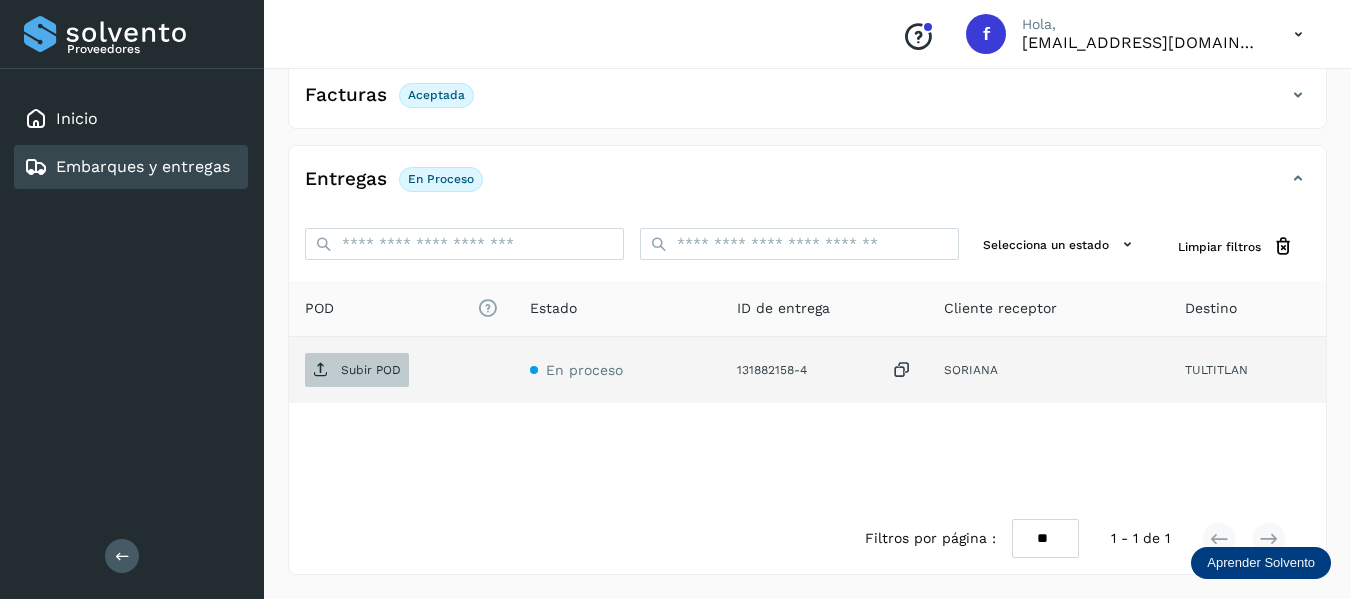 click on "Subir POD" at bounding box center [371, 370] 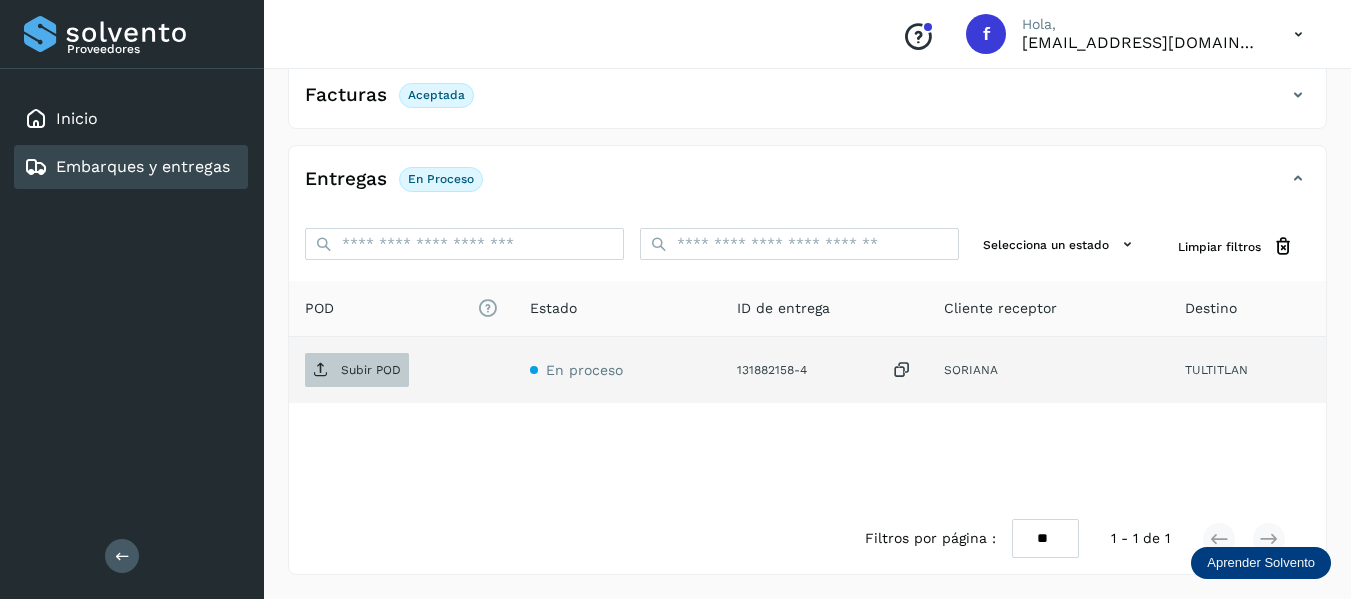 click on "Subir POD" at bounding box center [357, 370] 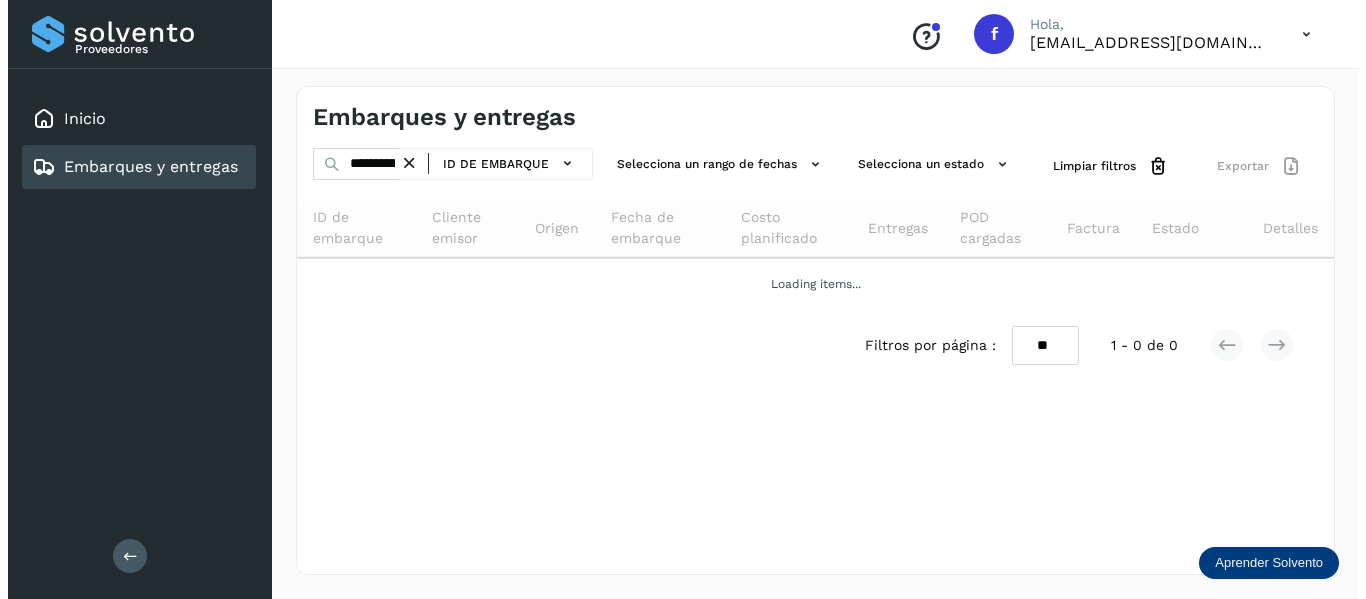 scroll, scrollTop: 0, scrollLeft: 0, axis: both 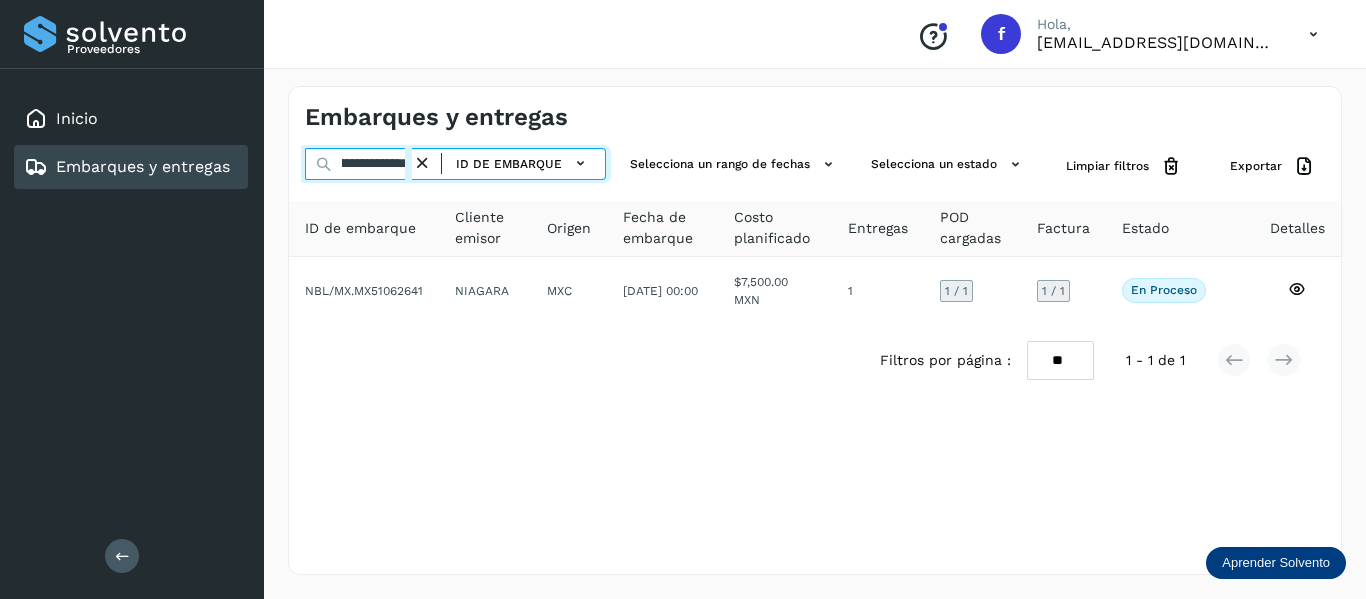 drag, startPoint x: 335, startPoint y: 158, endPoint x: 608, endPoint y: 126, distance: 274.86905 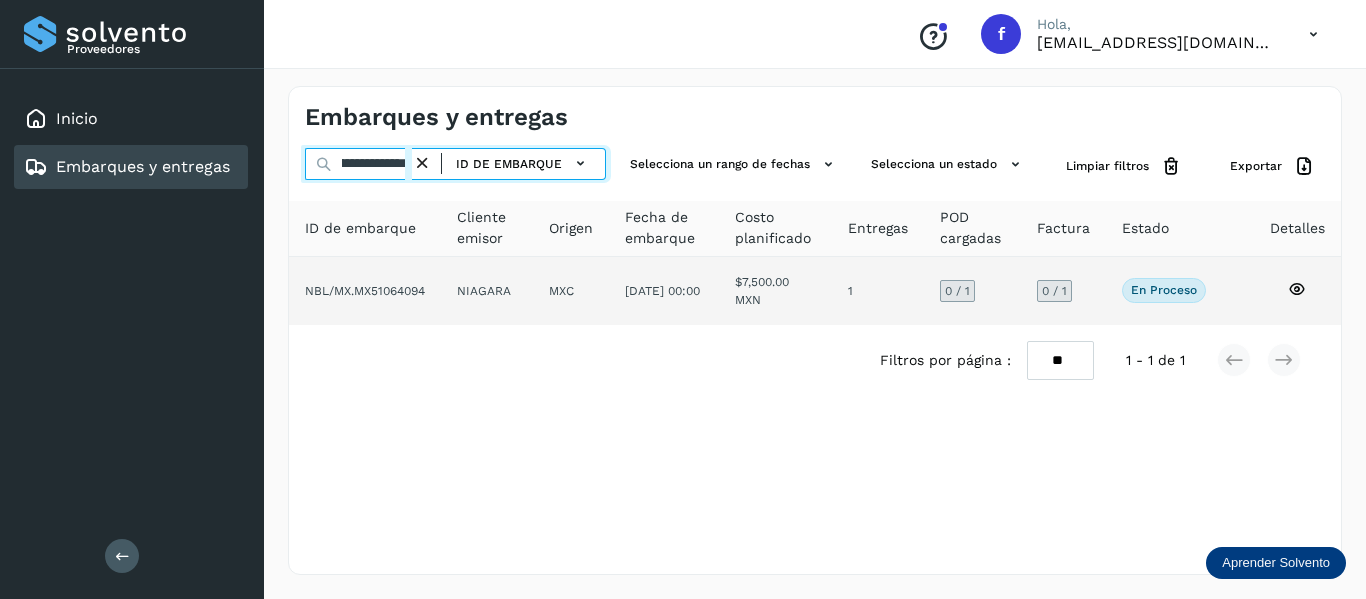 type on "**********" 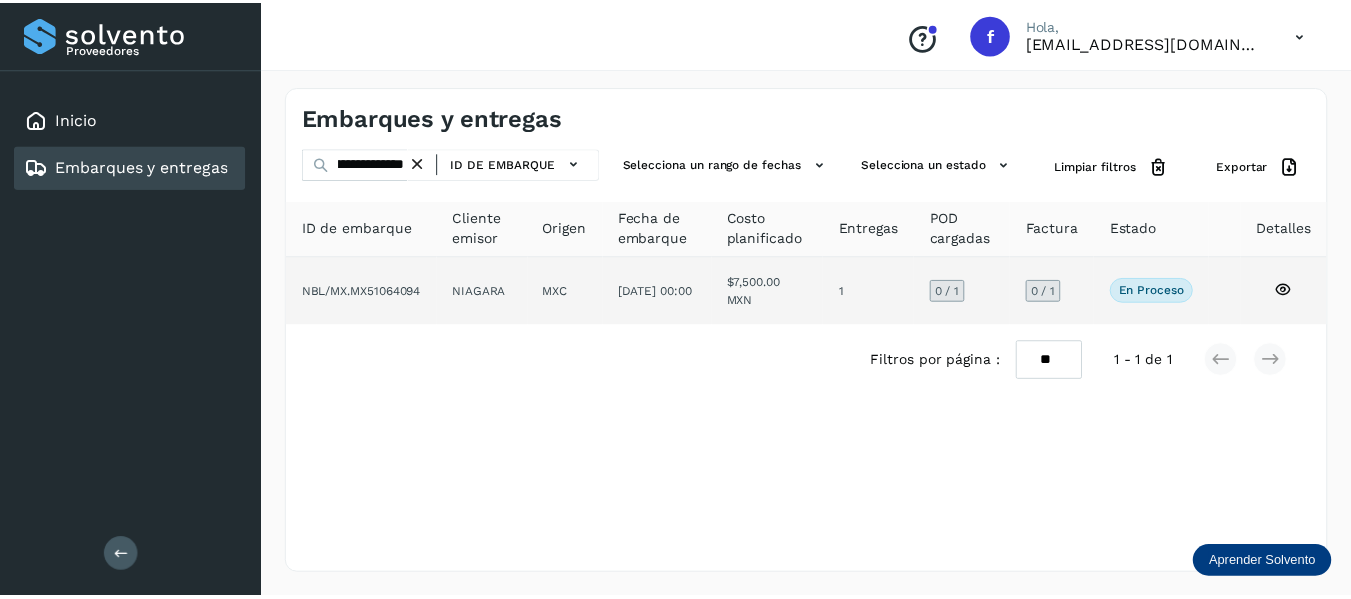 scroll, scrollTop: 0, scrollLeft: 0, axis: both 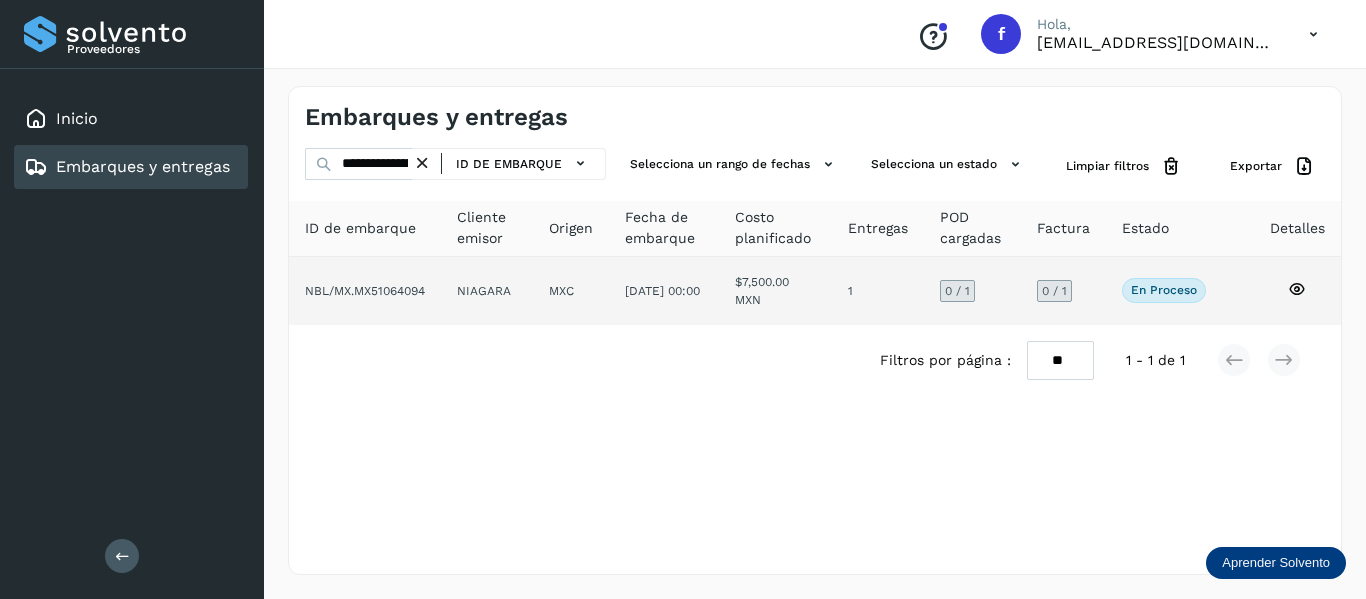 click 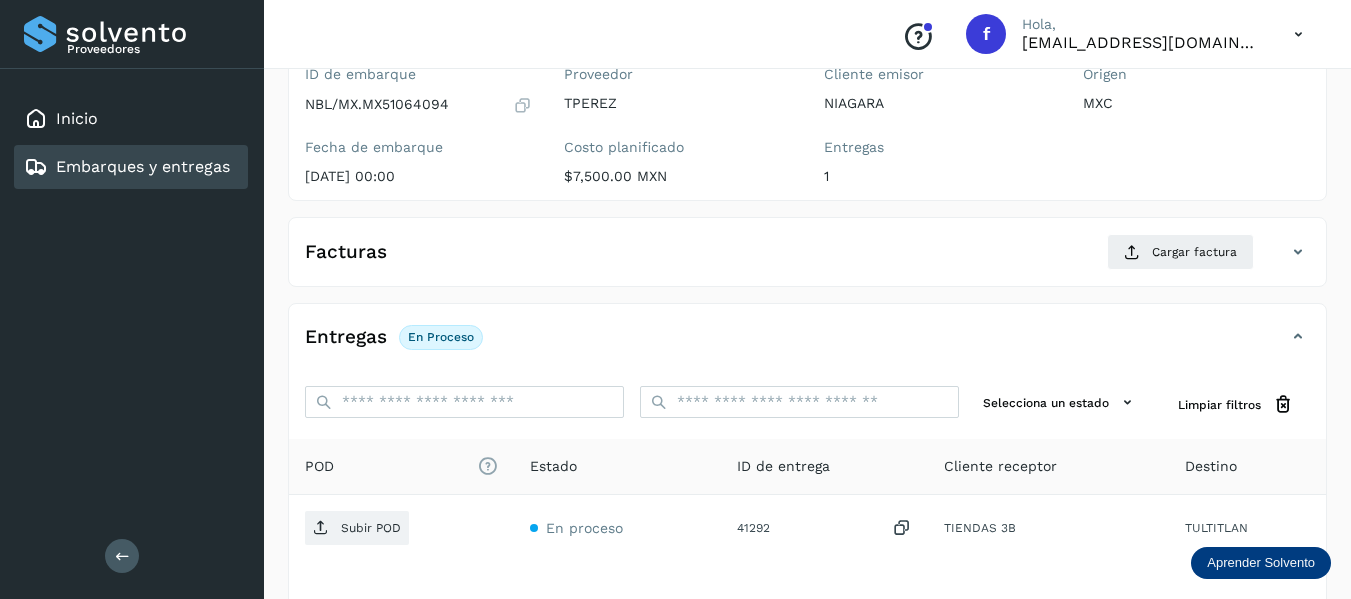 scroll, scrollTop: 200, scrollLeft: 0, axis: vertical 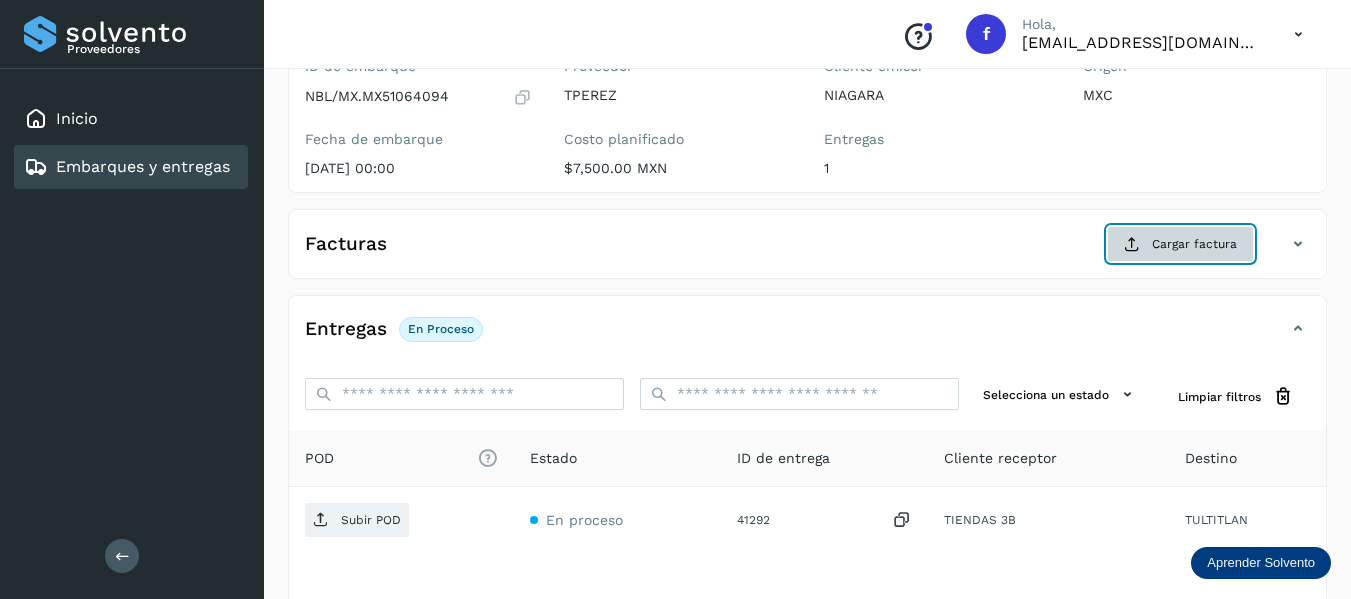 click at bounding box center (1132, 244) 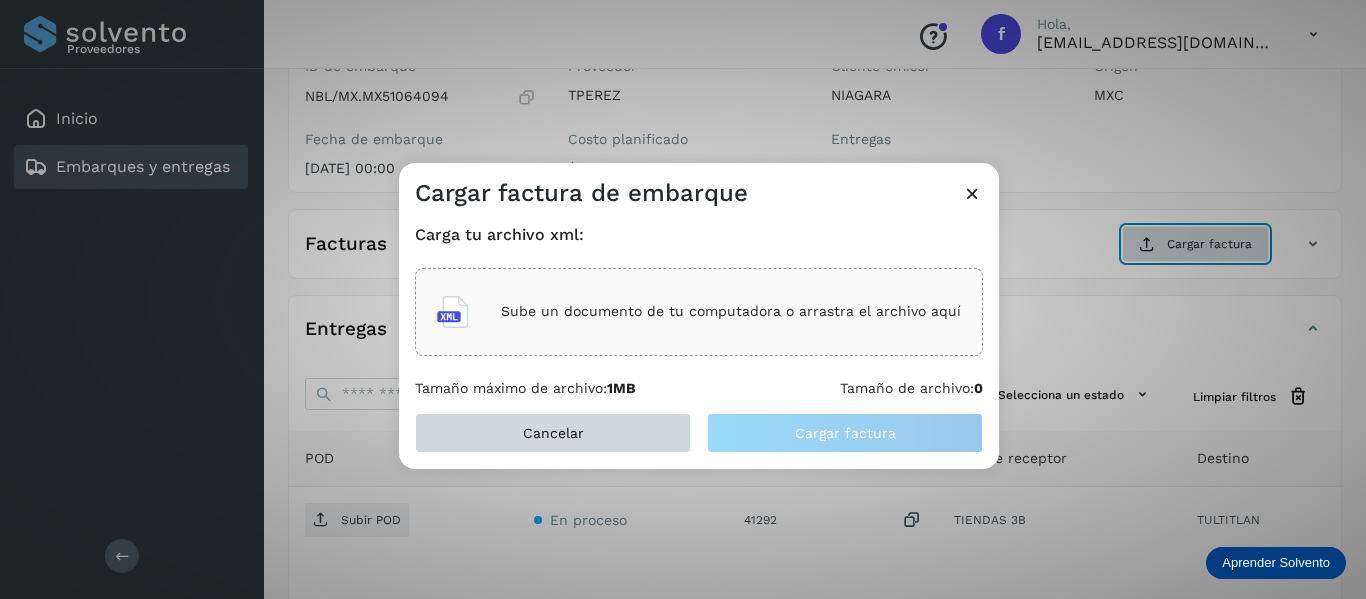 type 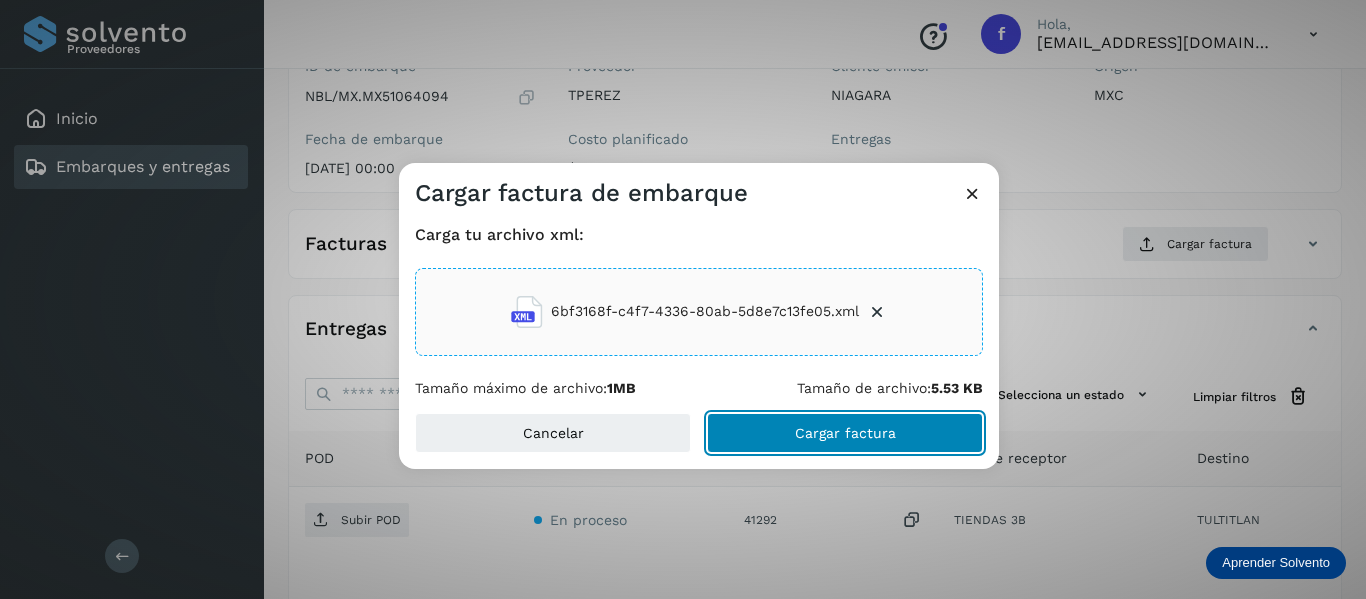 click on "Cargar factura" 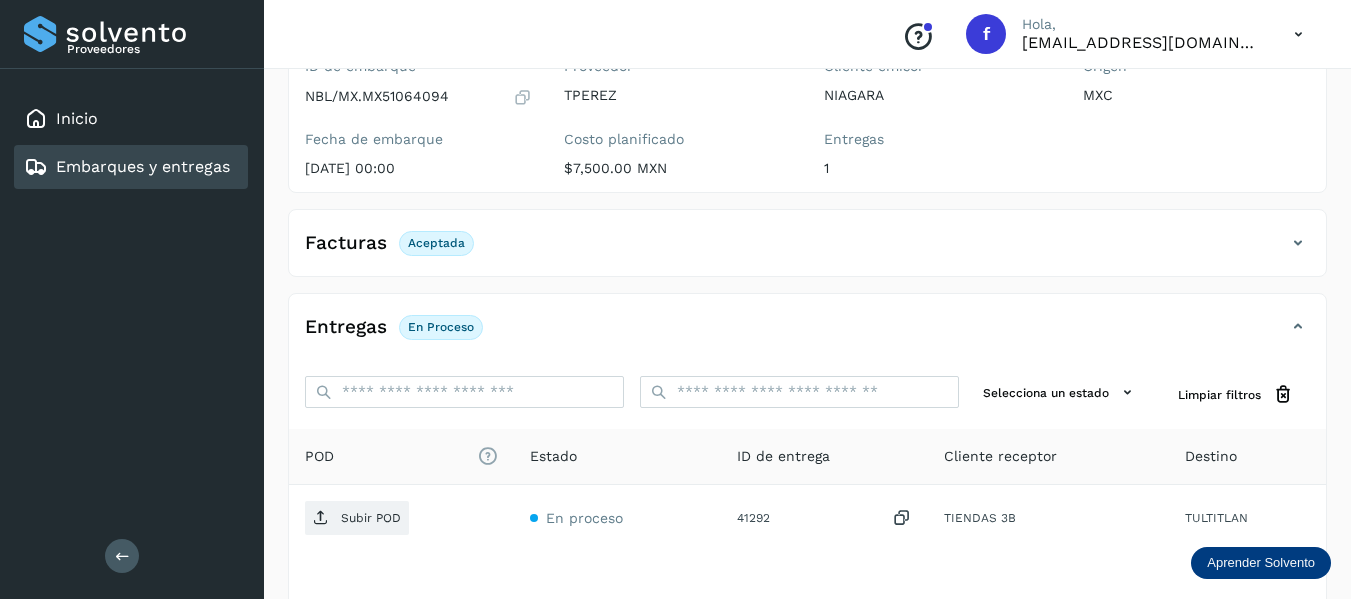 click on "Origen MXC" at bounding box center (1196, 121) 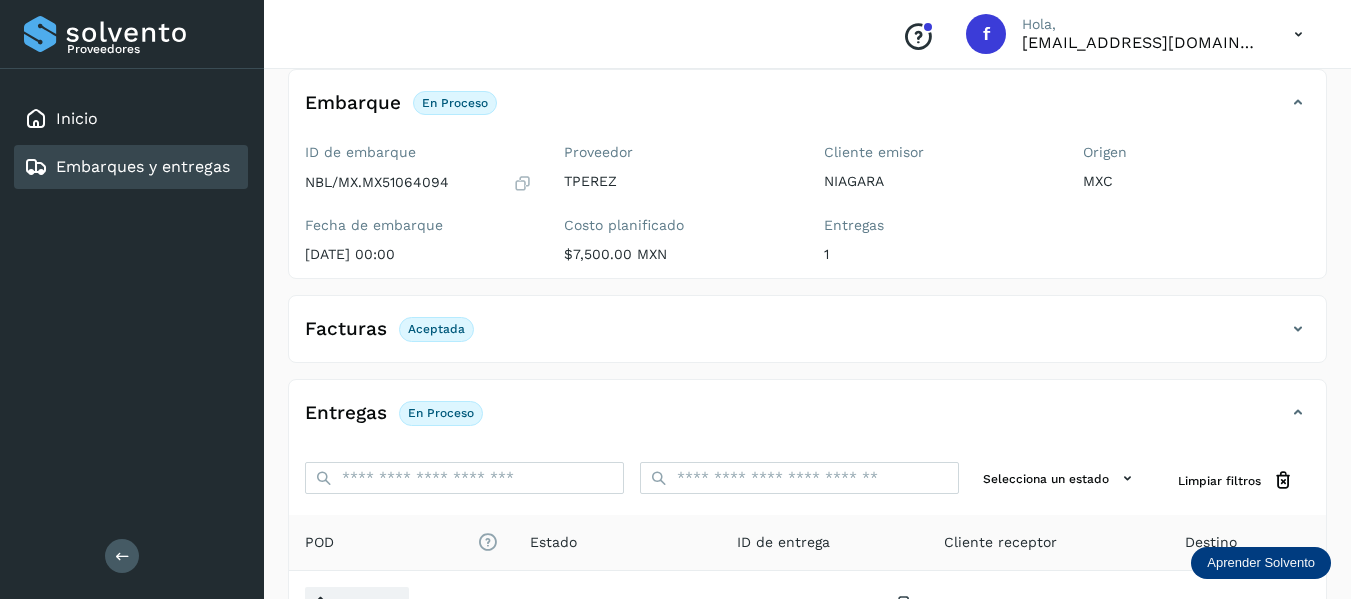 scroll, scrollTop: 348, scrollLeft: 0, axis: vertical 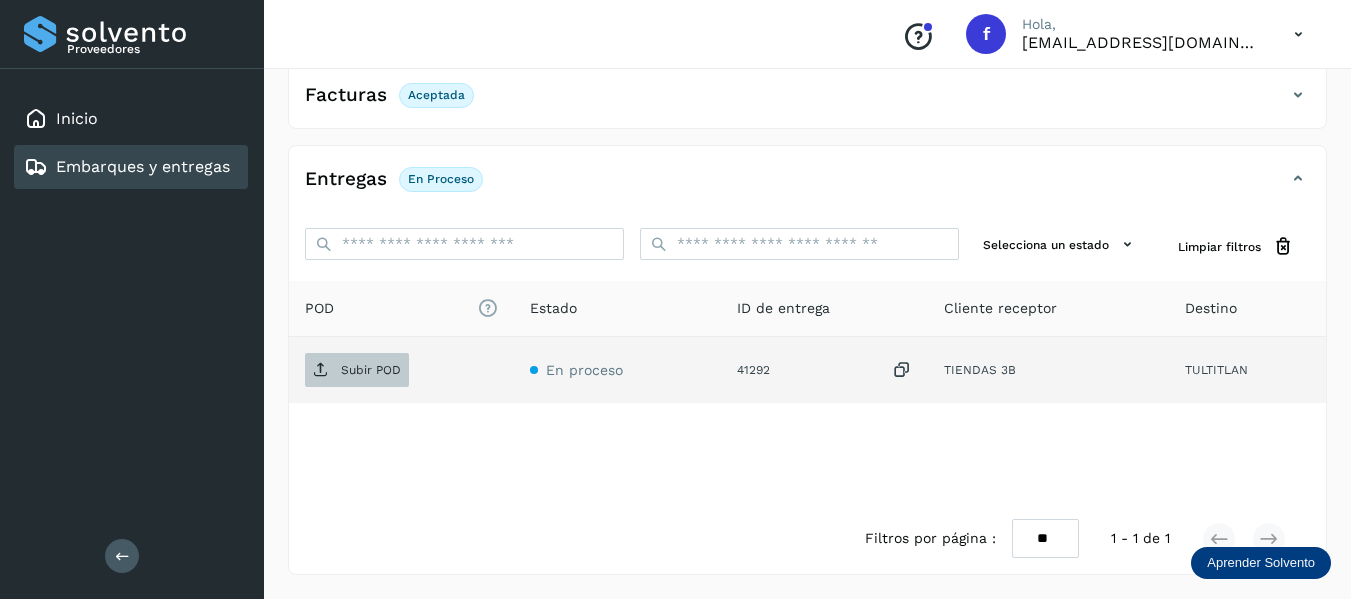 click on "Subir POD" at bounding box center (371, 370) 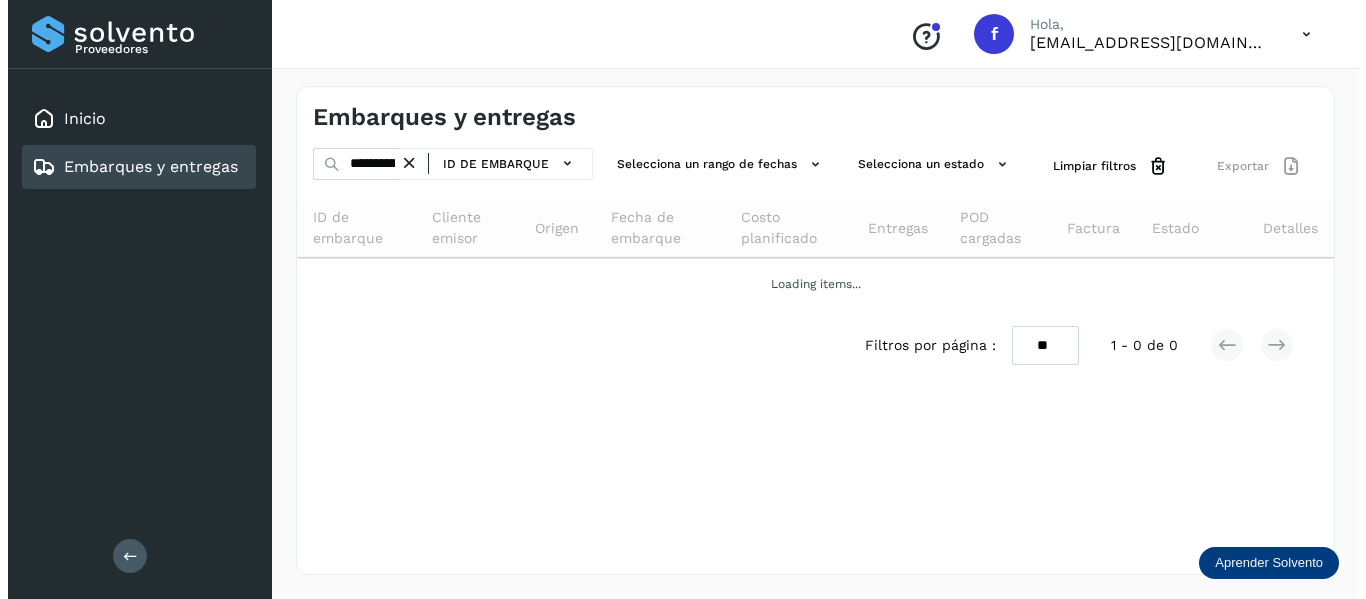 scroll, scrollTop: 0, scrollLeft: 0, axis: both 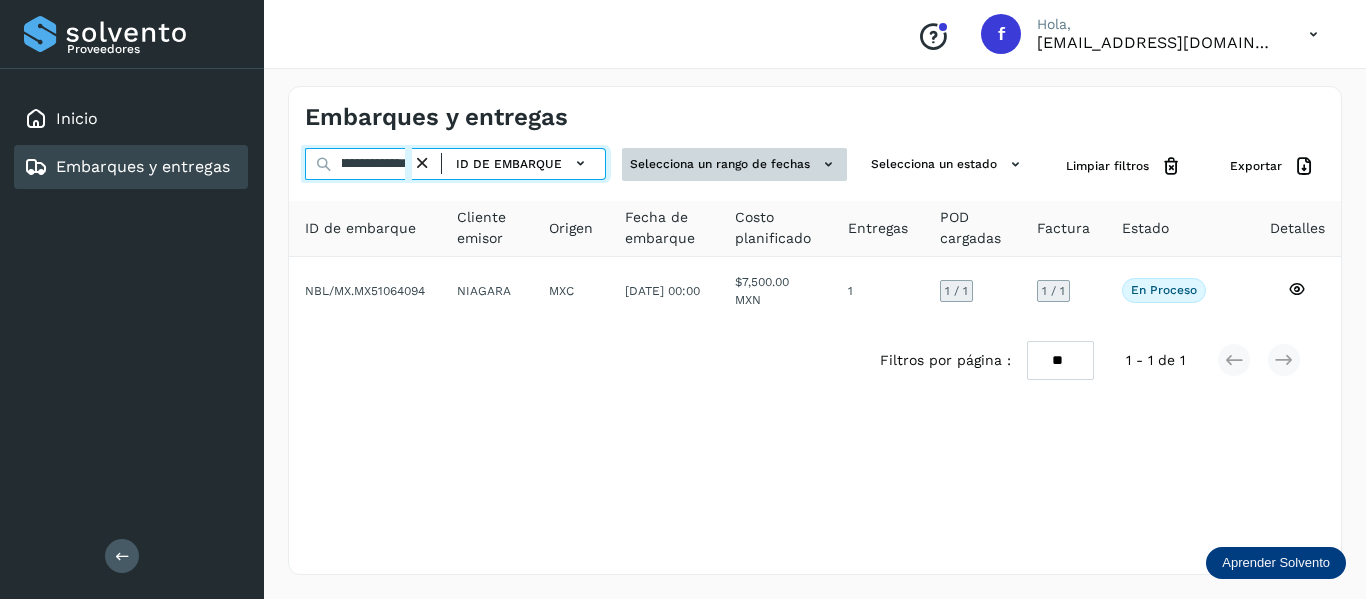 drag, startPoint x: 338, startPoint y: 164, endPoint x: 680, endPoint y: 172, distance: 342.09357 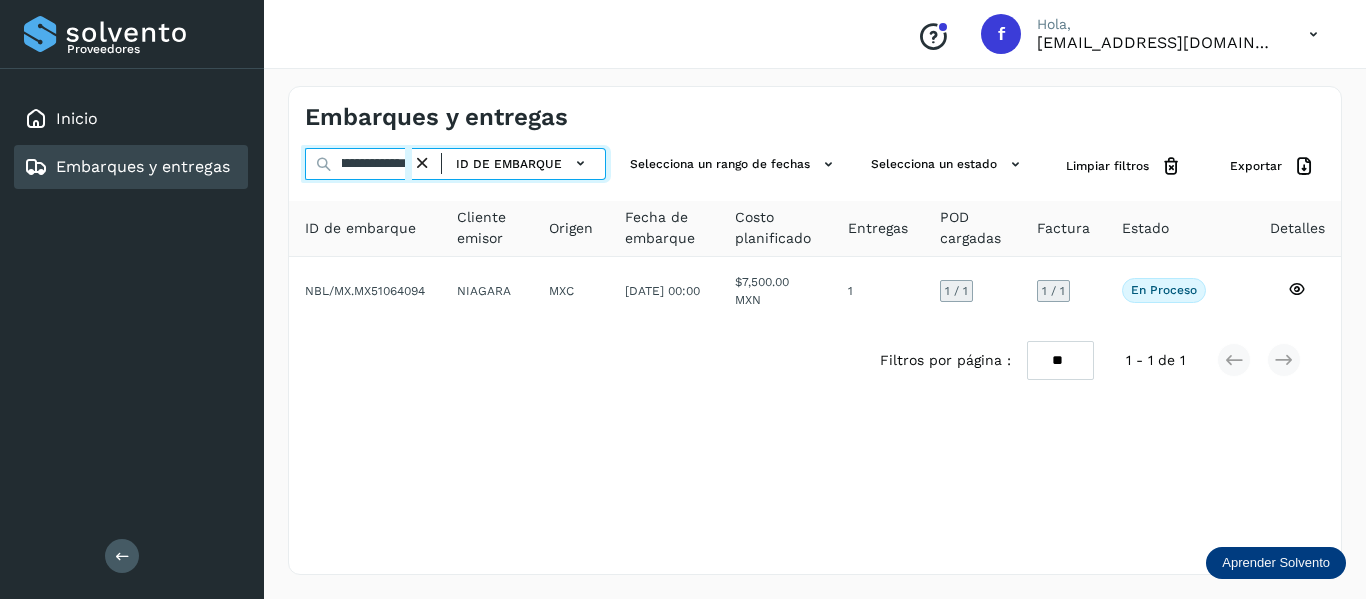 paste 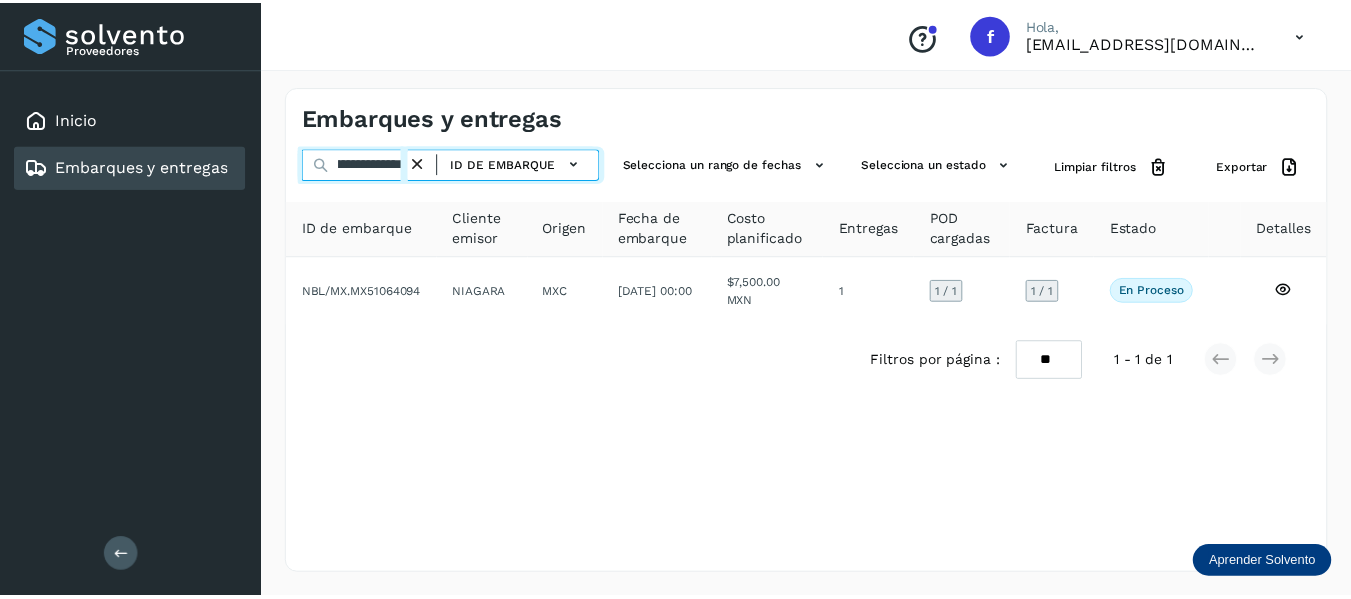 scroll, scrollTop: 0, scrollLeft: 74, axis: horizontal 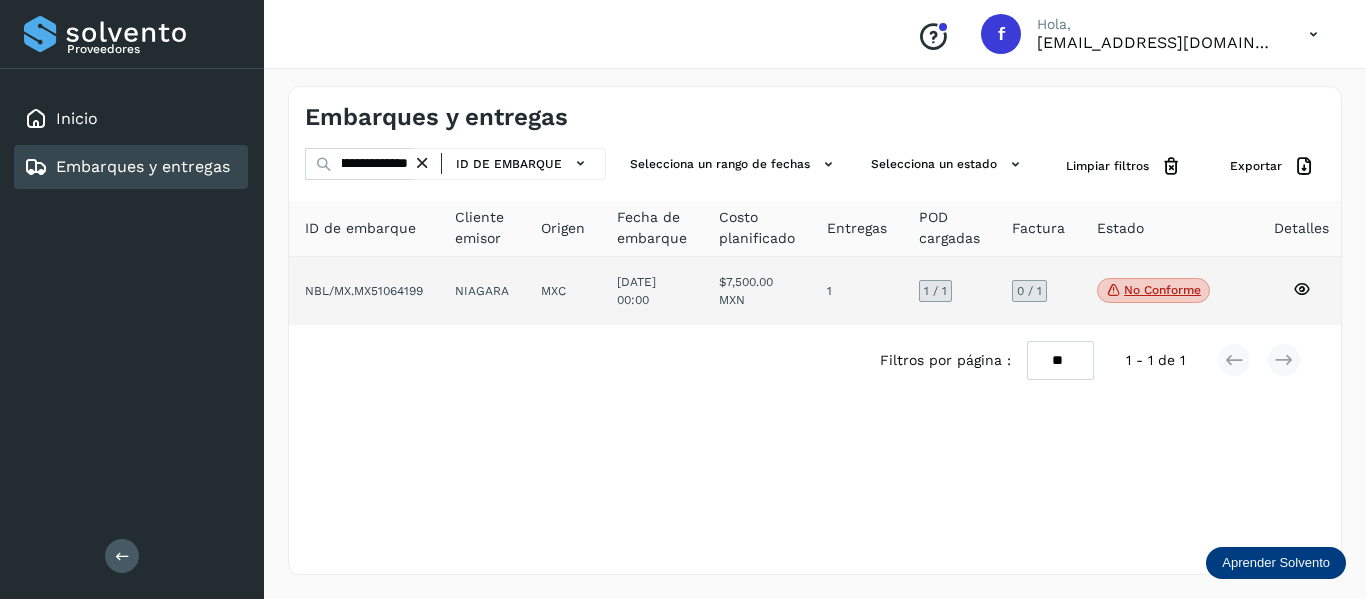 click 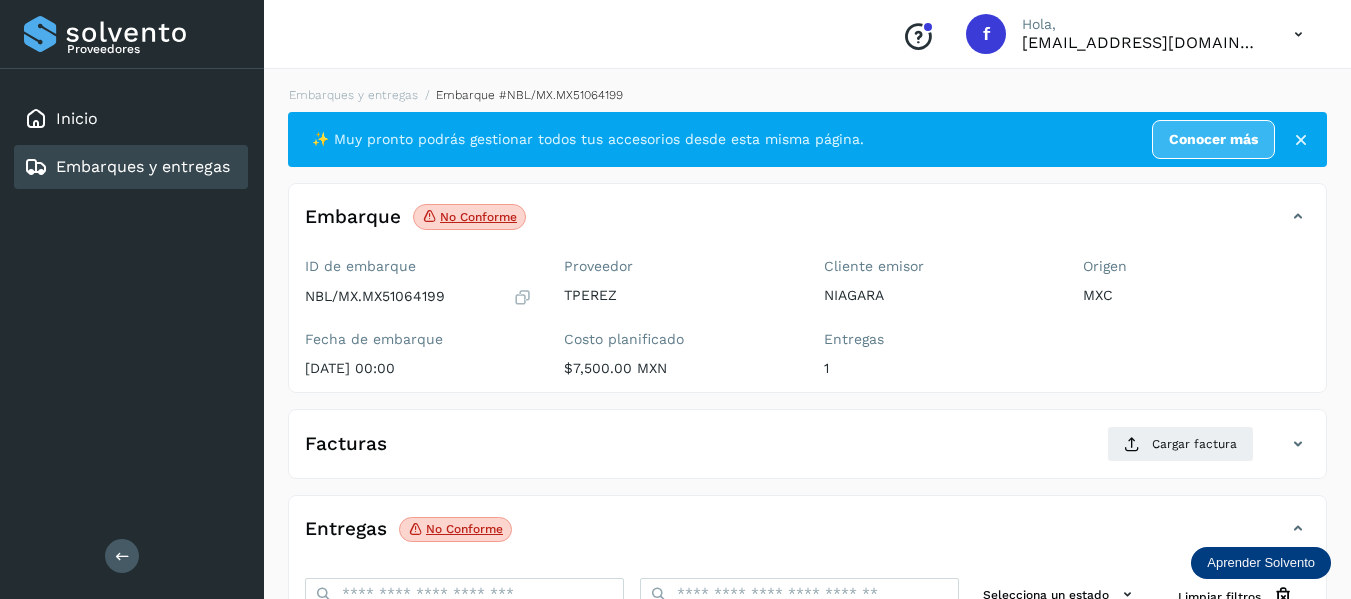 scroll, scrollTop: 200, scrollLeft: 0, axis: vertical 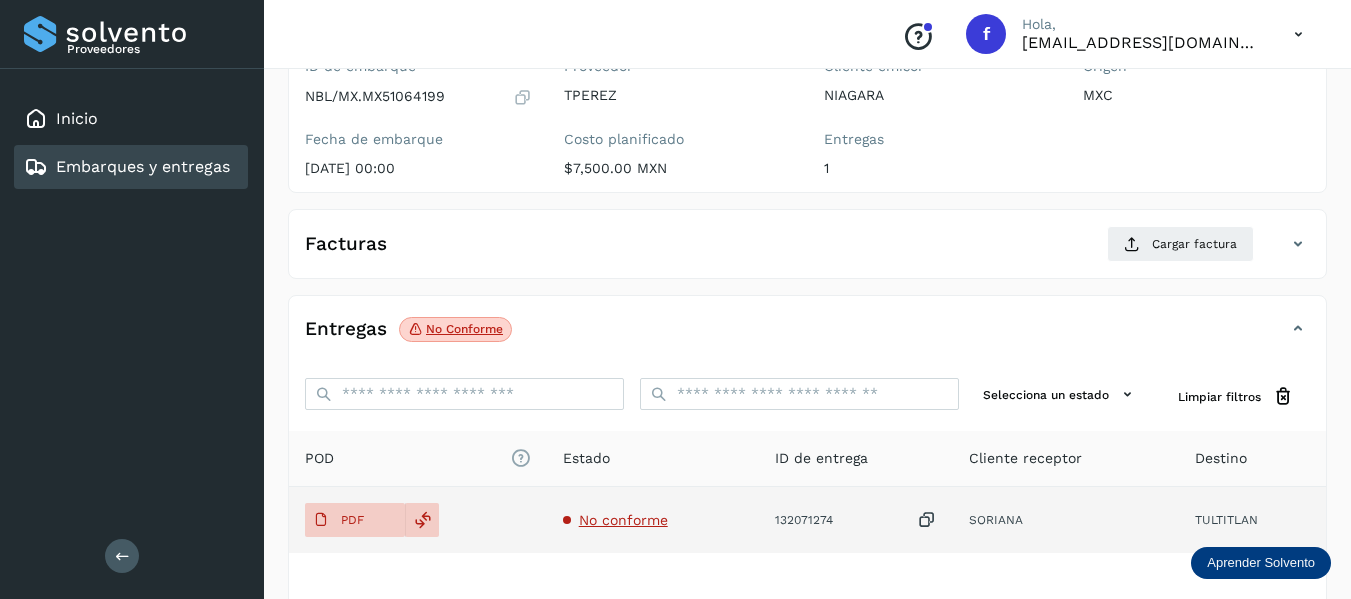 click on "No conforme" at bounding box center [623, 520] 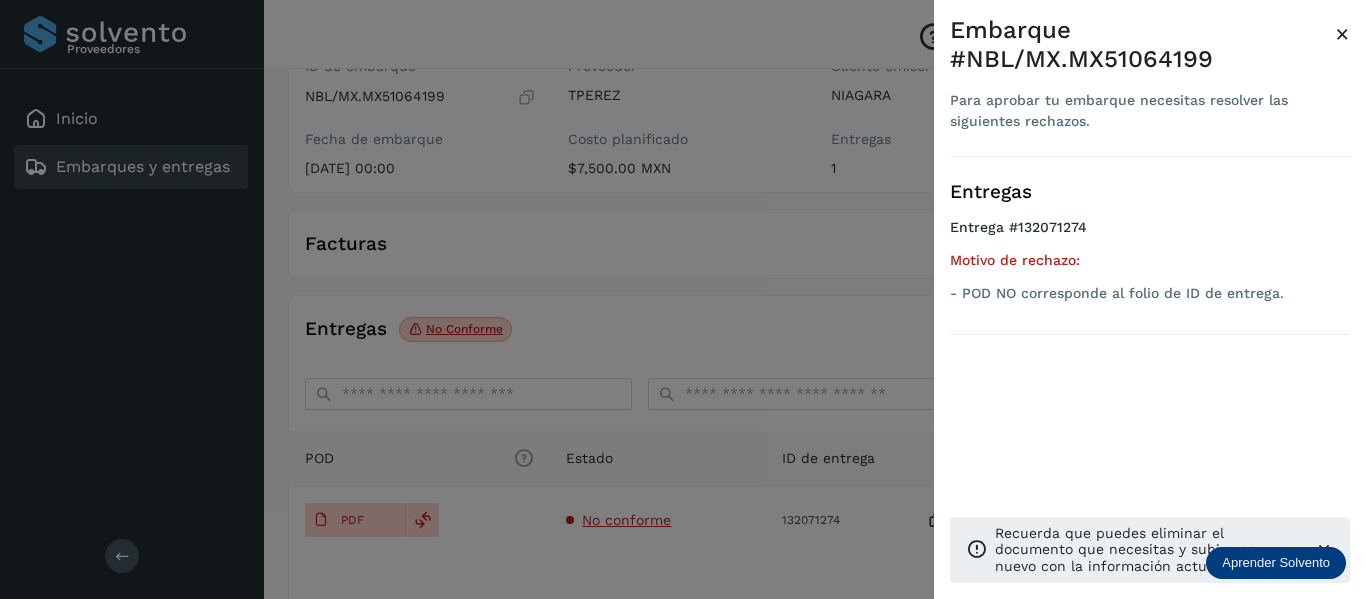 click at bounding box center (683, 299) 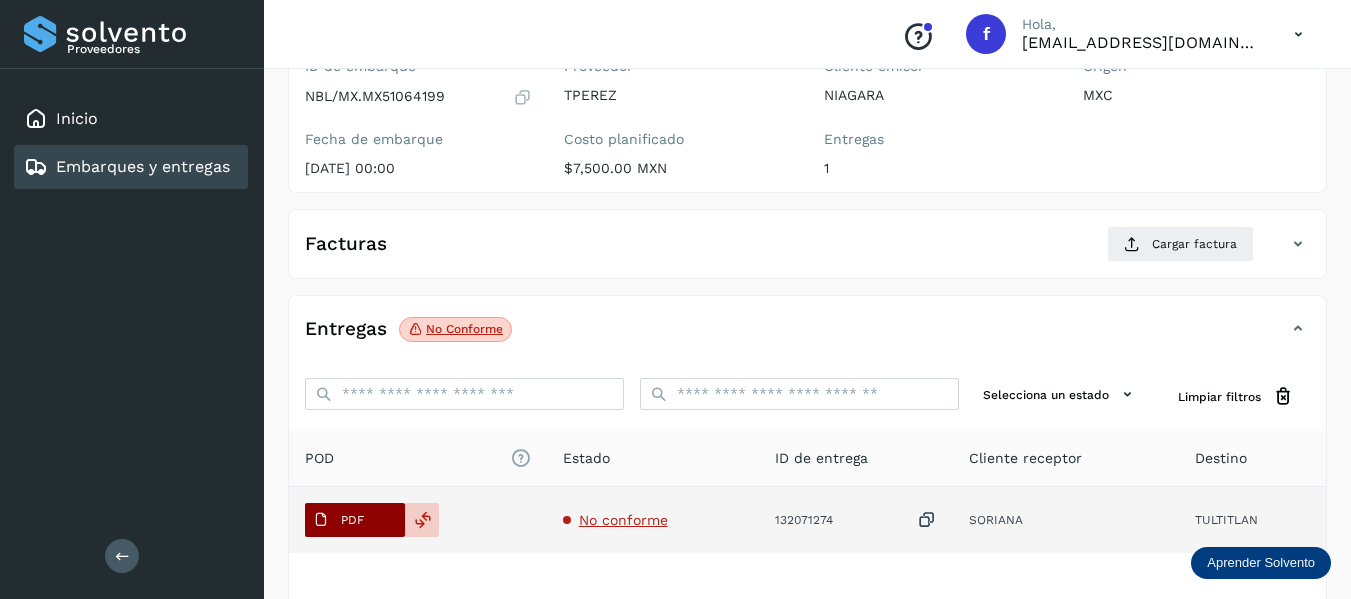 click on "PDF" at bounding box center [352, 520] 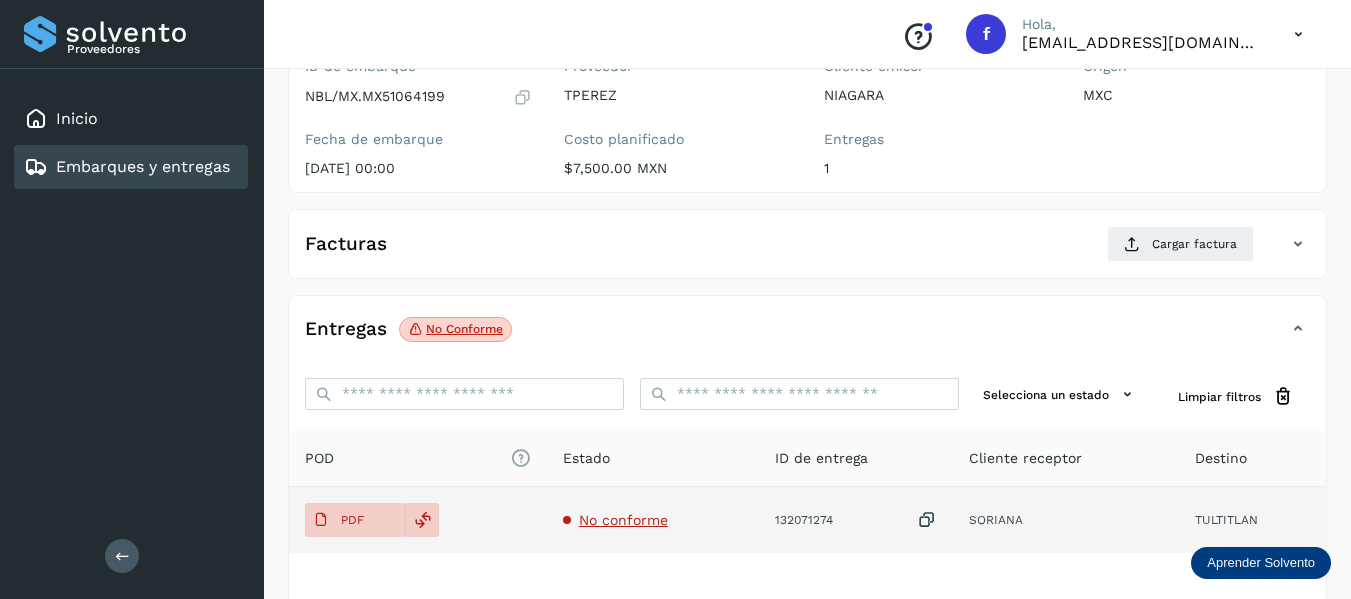 click on "PDF" 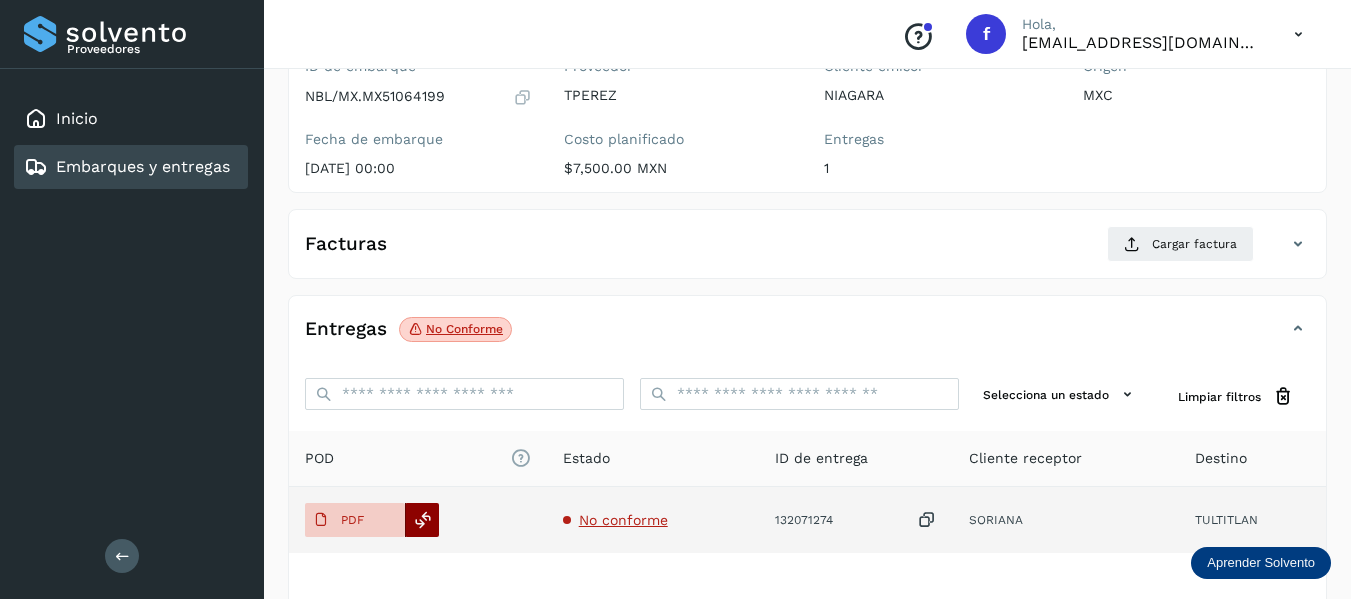 click at bounding box center (423, 520) 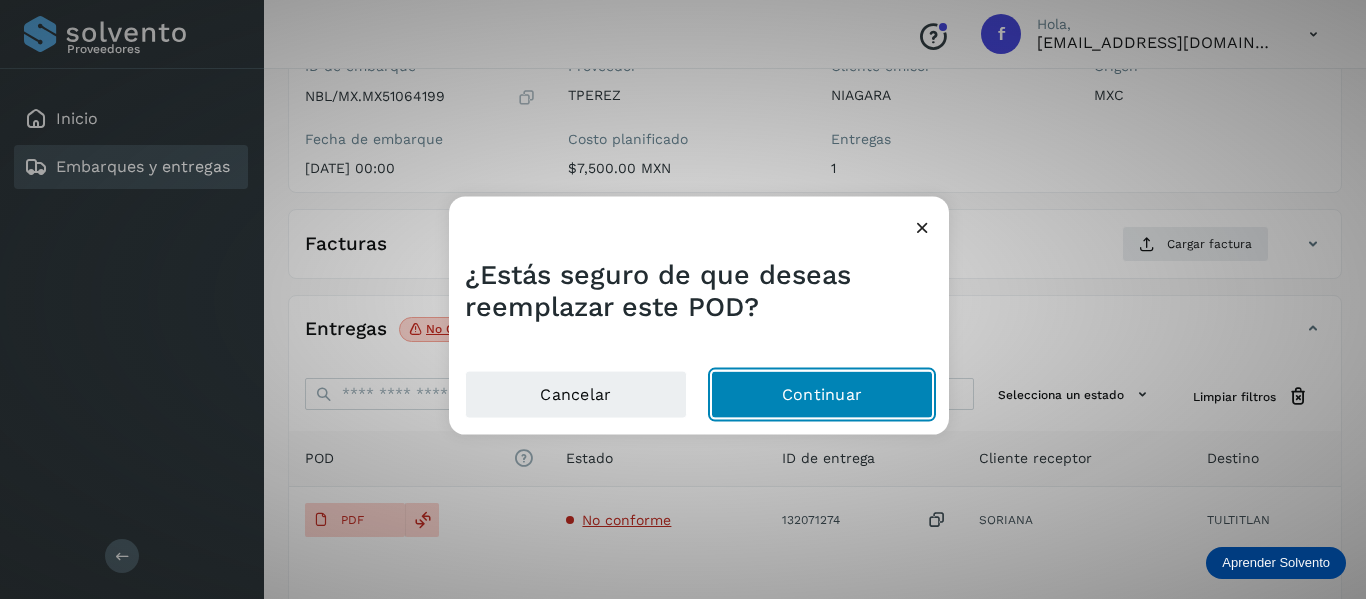 click on "Continuar" 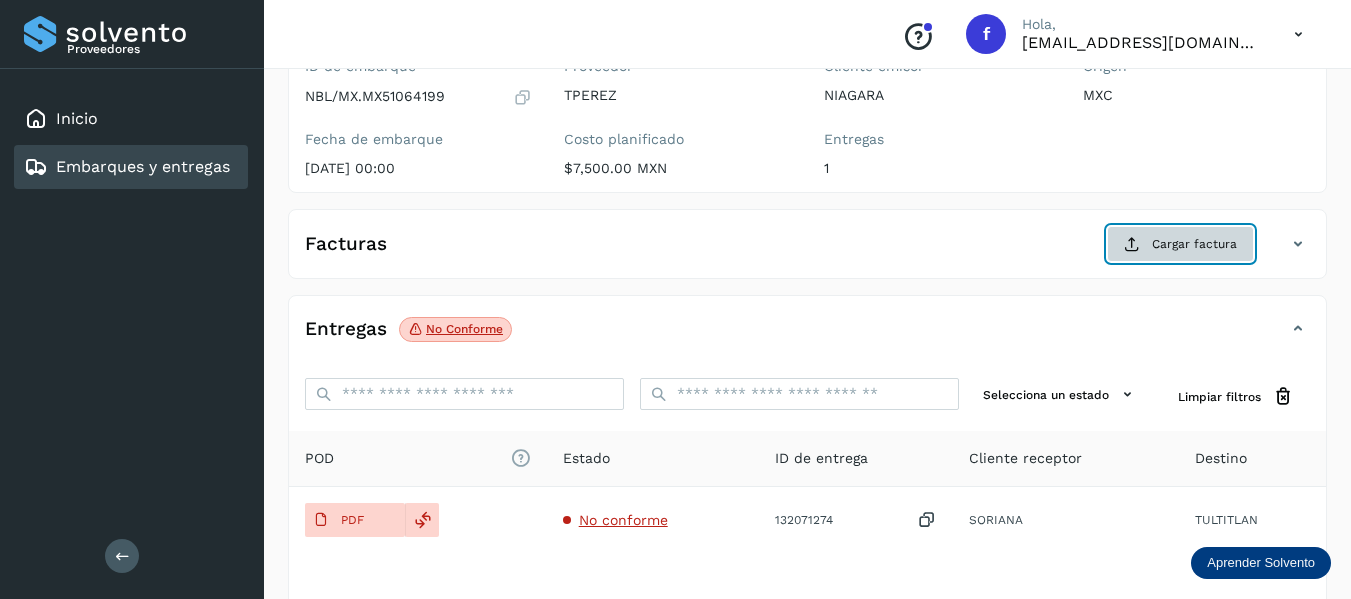 click at bounding box center [1132, 244] 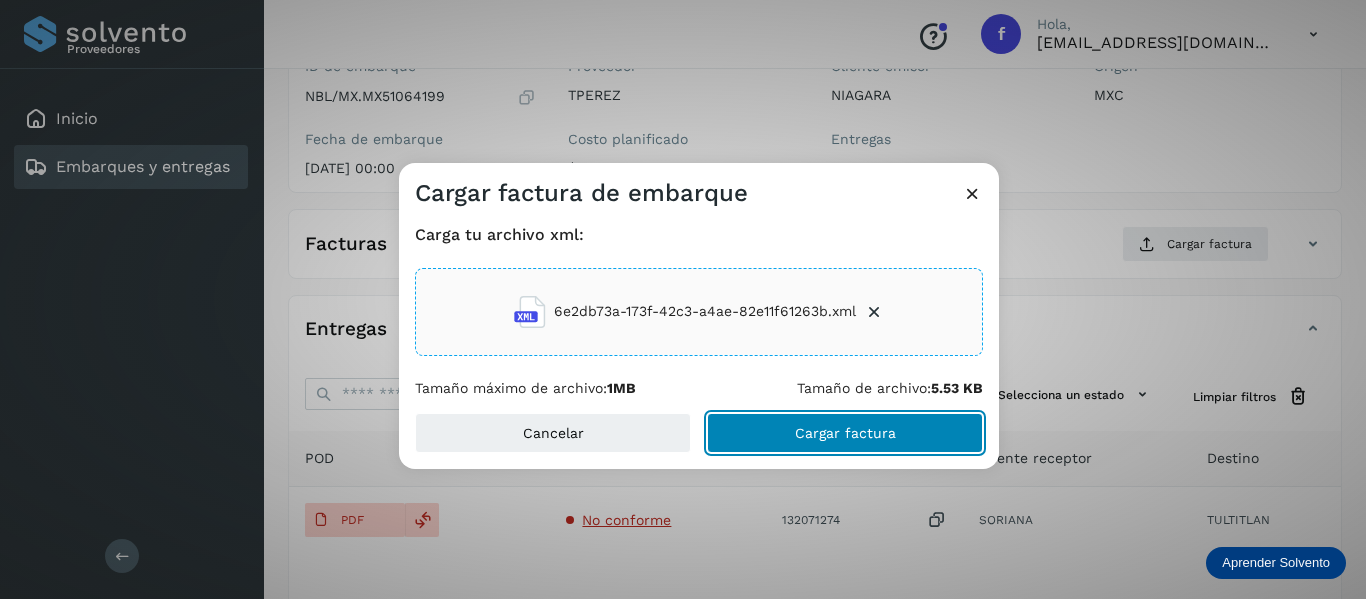 click on "Cargar factura" 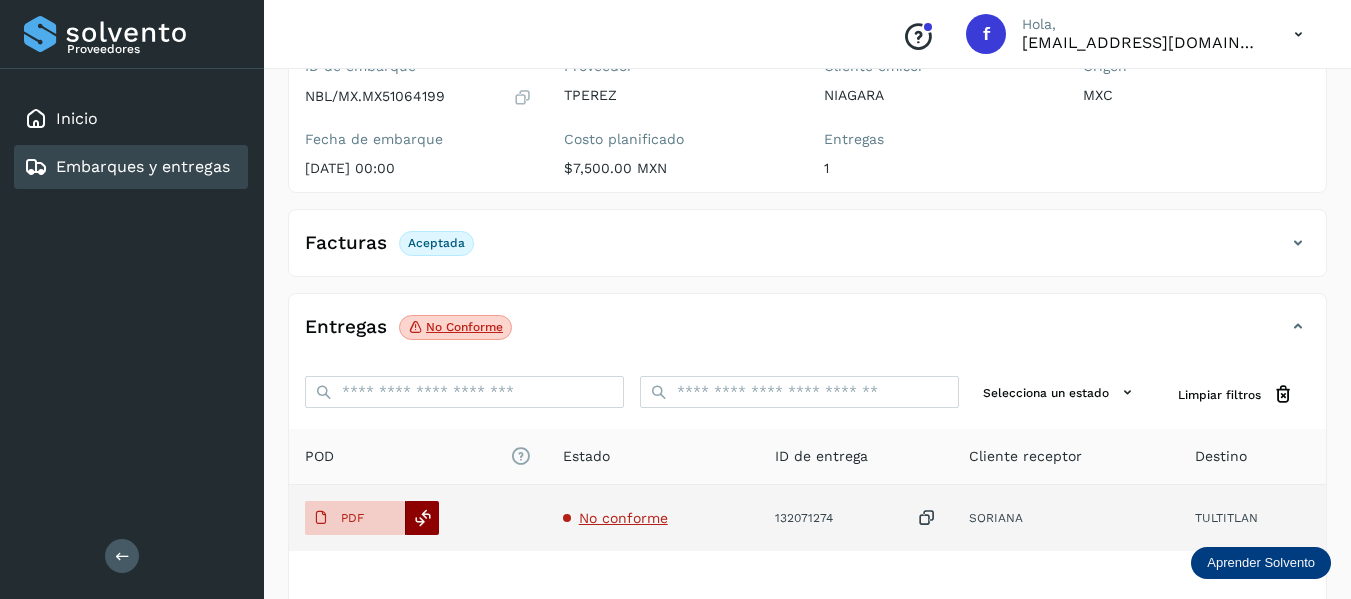 click at bounding box center [423, 518] 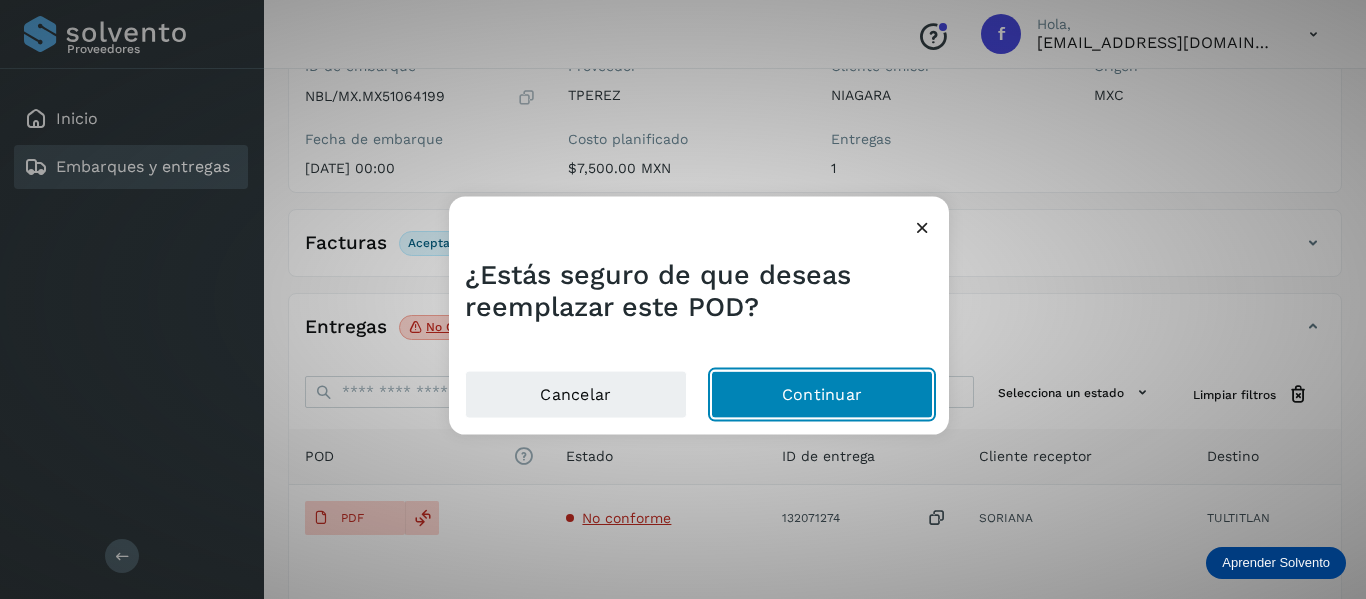 click on "Continuar" 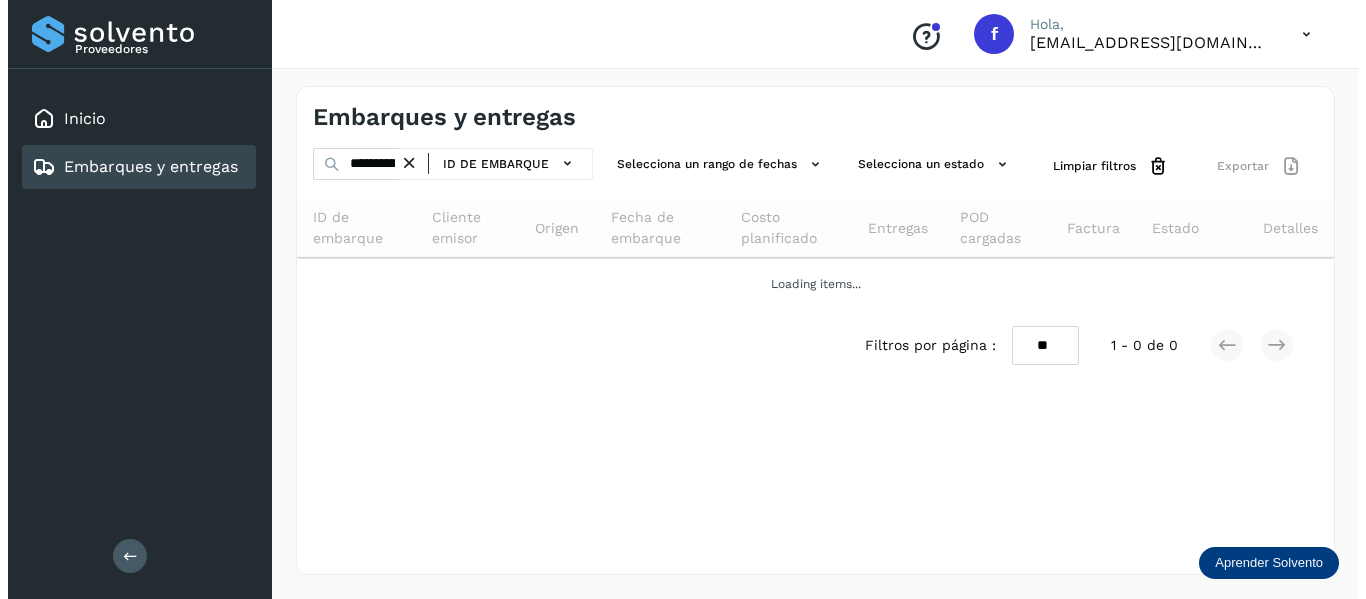 scroll, scrollTop: 0, scrollLeft: 0, axis: both 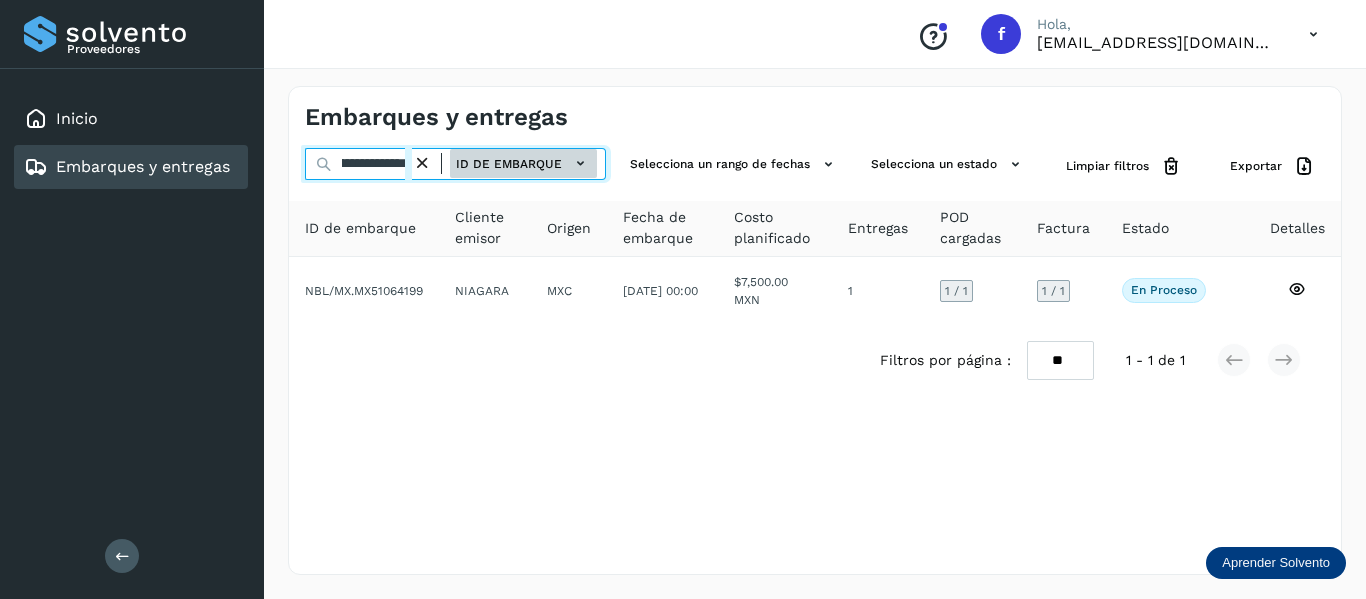 drag, startPoint x: 340, startPoint y: 163, endPoint x: 503, endPoint y: 174, distance: 163.37074 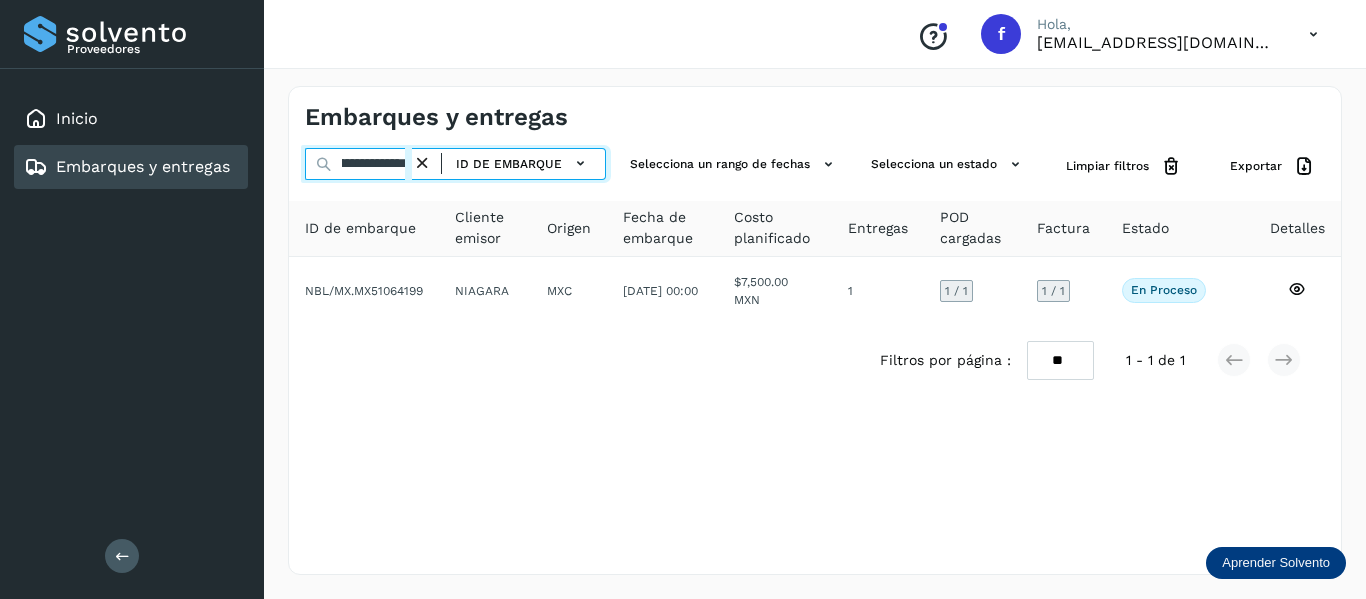 paste 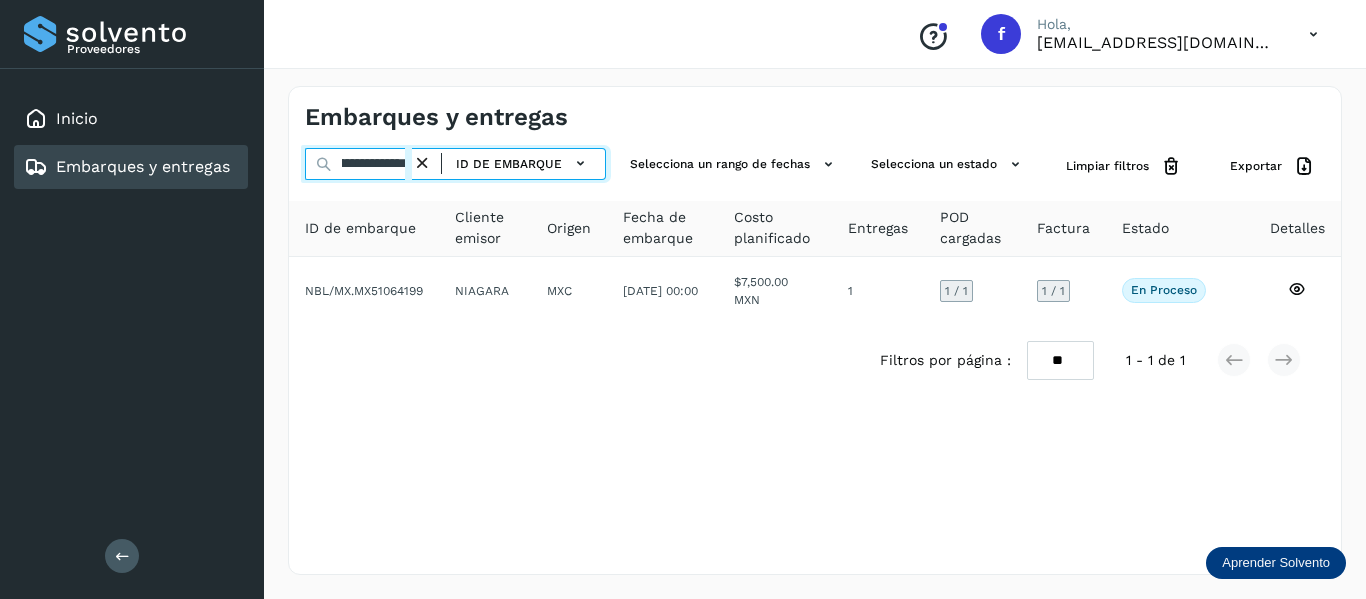 scroll, scrollTop: 0, scrollLeft: 77, axis: horizontal 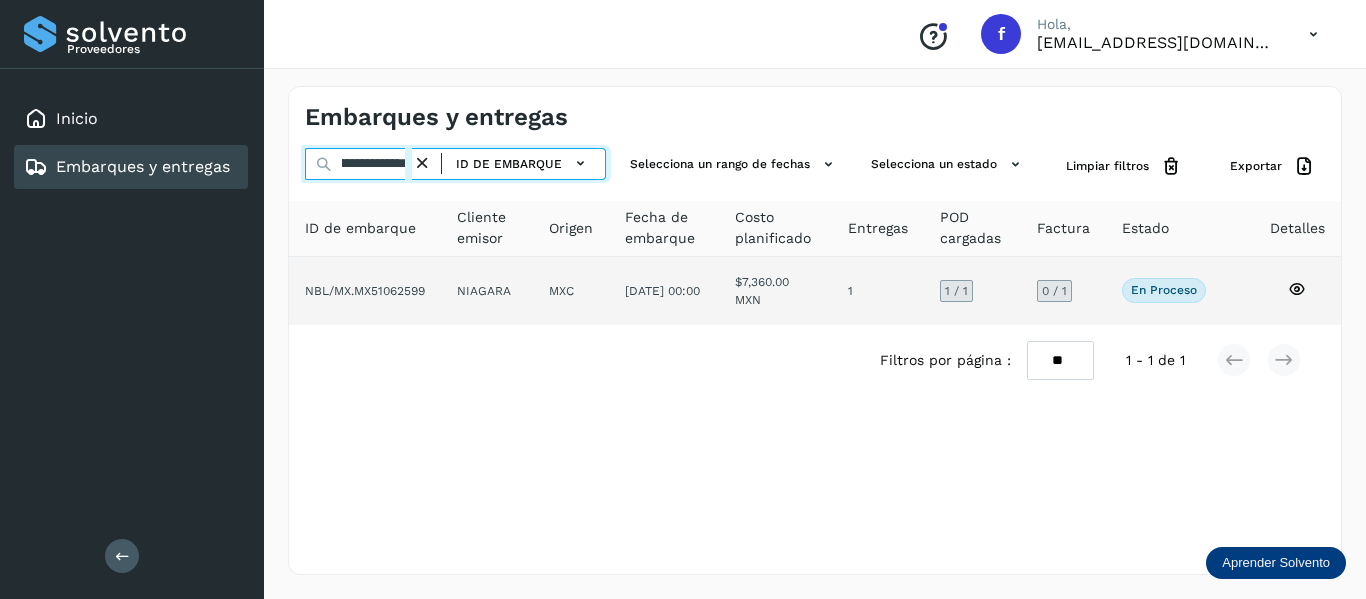 type on "**********" 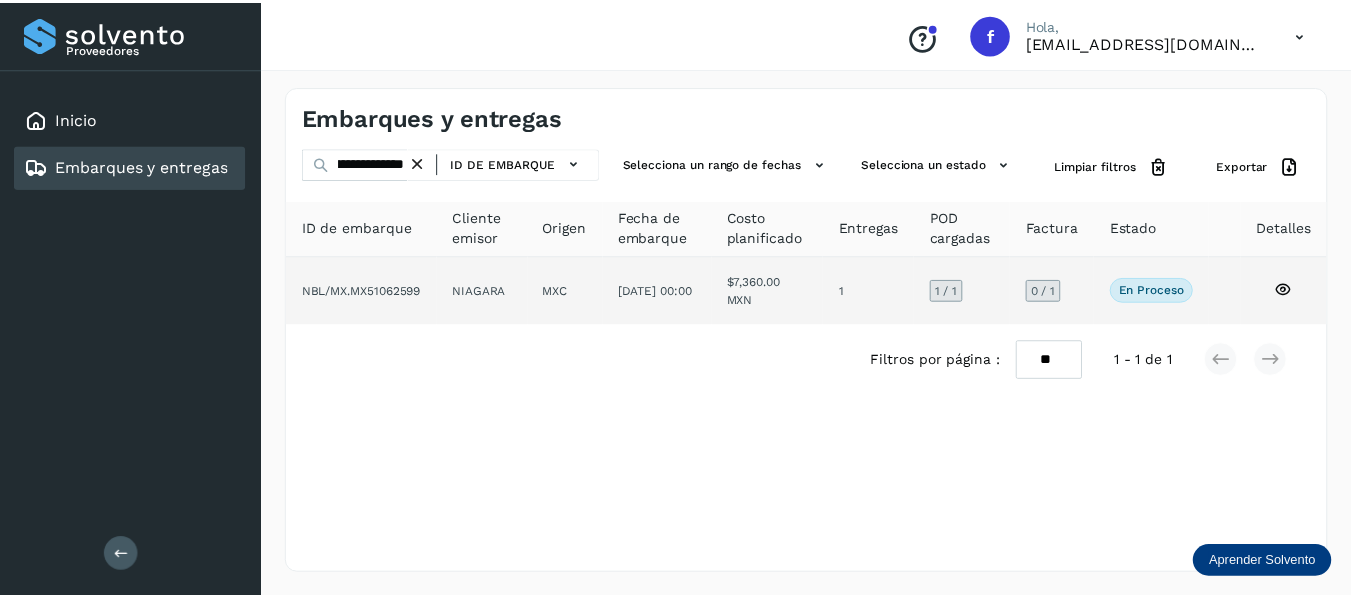 scroll, scrollTop: 0, scrollLeft: 0, axis: both 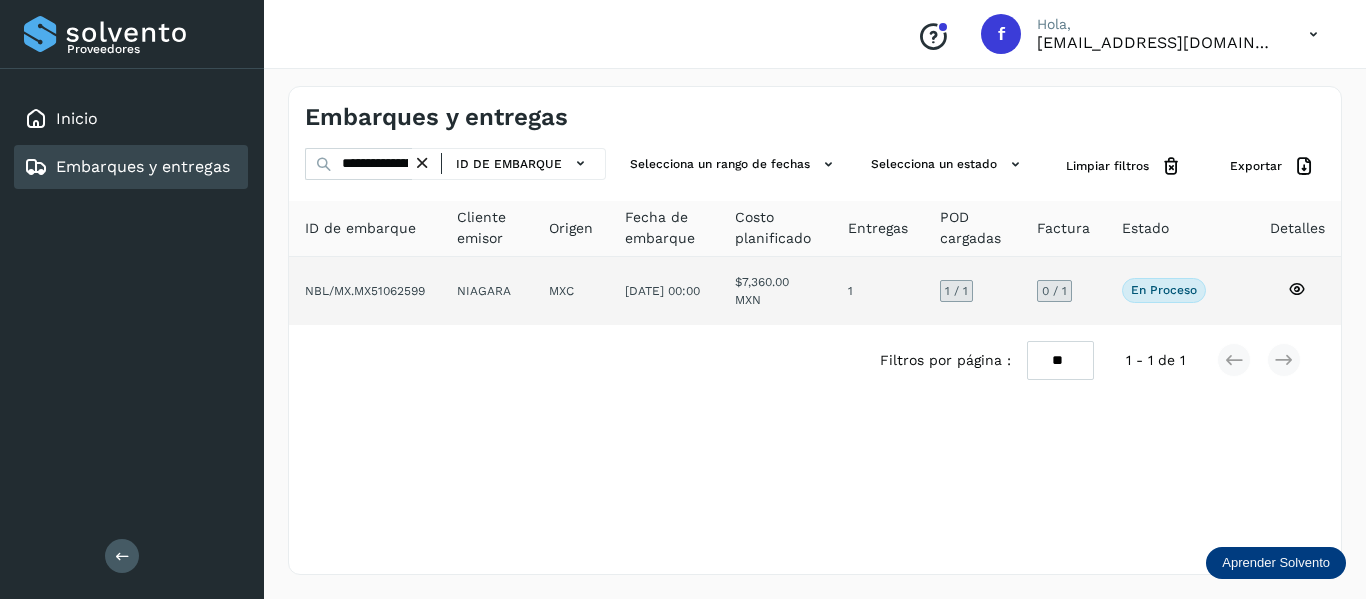 click 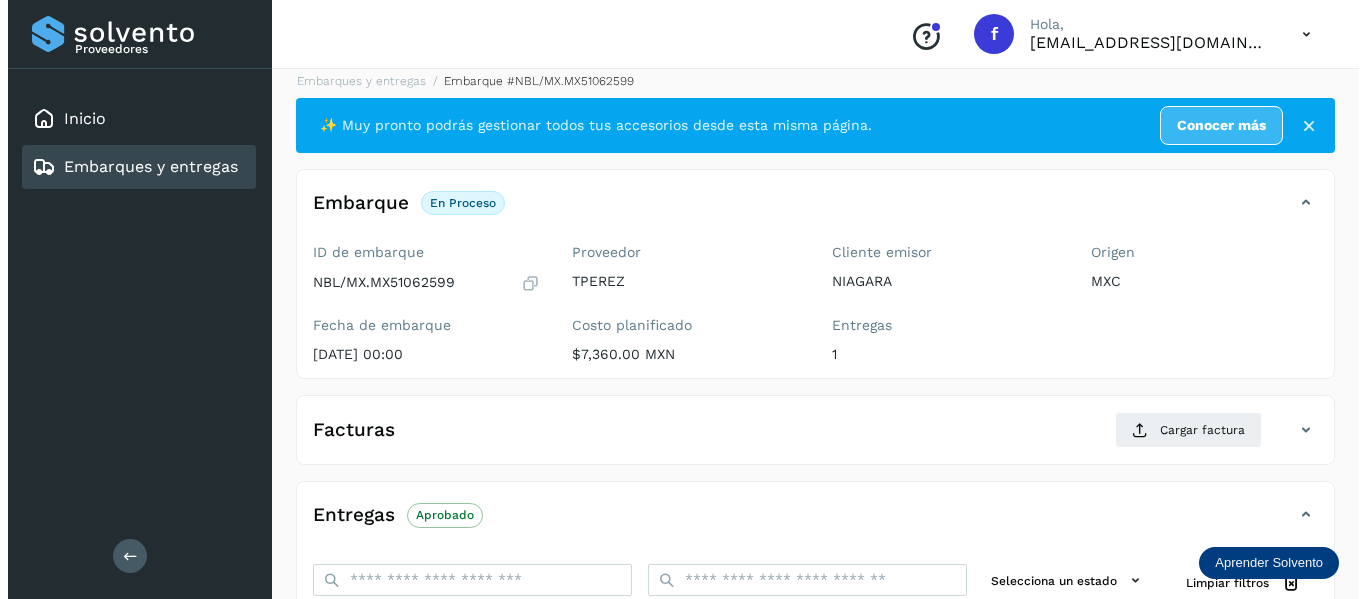 scroll, scrollTop: 0, scrollLeft: 0, axis: both 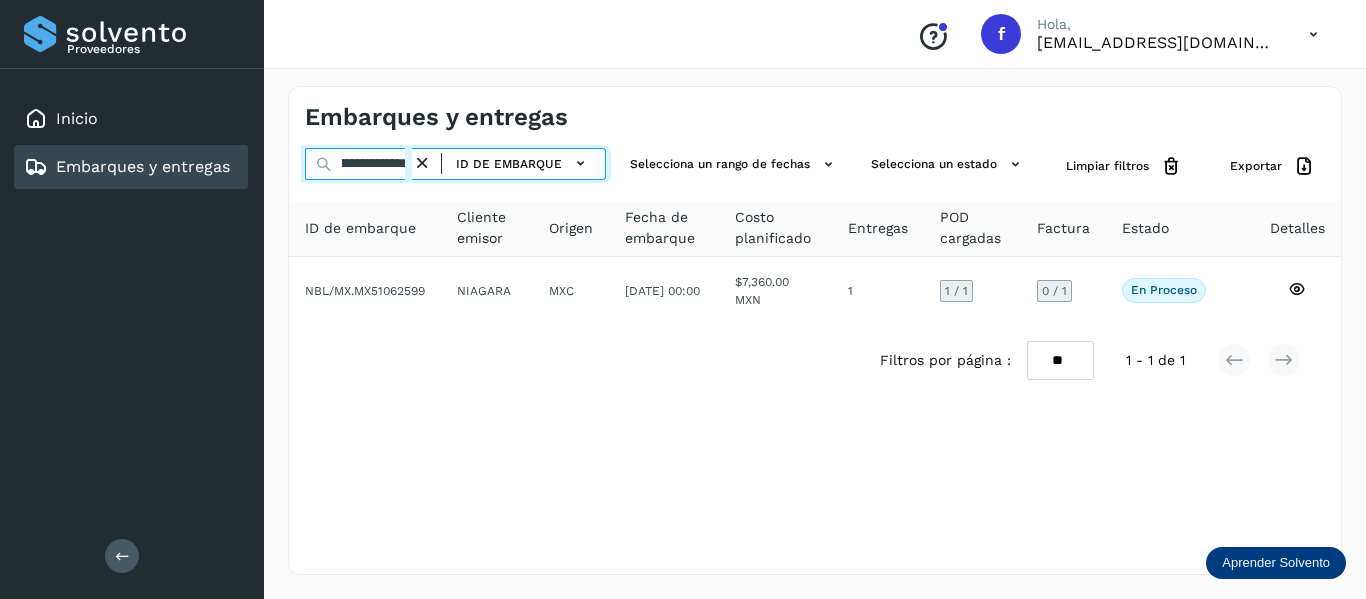 drag, startPoint x: 339, startPoint y: 168, endPoint x: 585, endPoint y: 213, distance: 250.08199 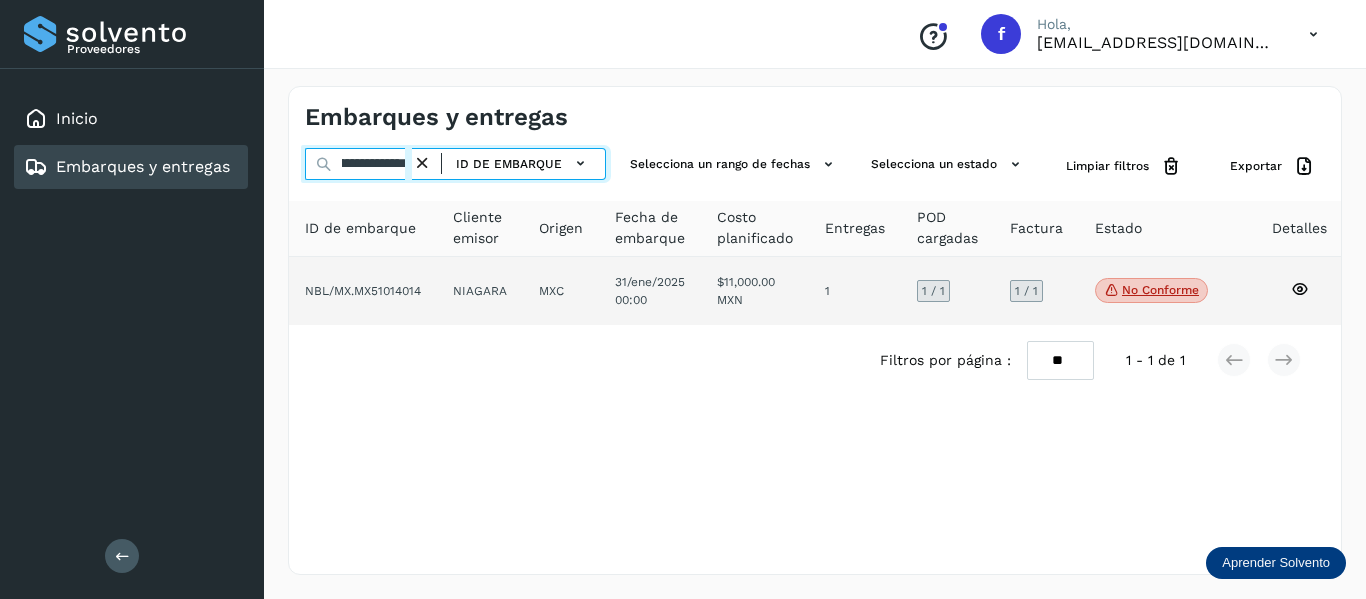 type on "**********" 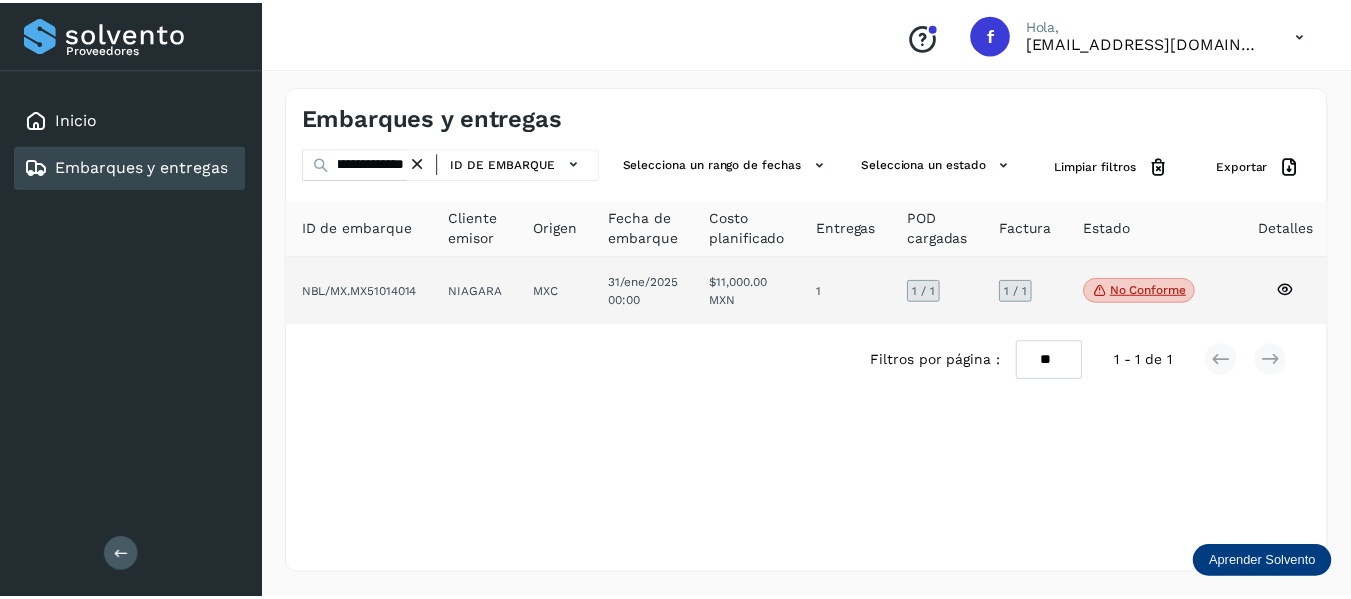 scroll, scrollTop: 0, scrollLeft: 0, axis: both 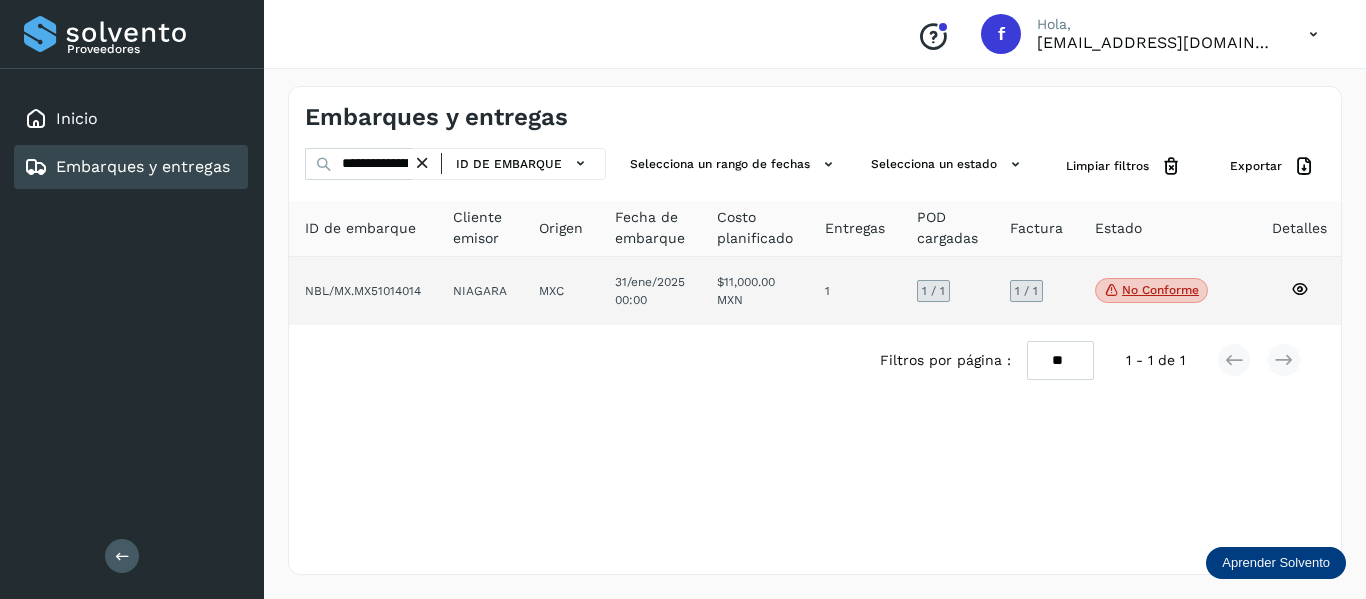 click 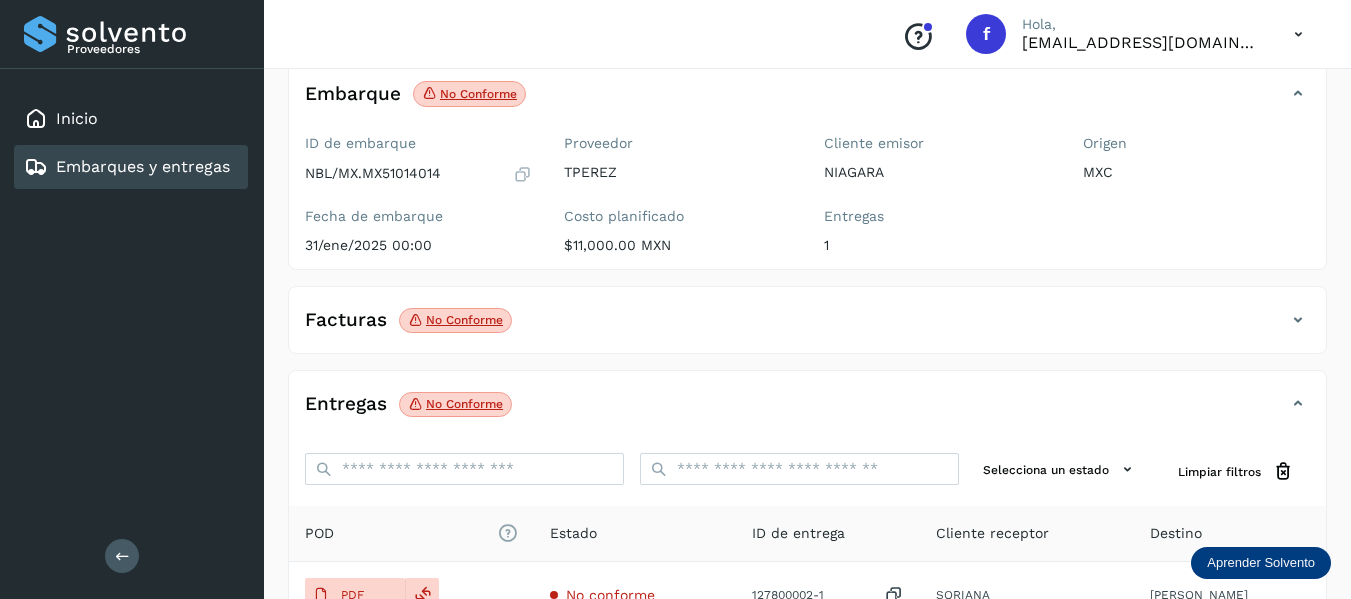 scroll, scrollTop: 348, scrollLeft: 0, axis: vertical 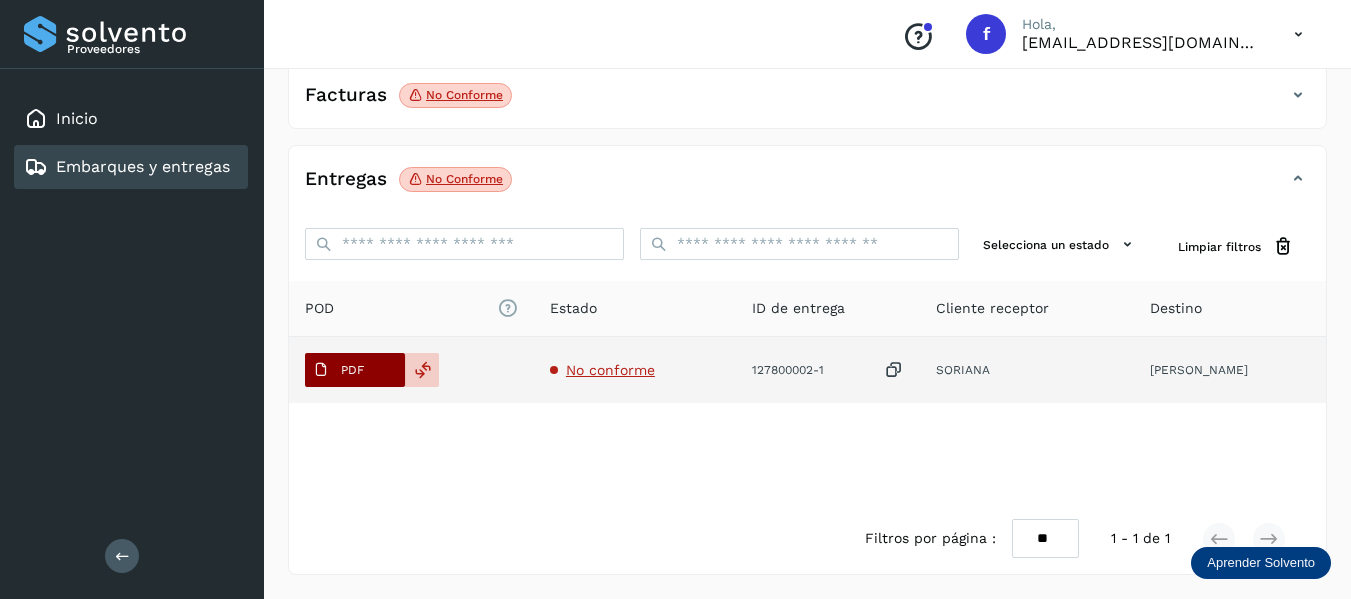 click on "PDF" at bounding box center (355, 370) 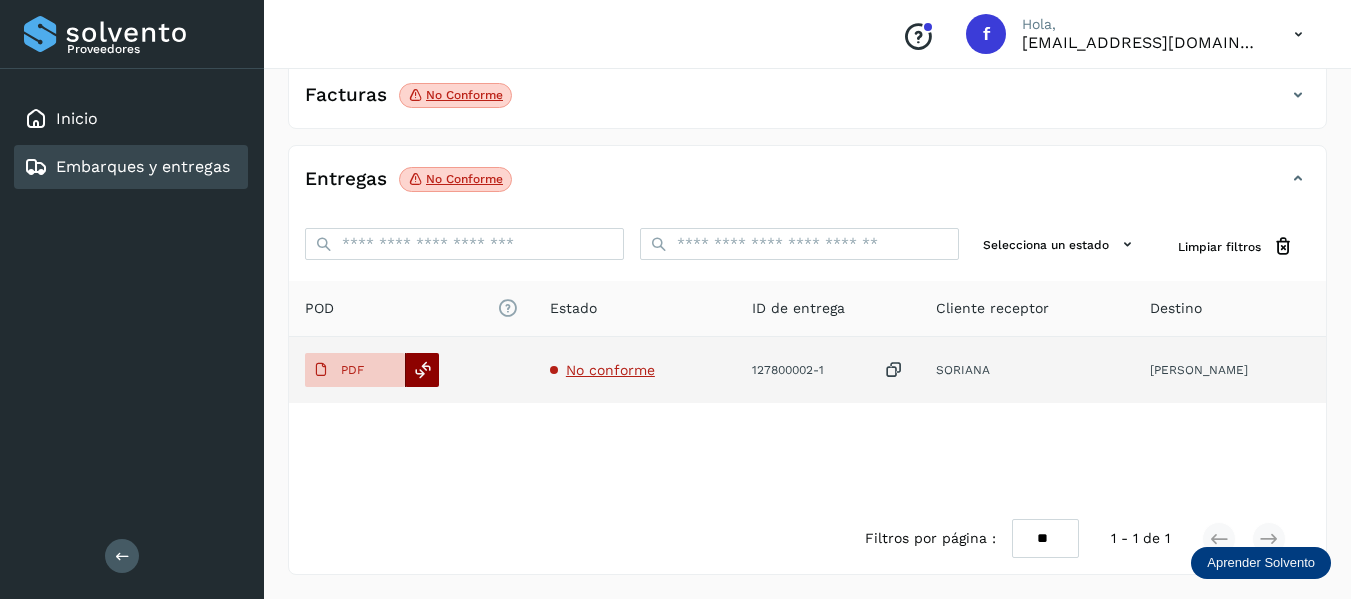click at bounding box center (423, 370) 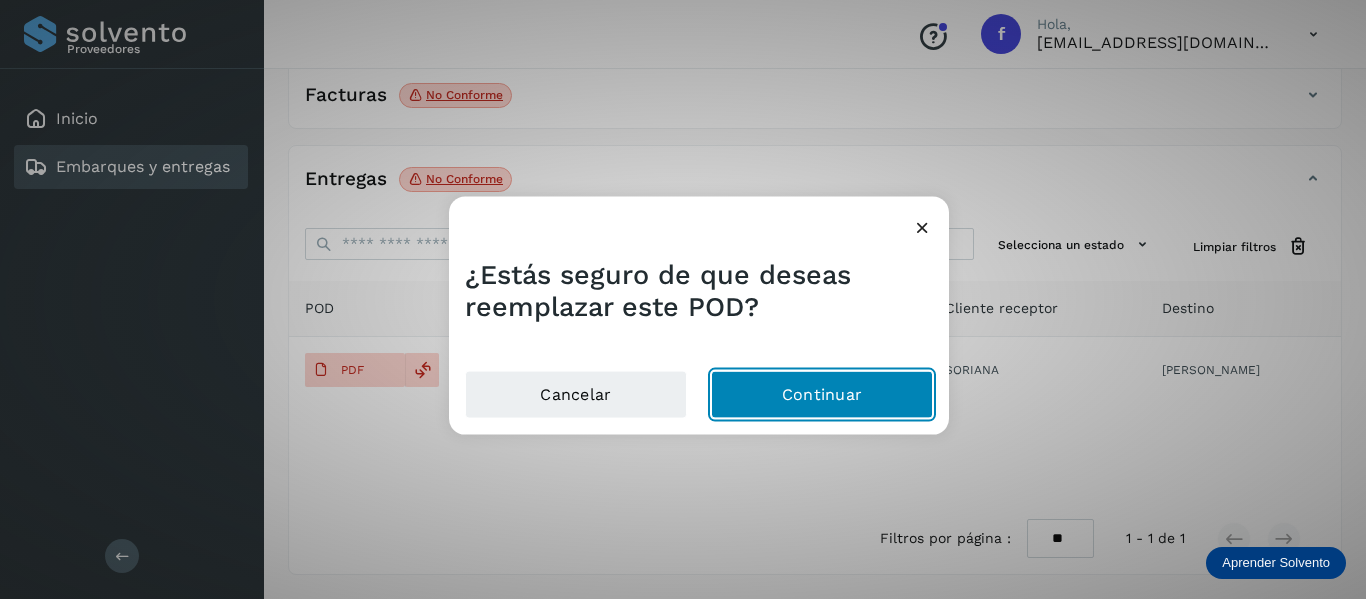 click on "Continuar" 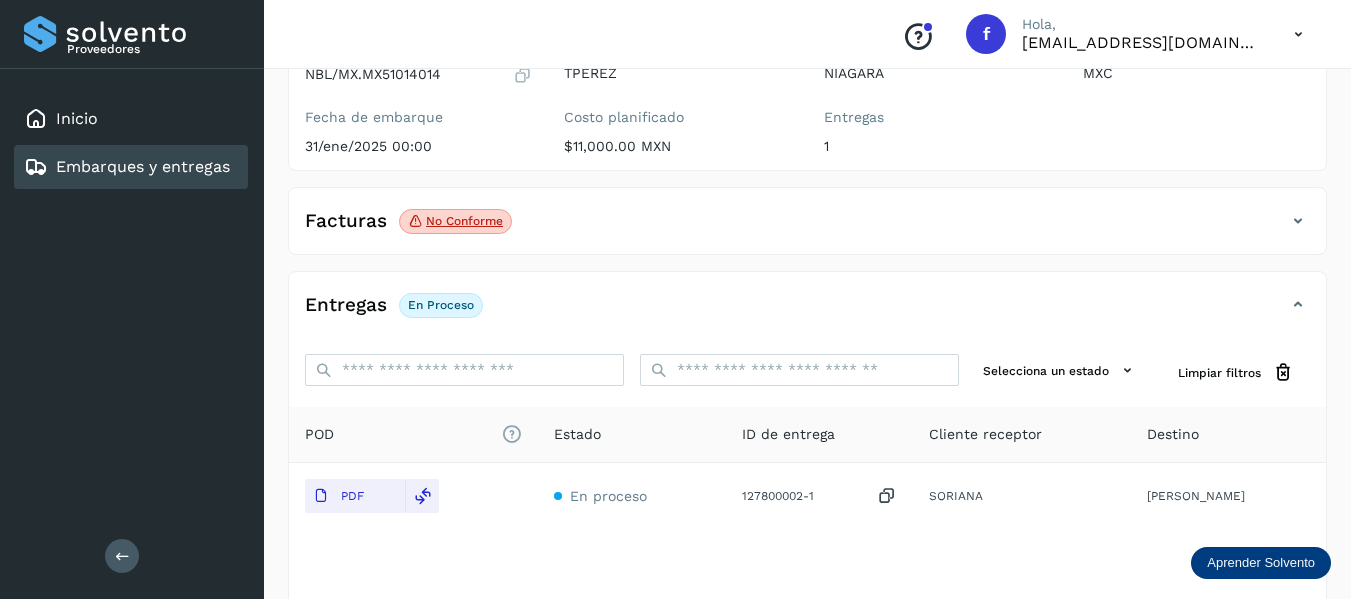 scroll, scrollTop: 48, scrollLeft: 0, axis: vertical 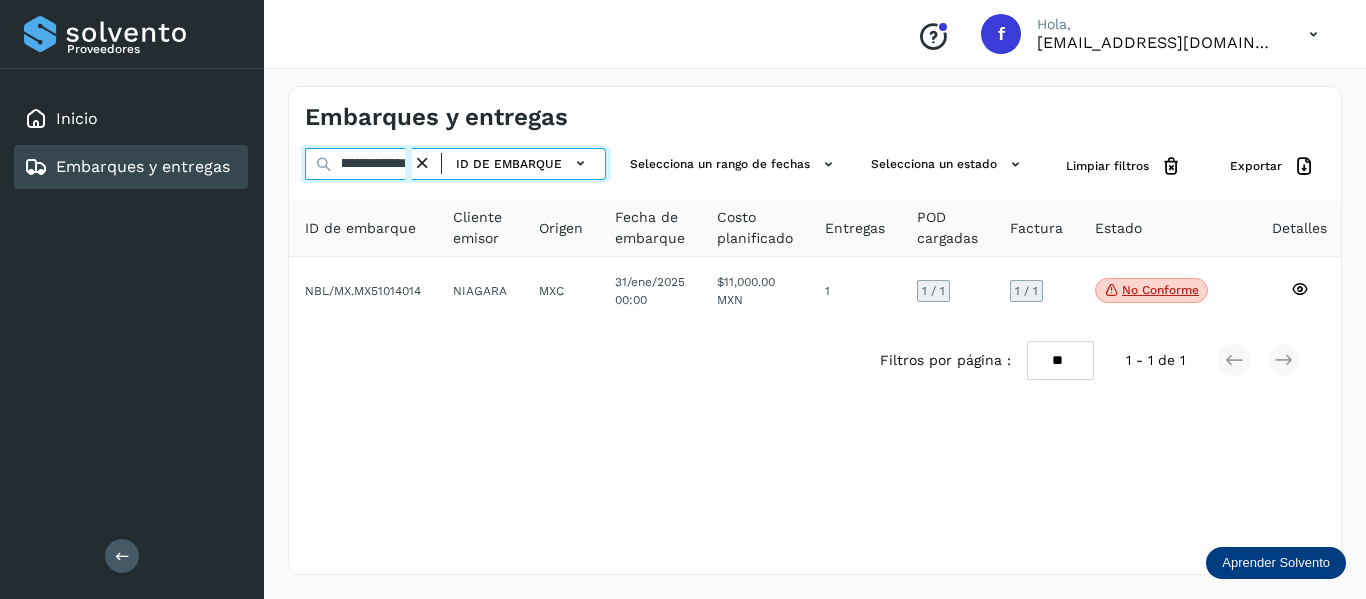 drag, startPoint x: 342, startPoint y: 168, endPoint x: 536, endPoint y: 182, distance: 194.5045 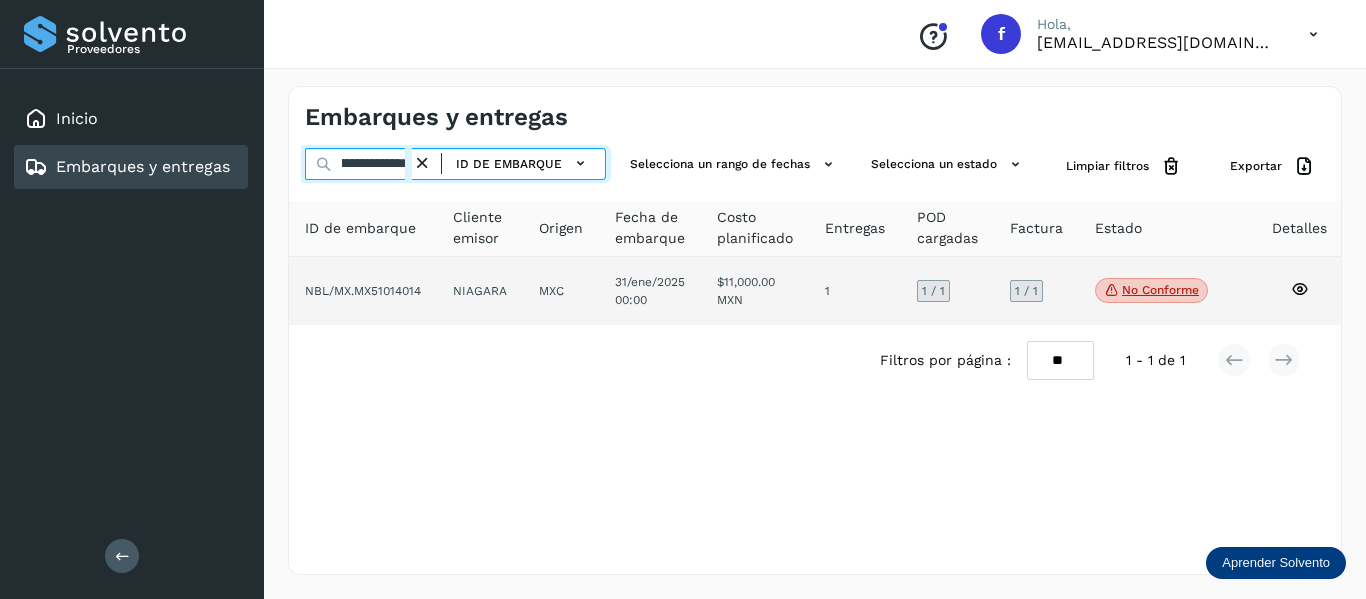 paste 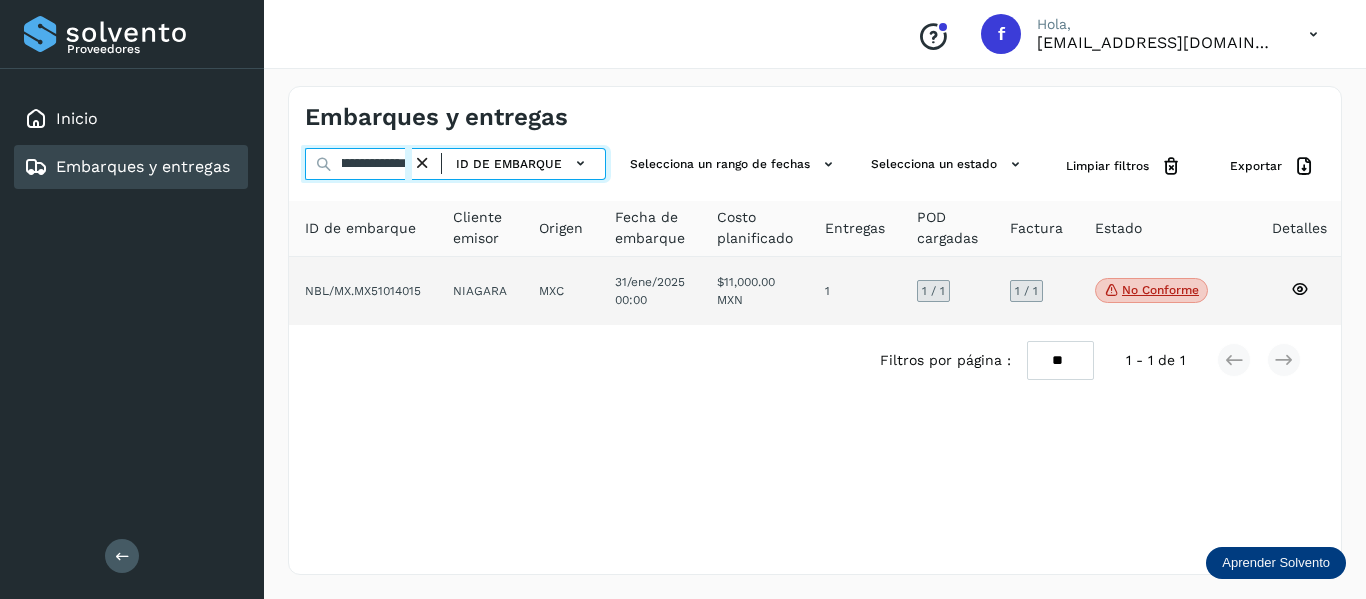 type on "**********" 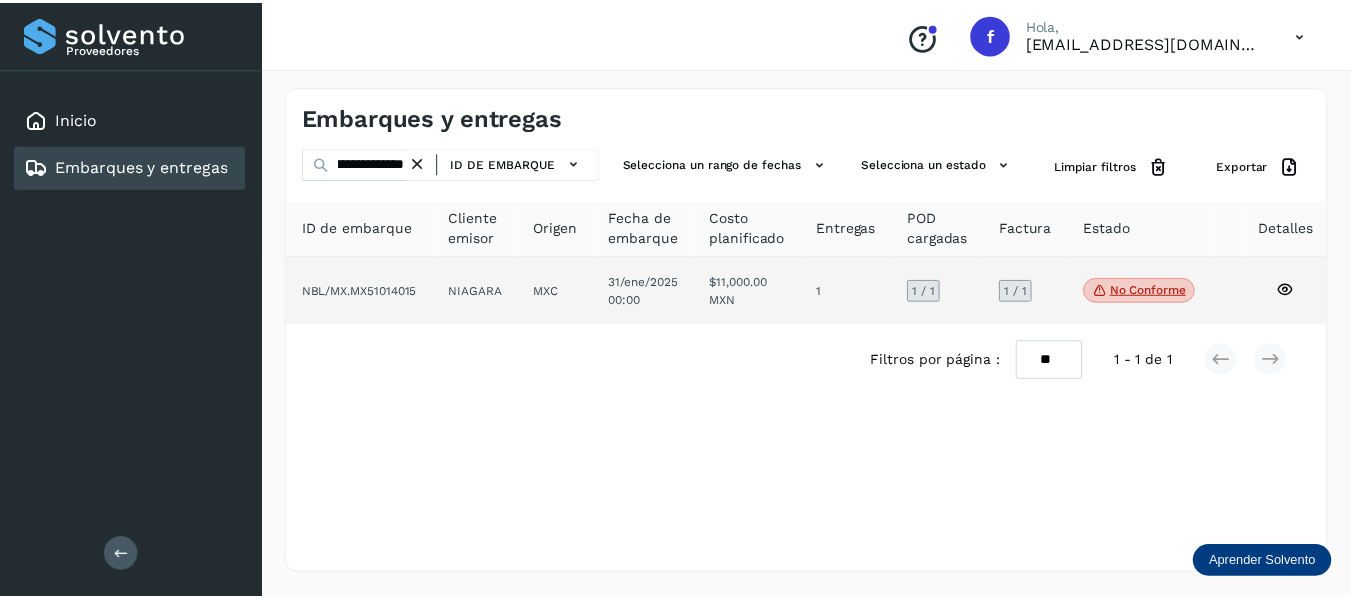 scroll, scrollTop: 0, scrollLeft: 0, axis: both 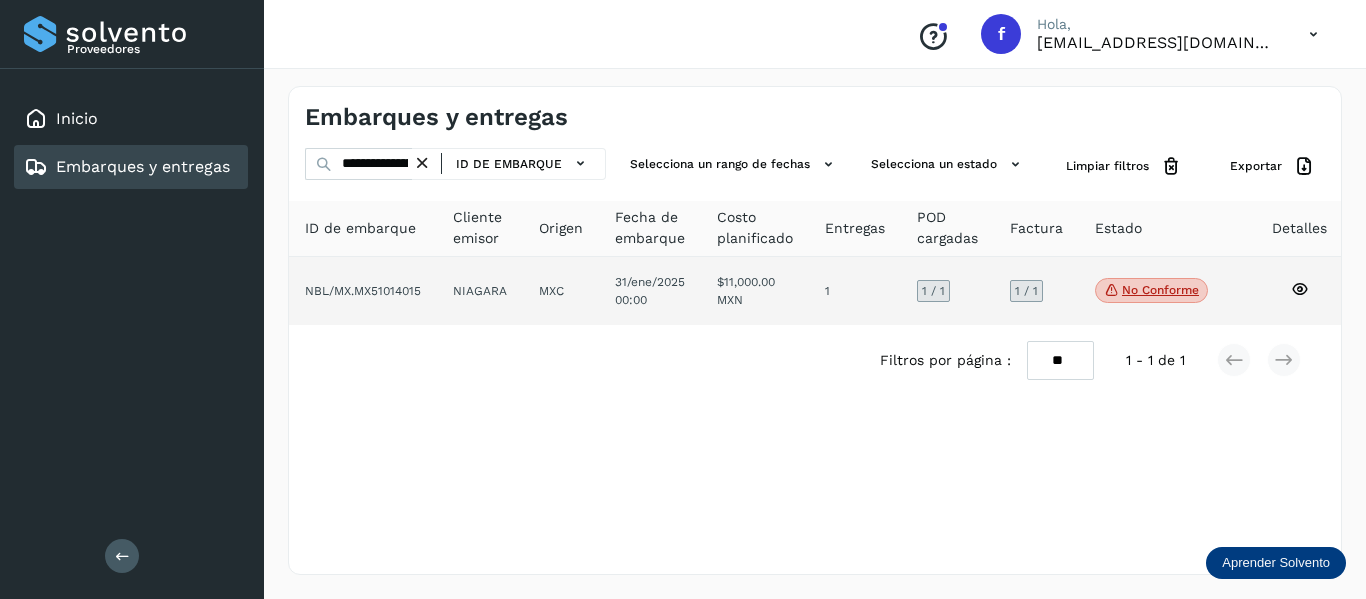 click on "No conforme" 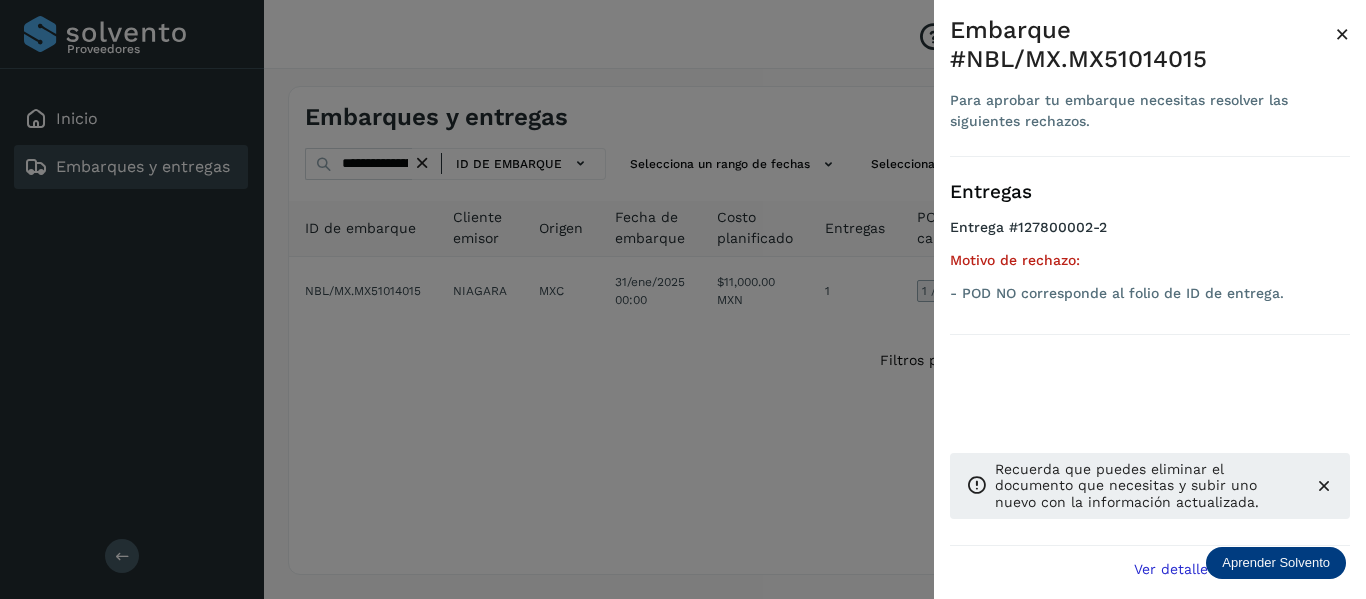 click on "×" at bounding box center (1342, 34) 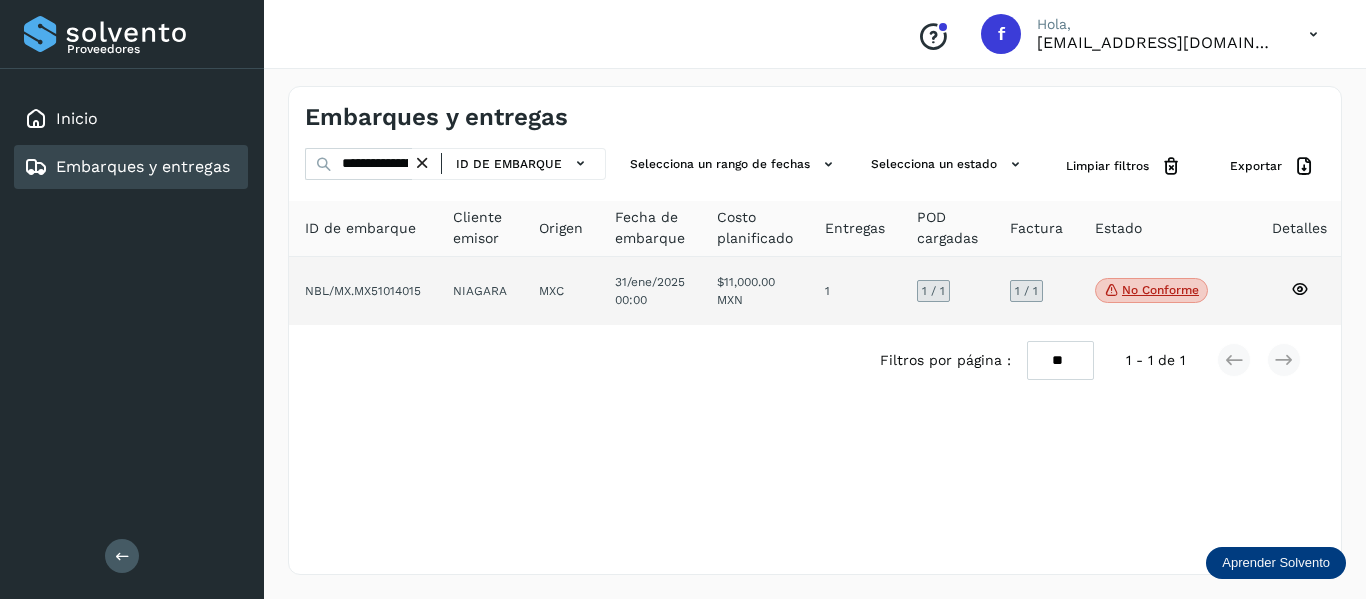 click 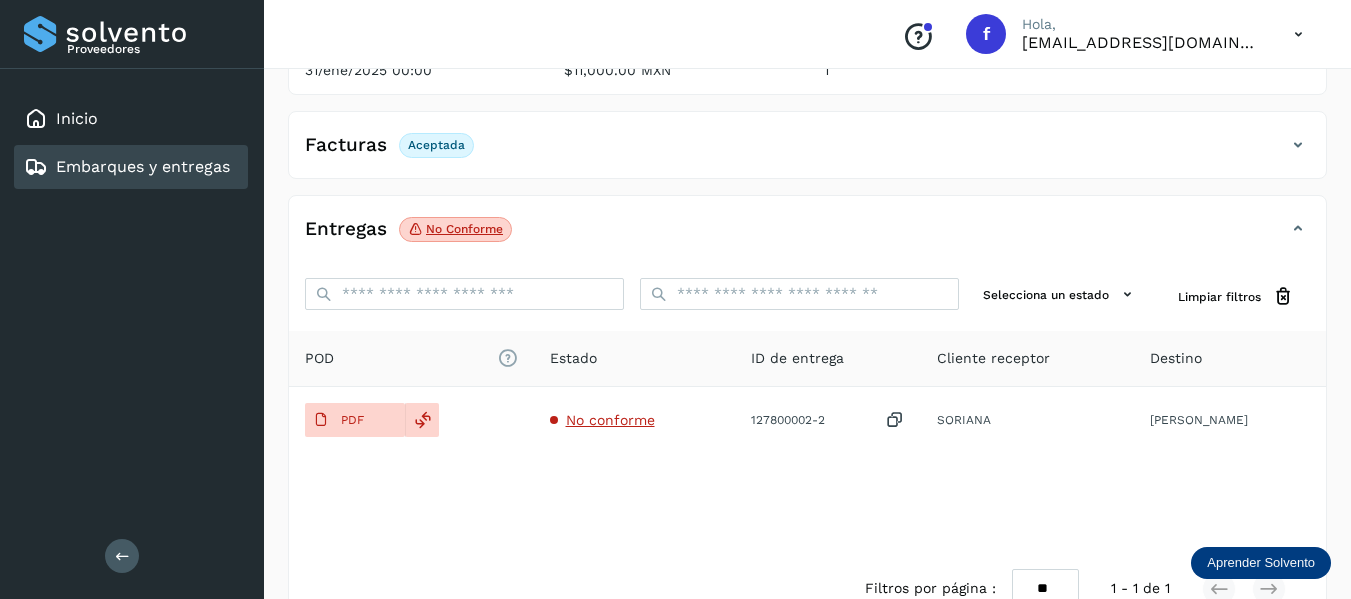 scroll, scrollTop: 300, scrollLeft: 0, axis: vertical 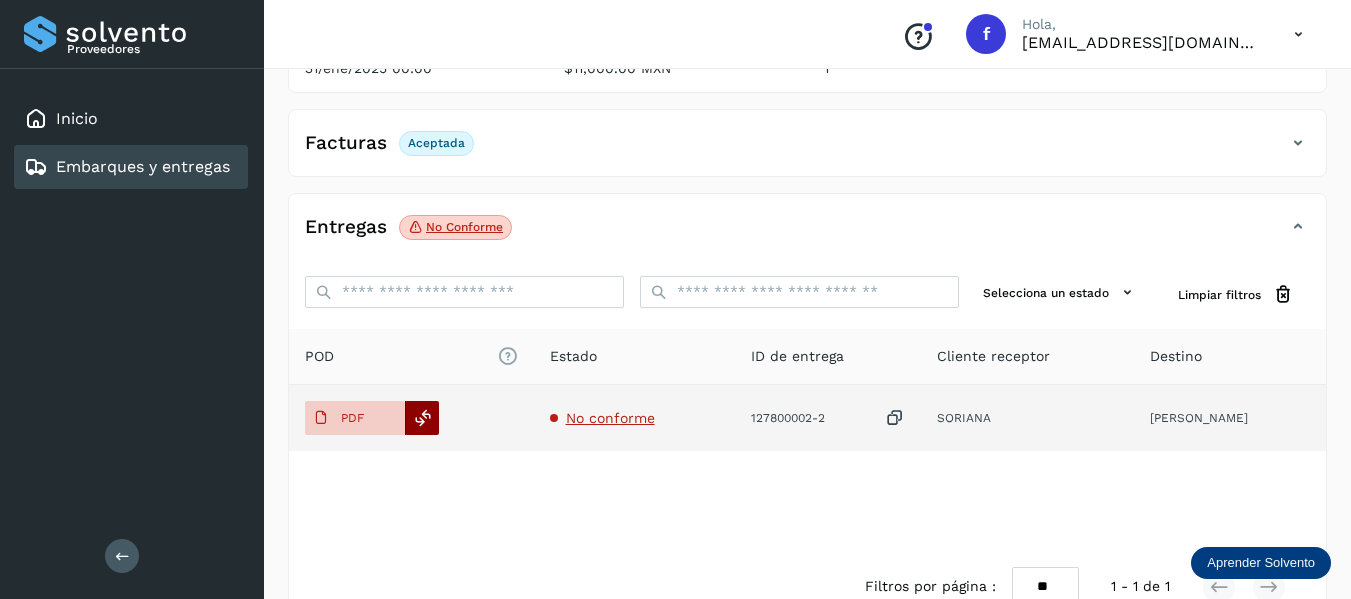 click at bounding box center [423, 418] 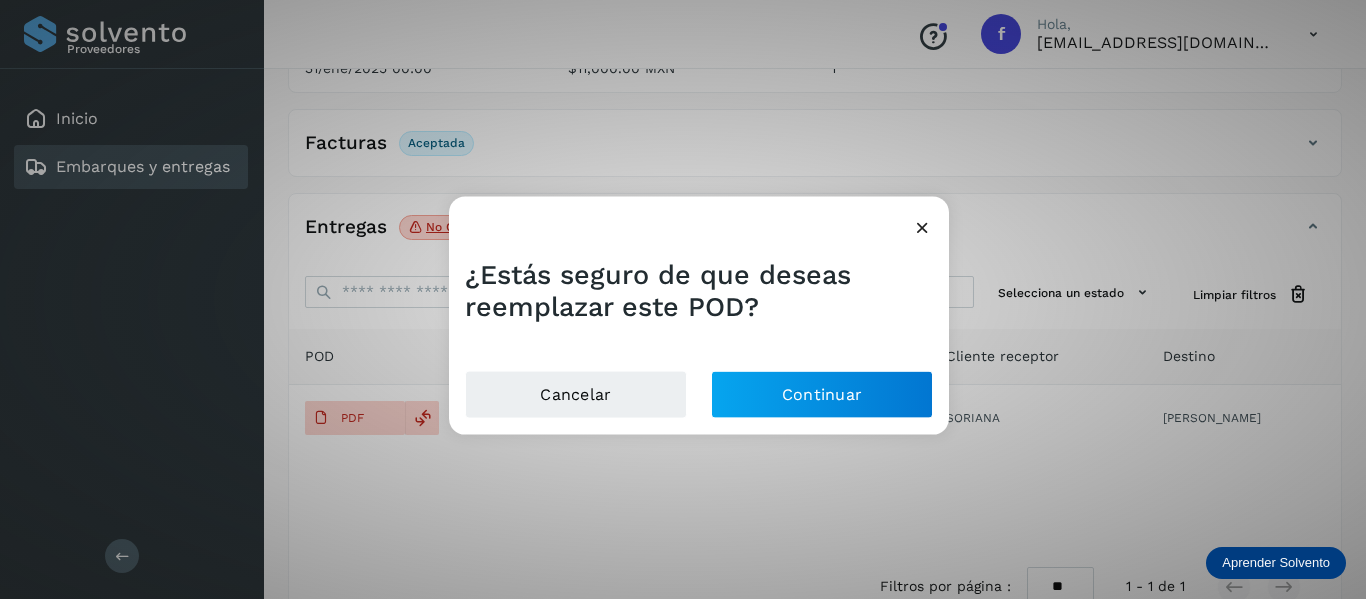 click on "¿Estás seguro de que deseas reemplazar este POD? Cancelar Continuar" 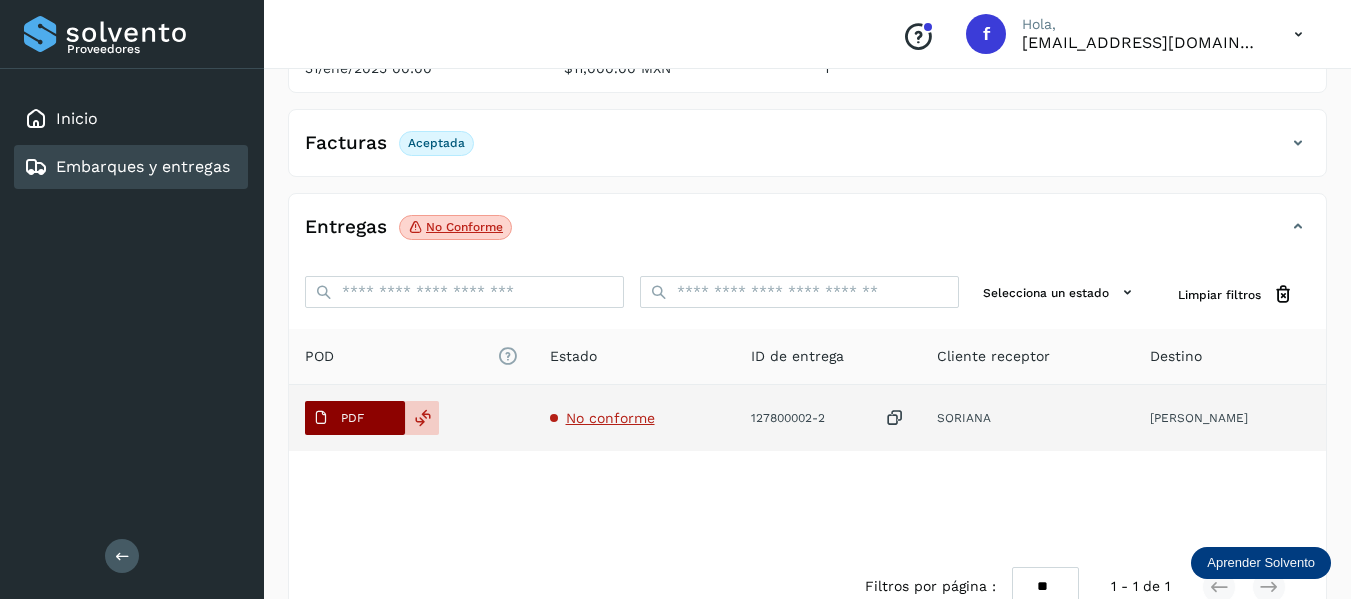 click on "PDF" at bounding box center (338, 418) 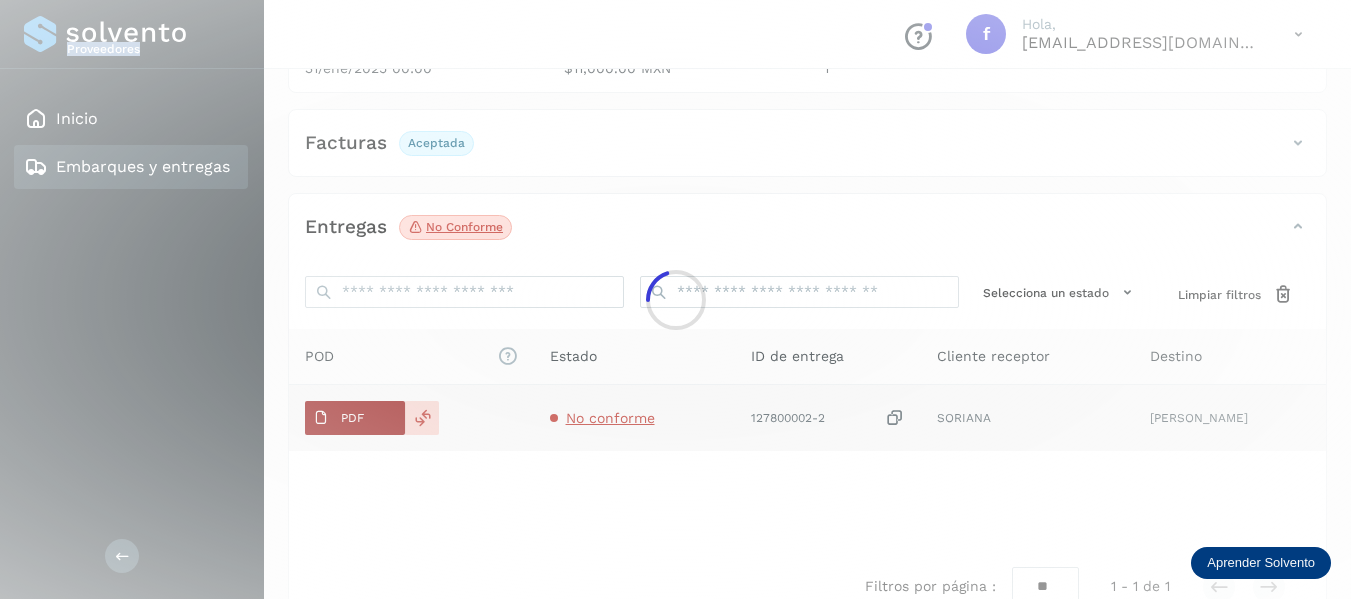 click 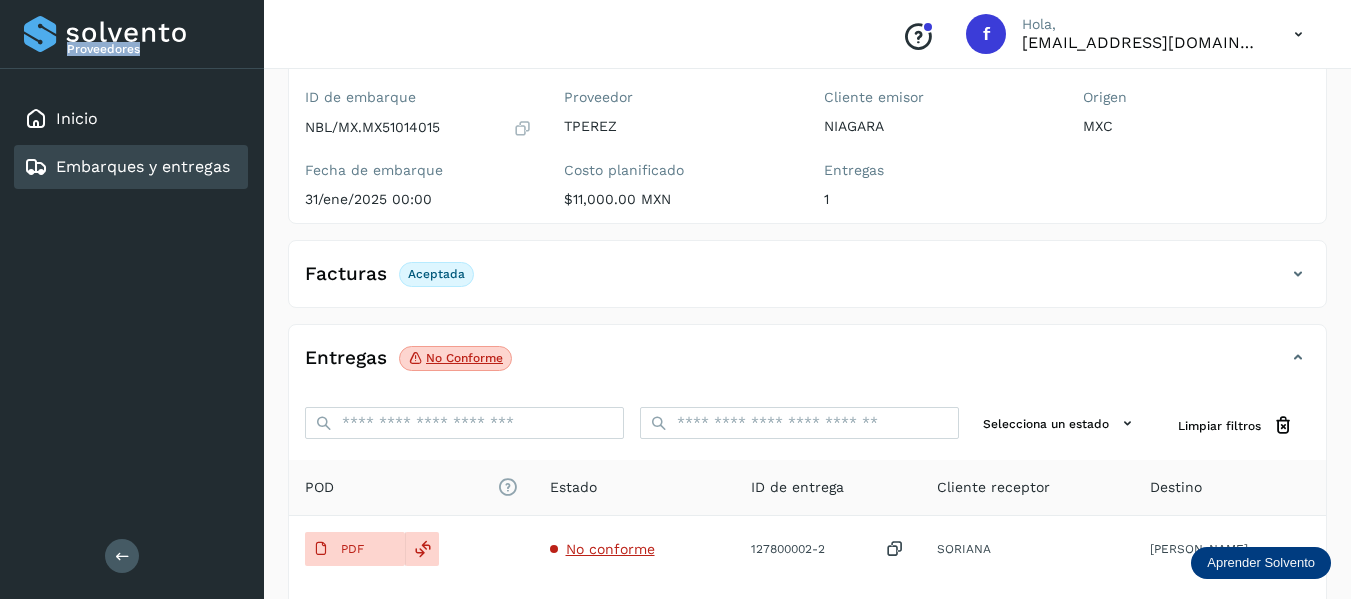 scroll, scrollTop: 200, scrollLeft: 0, axis: vertical 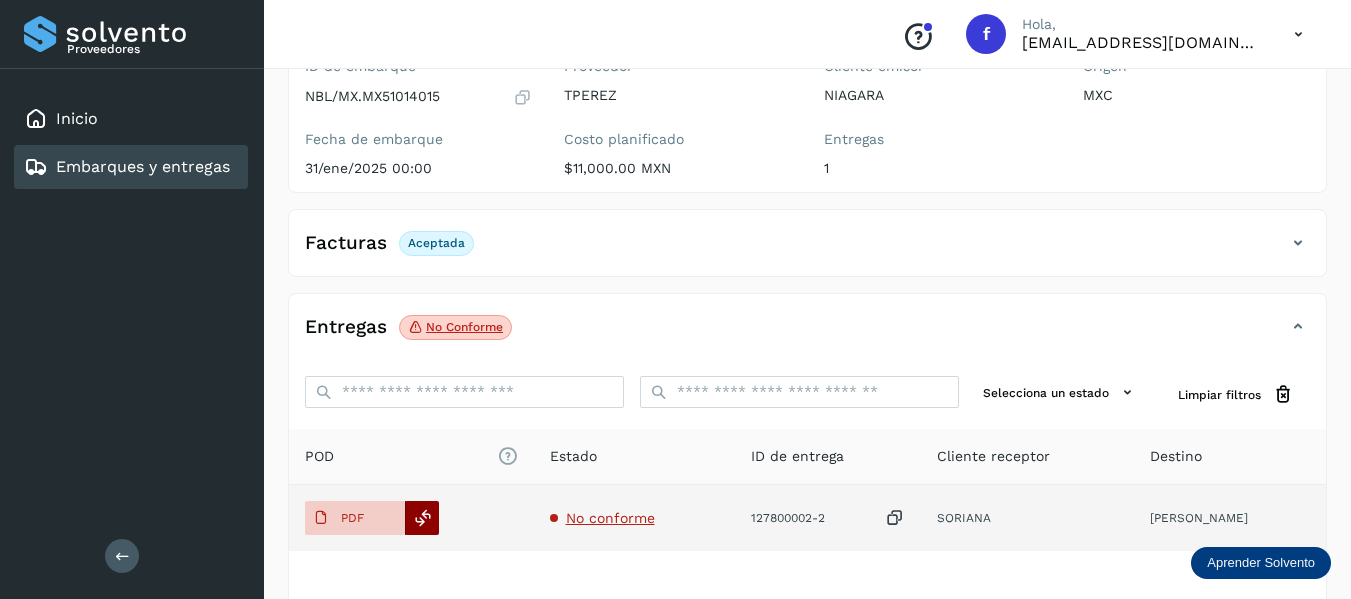 click at bounding box center [423, 518] 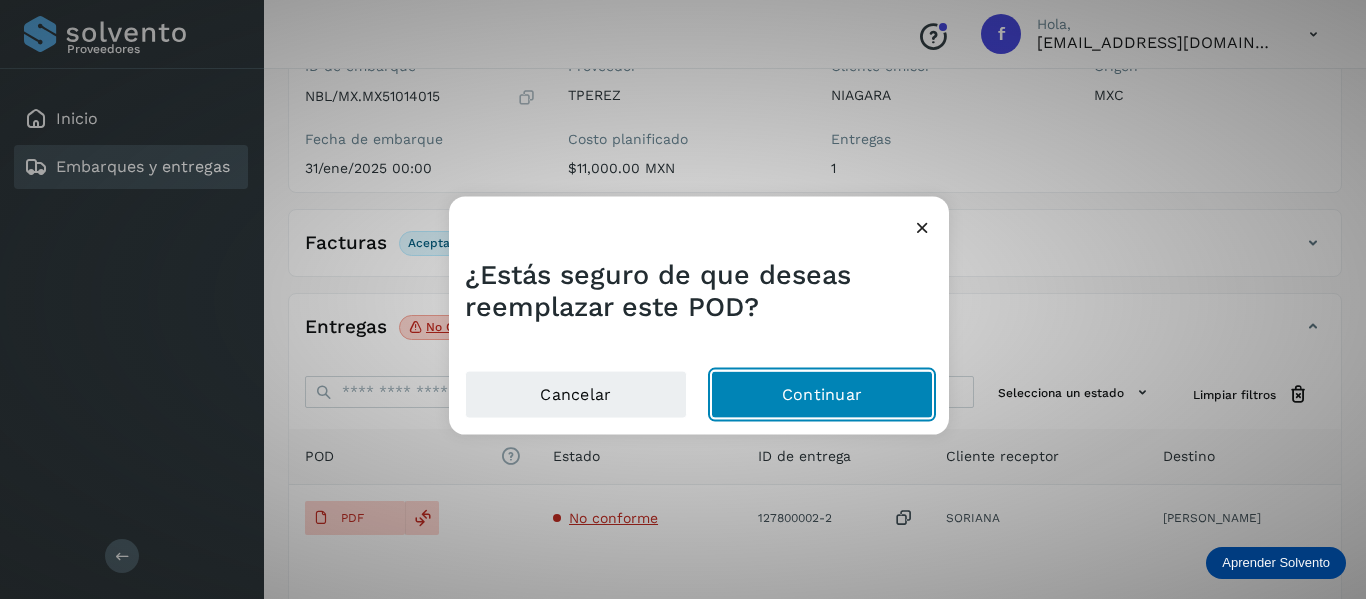 click on "Continuar" 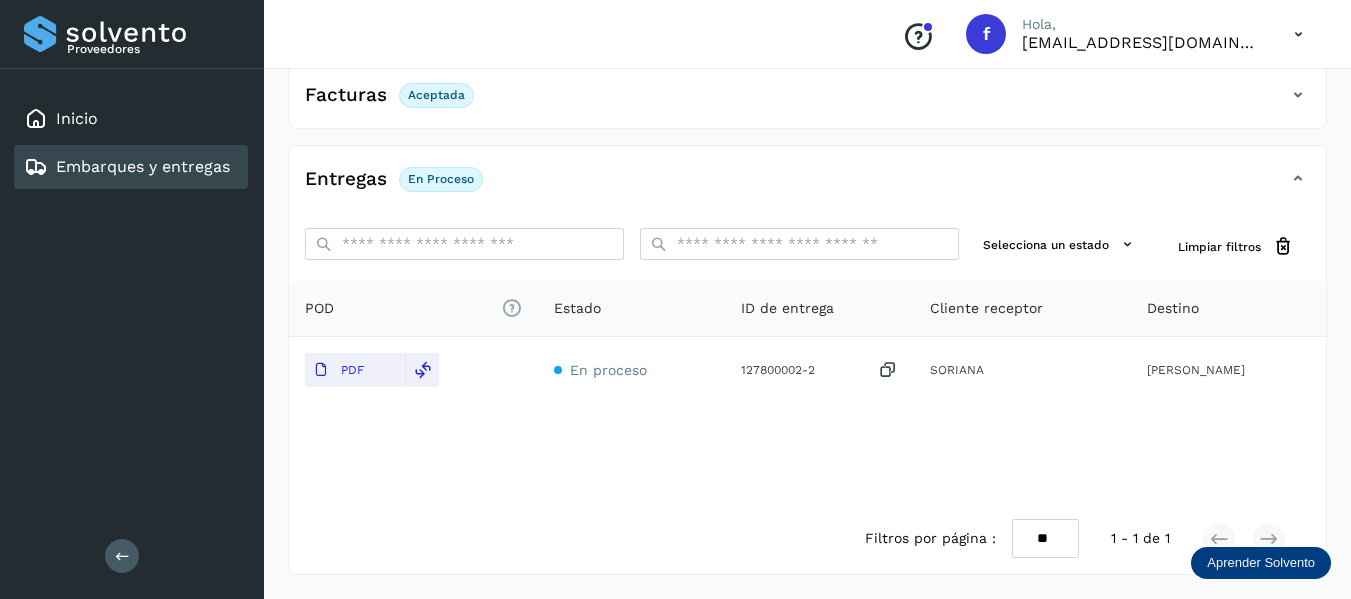 scroll, scrollTop: 48, scrollLeft: 0, axis: vertical 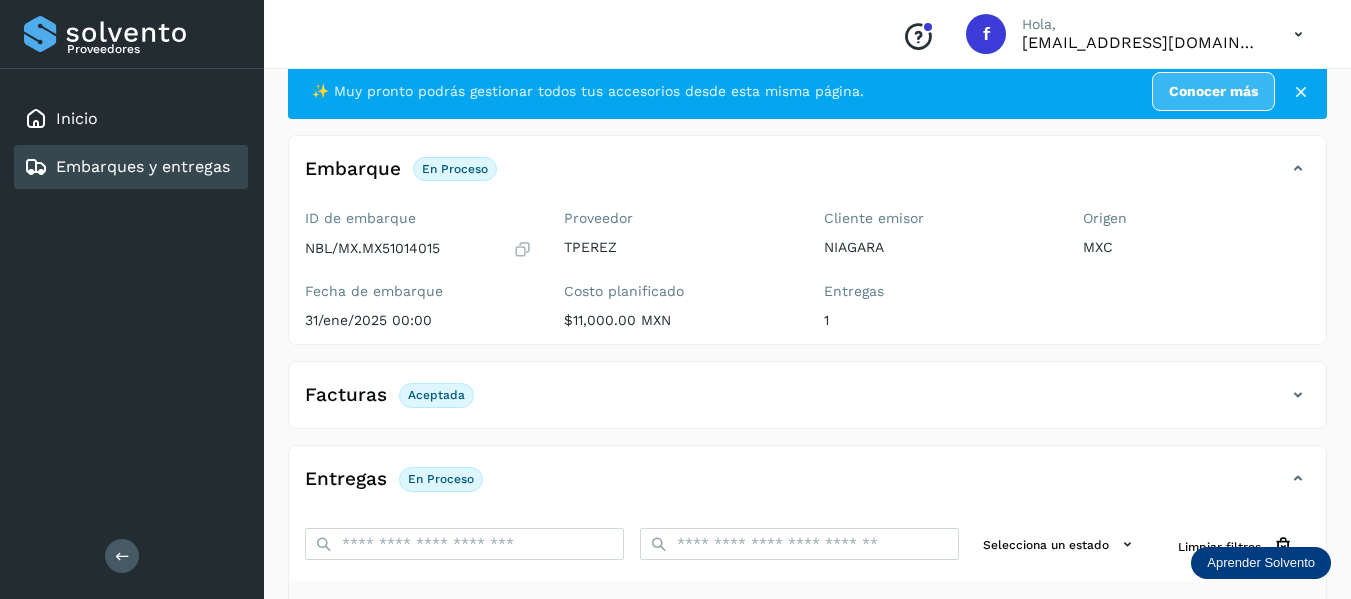 click on "Embarques y entregas" at bounding box center (143, 166) 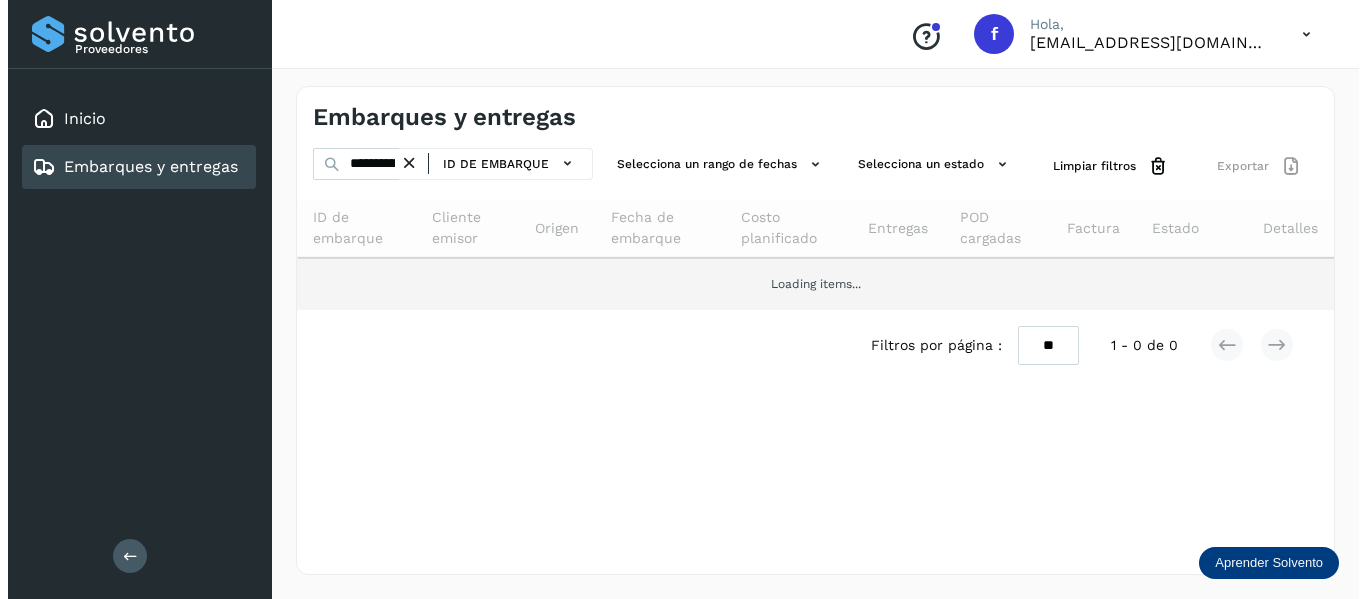 scroll, scrollTop: 0, scrollLeft: 0, axis: both 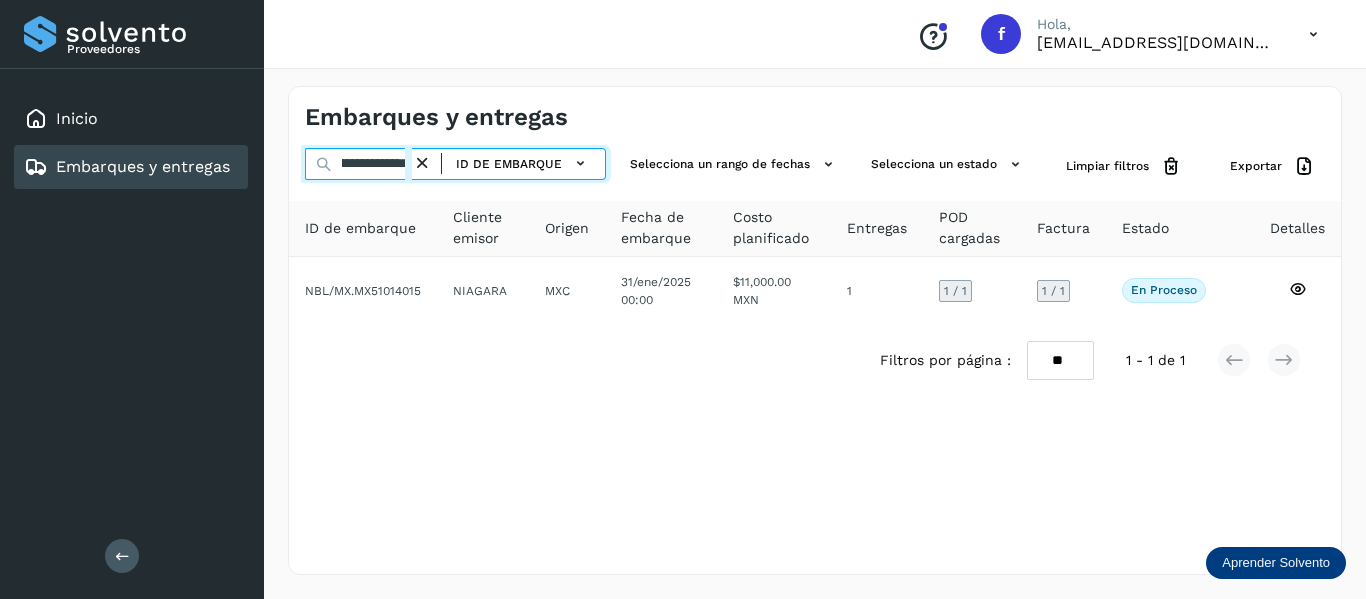 drag, startPoint x: 333, startPoint y: 162, endPoint x: 659, endPoint y: 196, distance: 327.76822 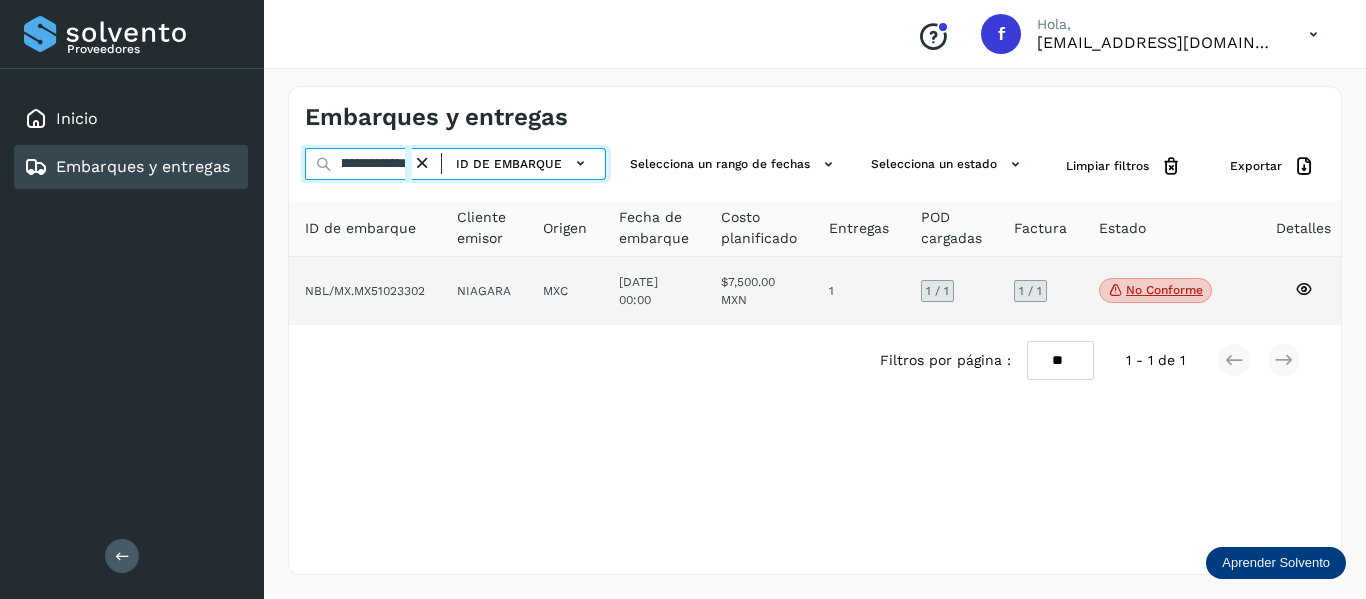 type on "**********" 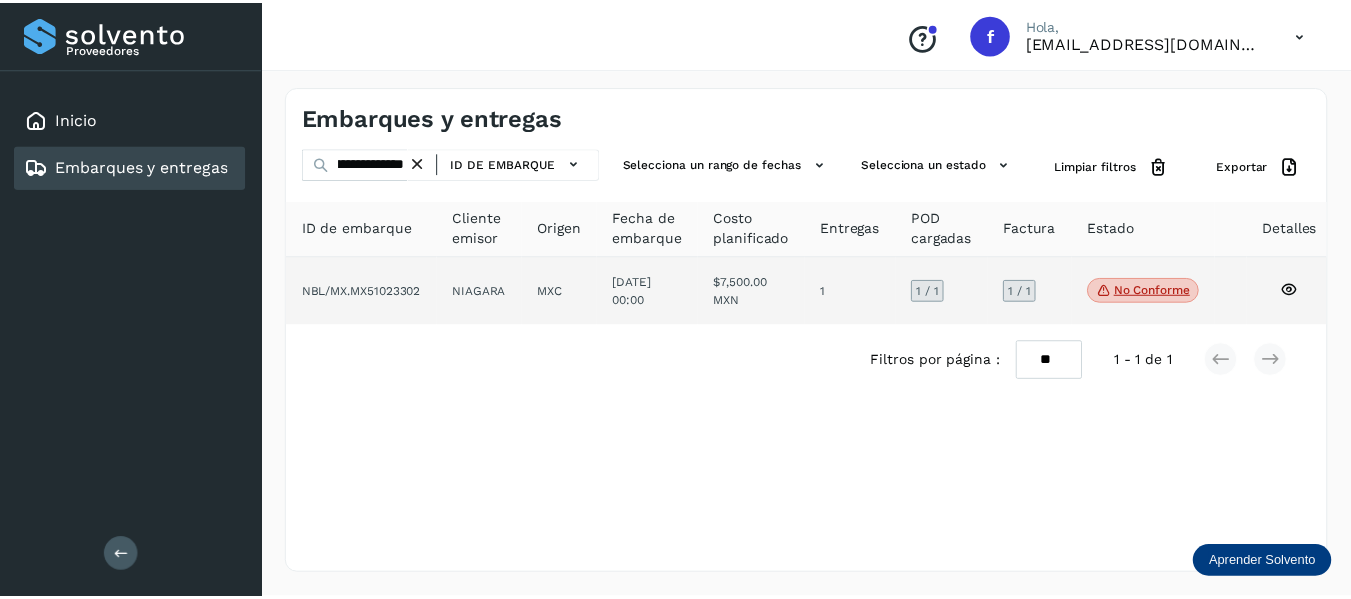 scroll, scrollTop: 0, scrollLeft: 0, axis: both 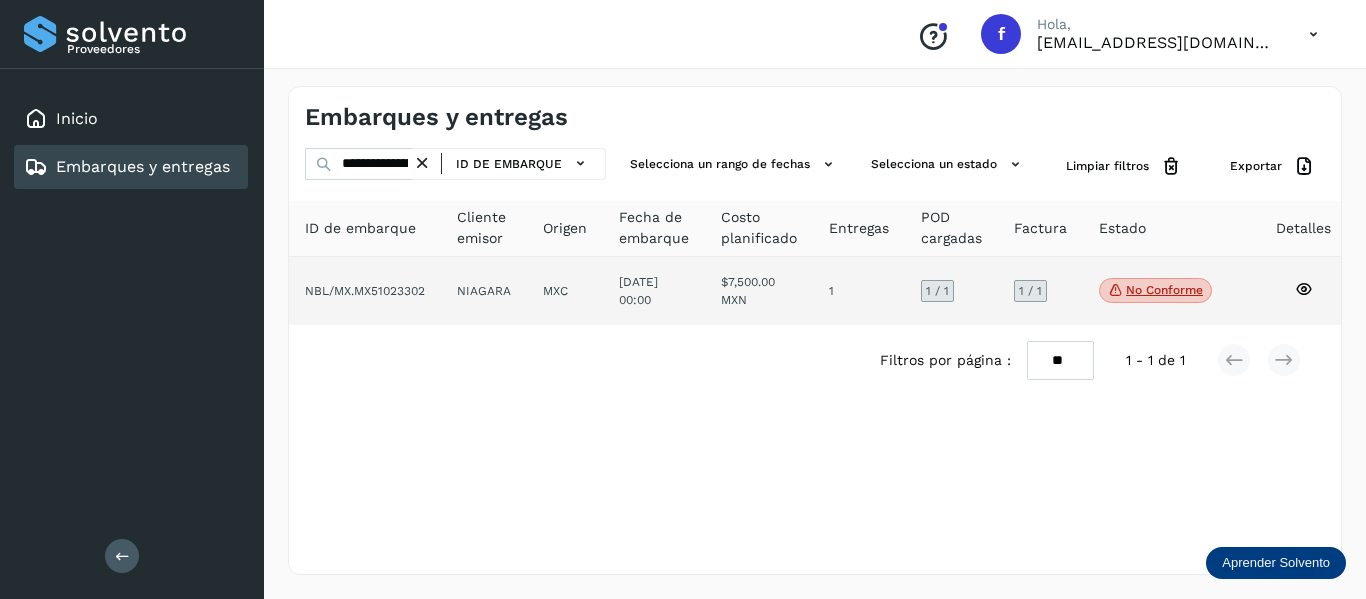 click 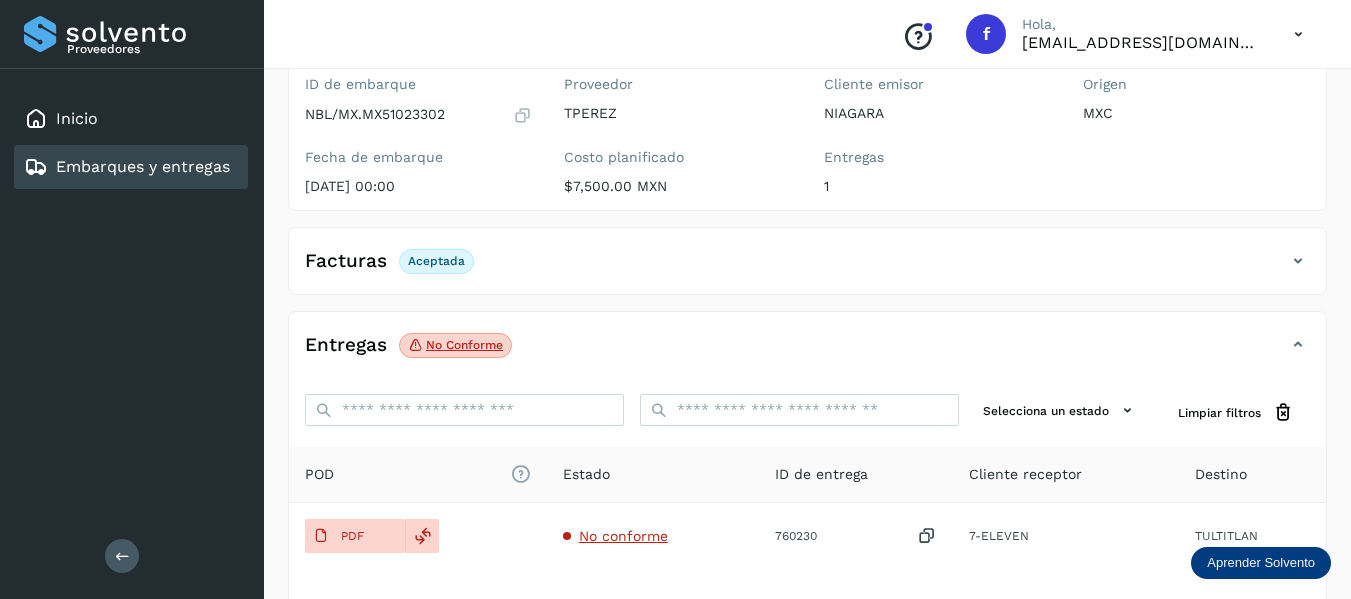 scroll, scrollTop: 200, scrollLeft: 0, axis: vertical 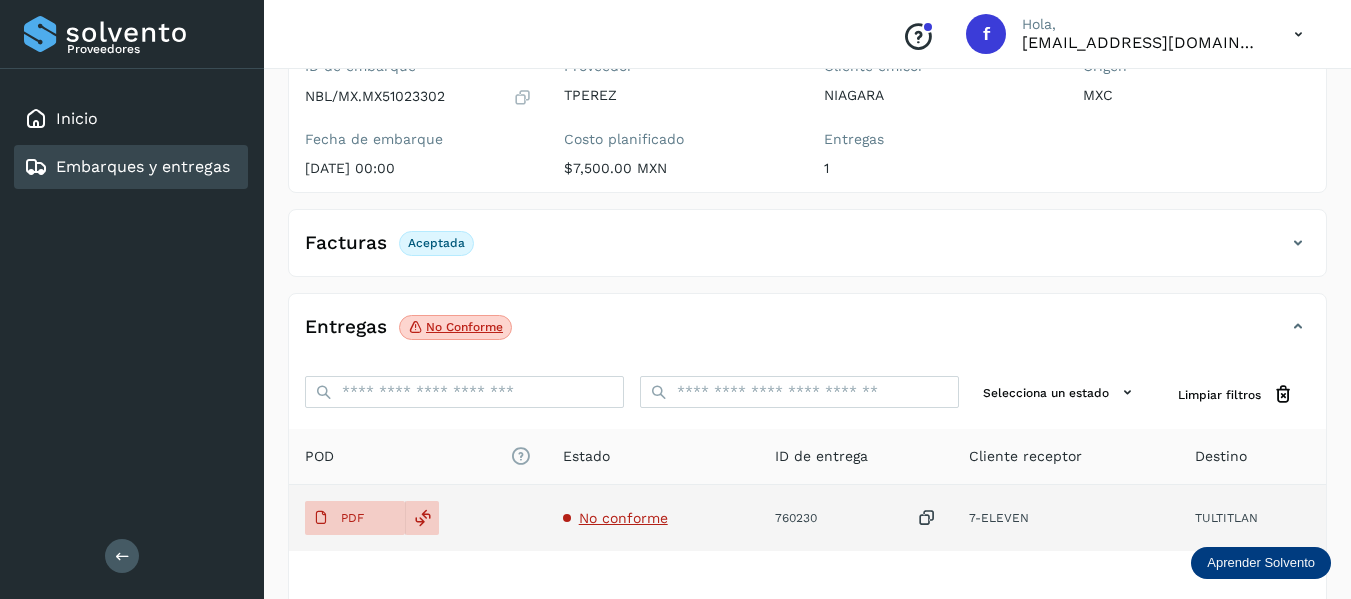 click on "No conforme" at bounding box center [623, 518] 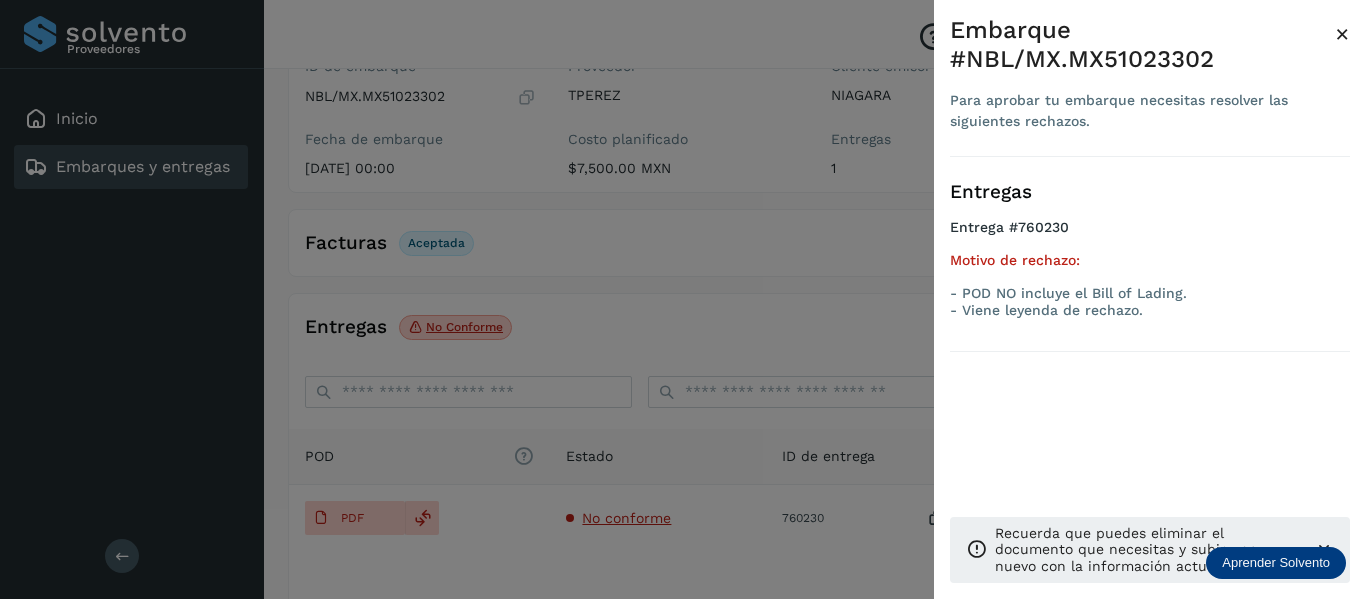 click at bounding box center (683, 299) 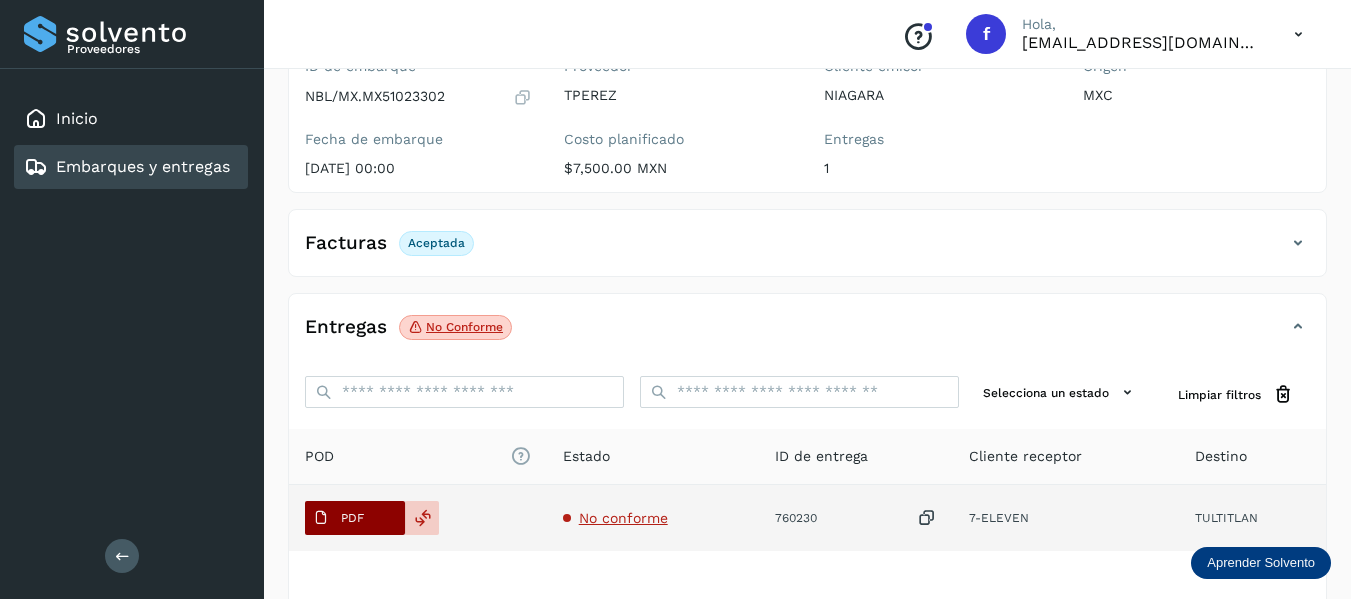click on "PDF" at bounding box center (355, 518) 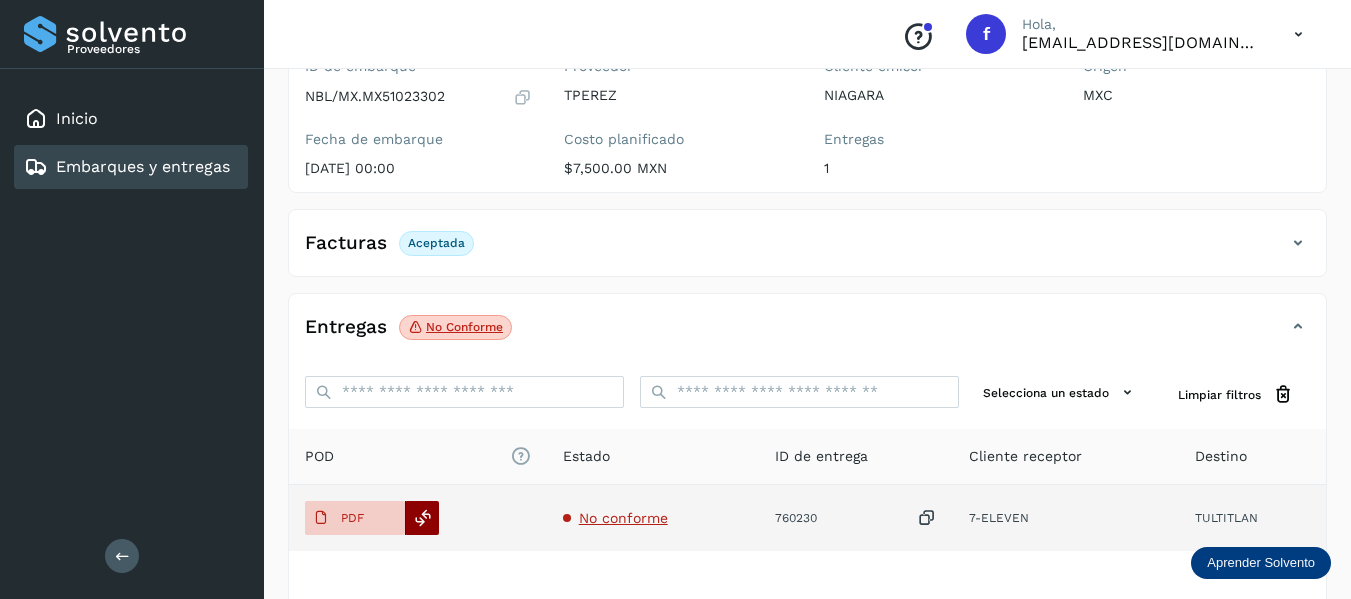 click at bounding box center (423, 518) 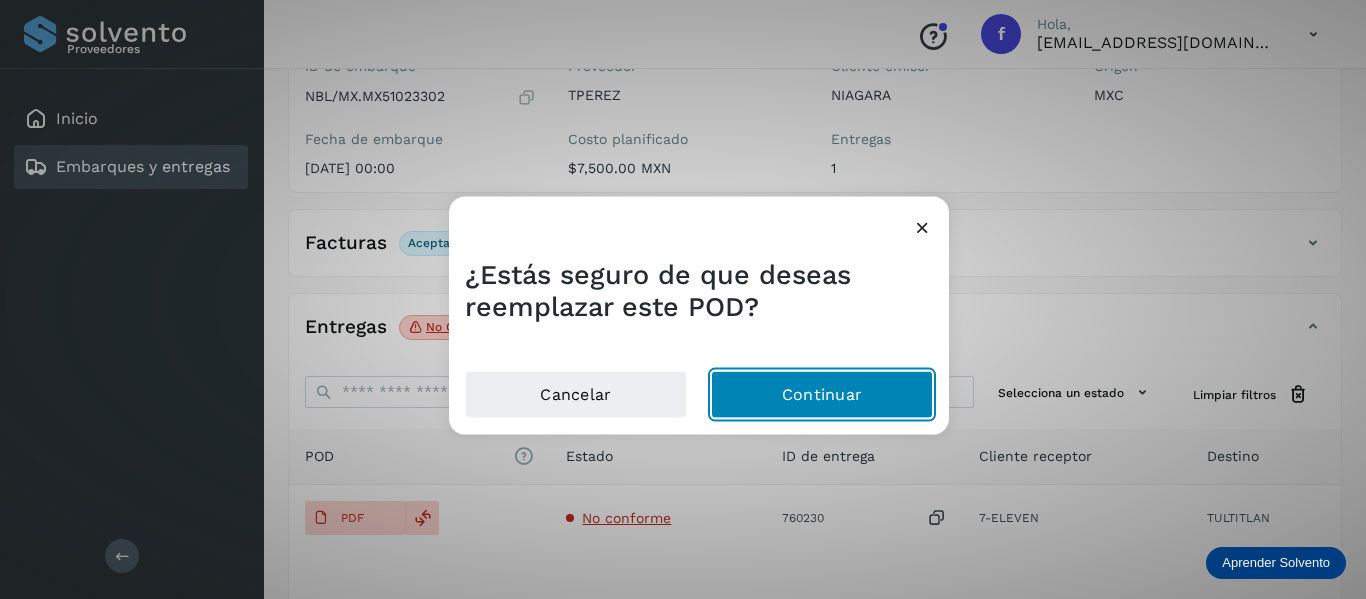 click on "Continuar" 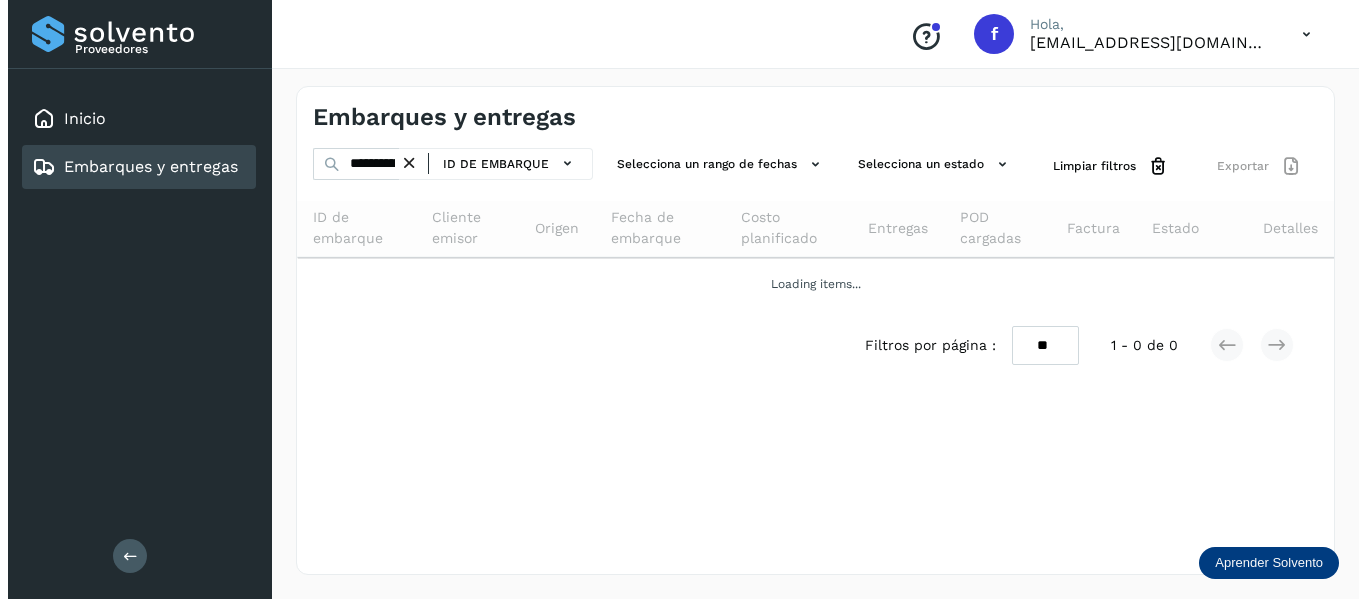 scroll, scrollTop: 0, scrollLeft: 0, axis: both 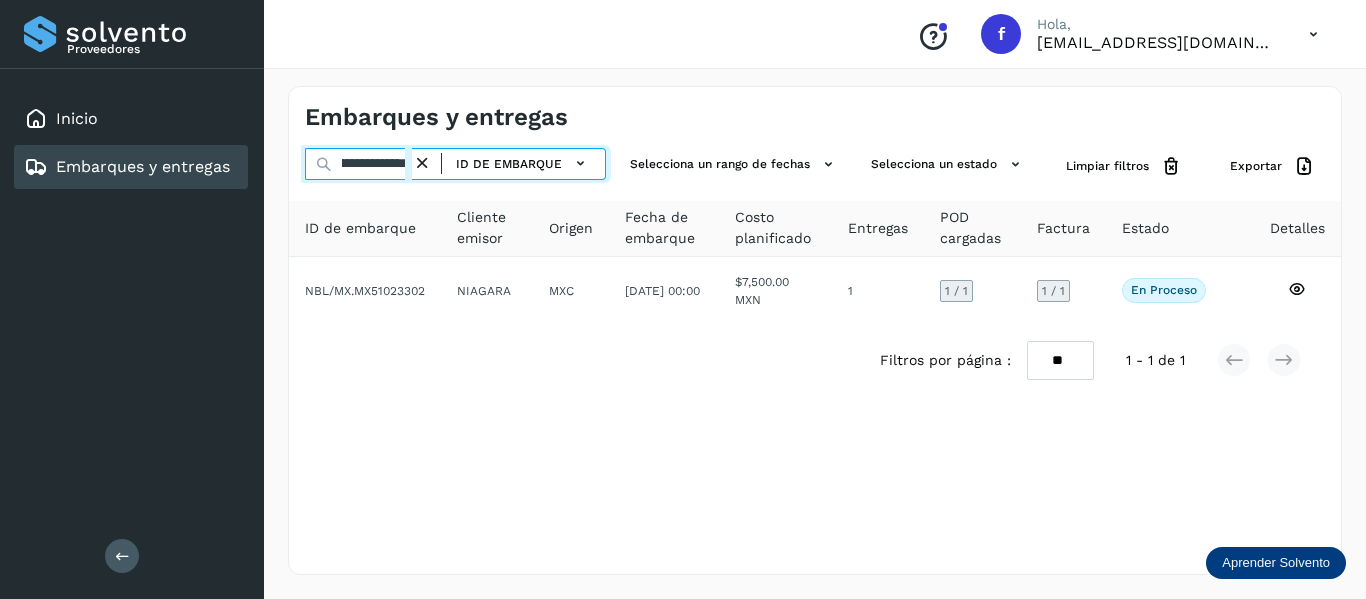 drag, startPoint x: 339, startPoint y: 164, endPoint x: 663, endPoint y: 195, distance: 325.47964 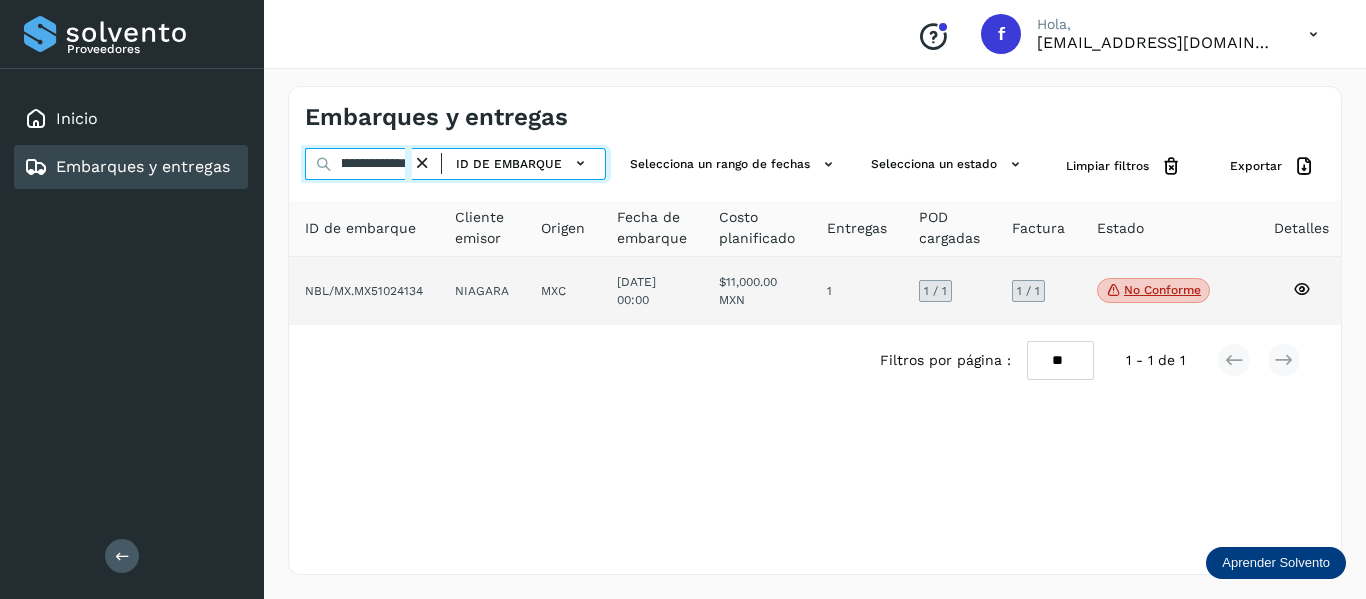 type on "**********" 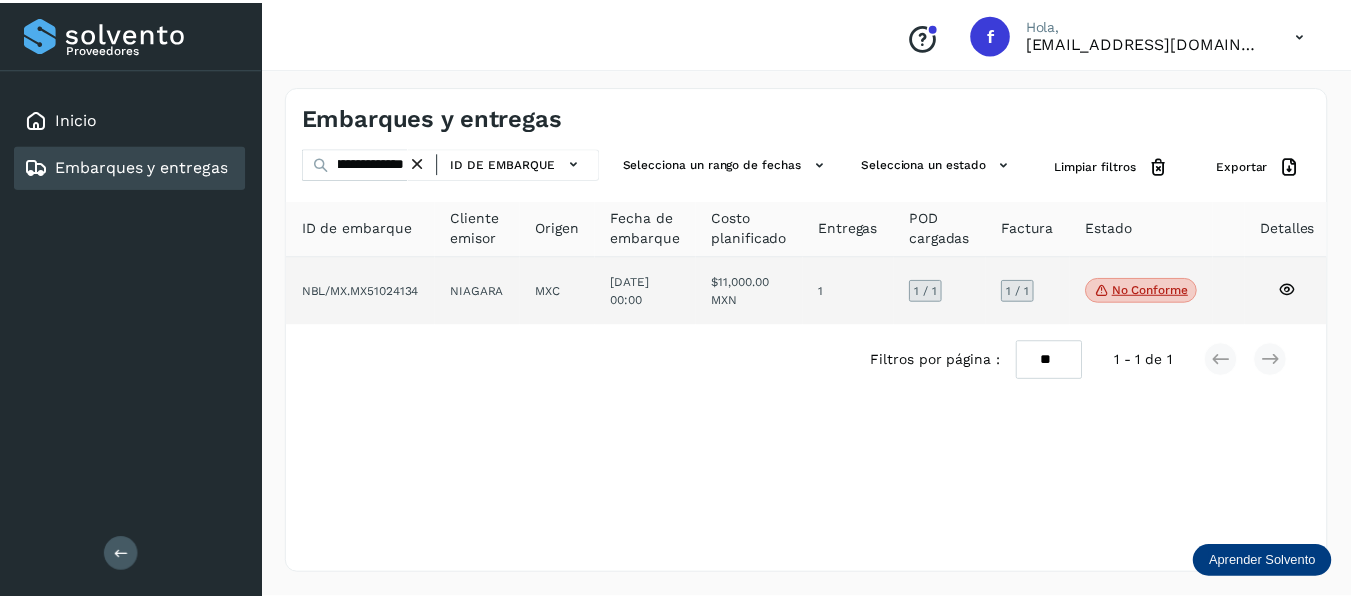 scroll, scrollTop: 0, scrollLeft: 0, axis: both 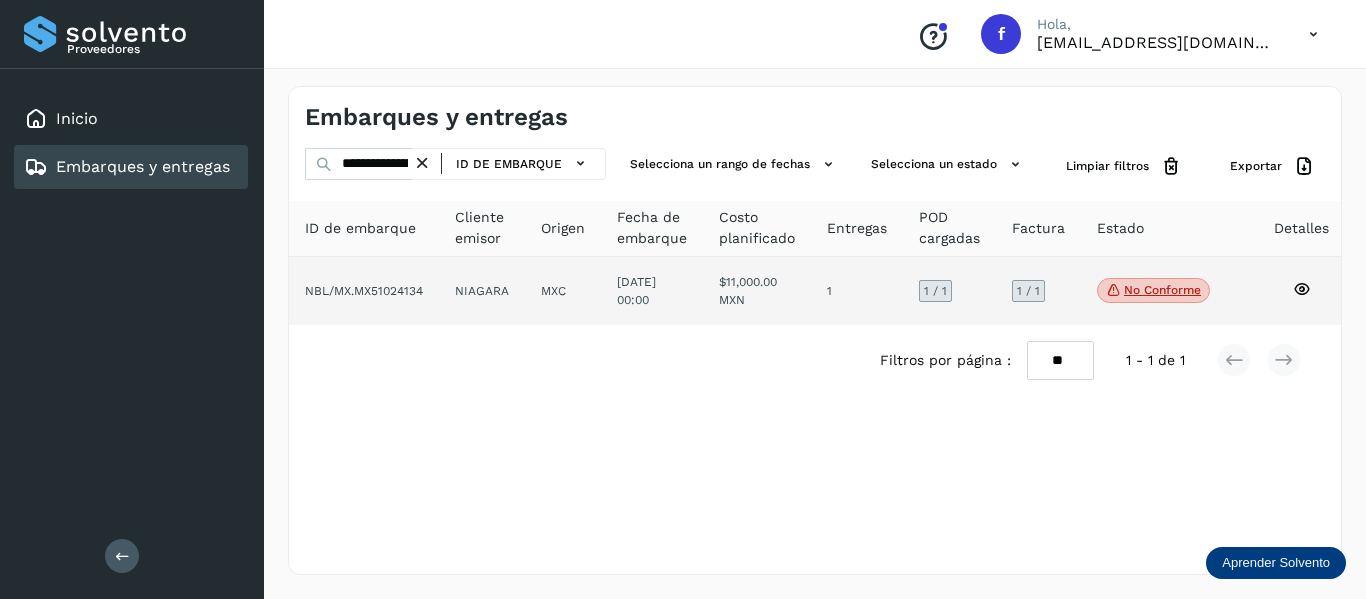 click 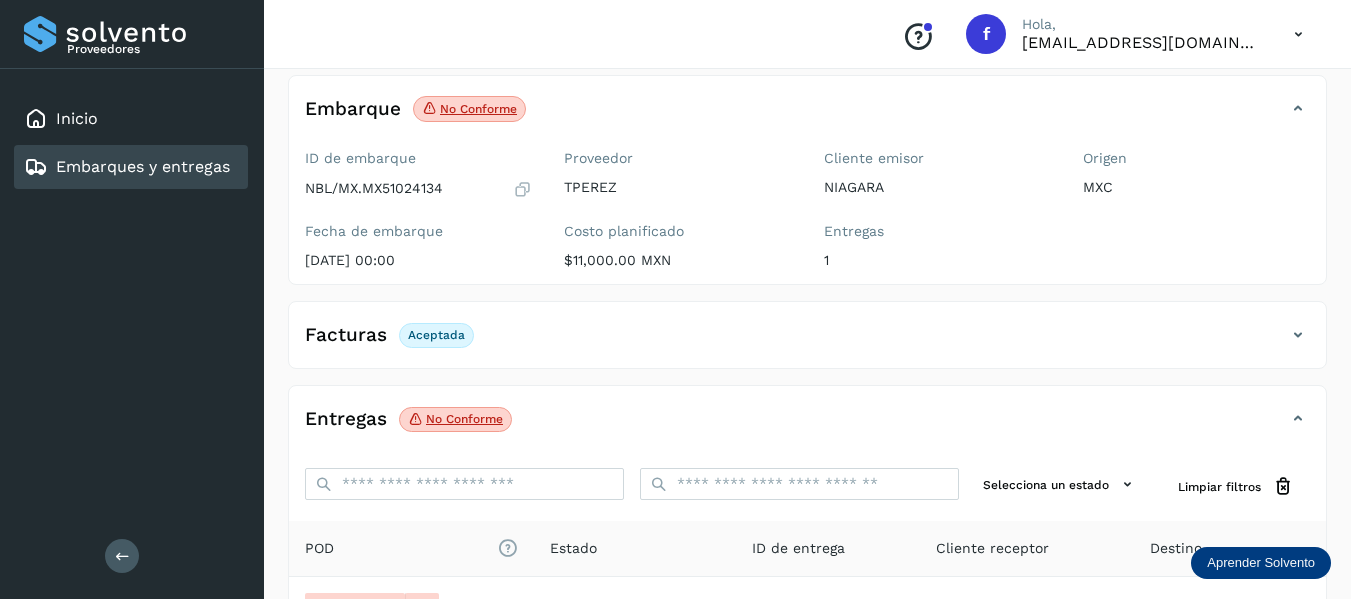scroll, scrollTop: 200, scrollLeft: 0, axis: vertical 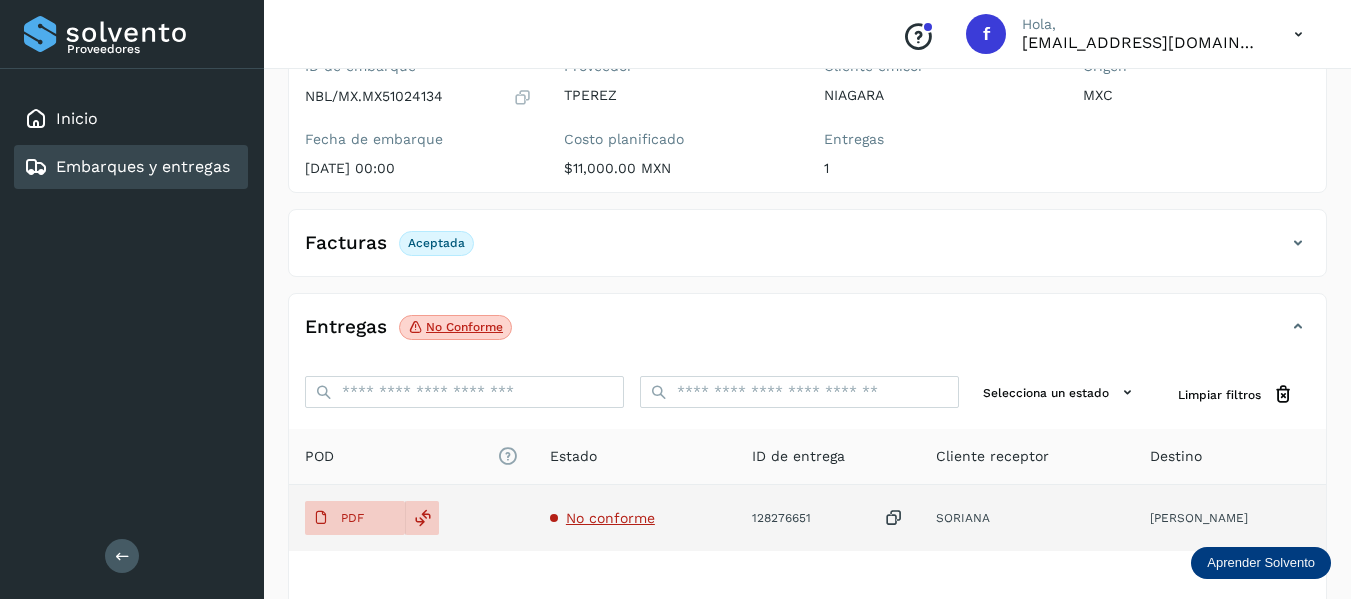 click on "No conforme" at bounding box center [610, 518] 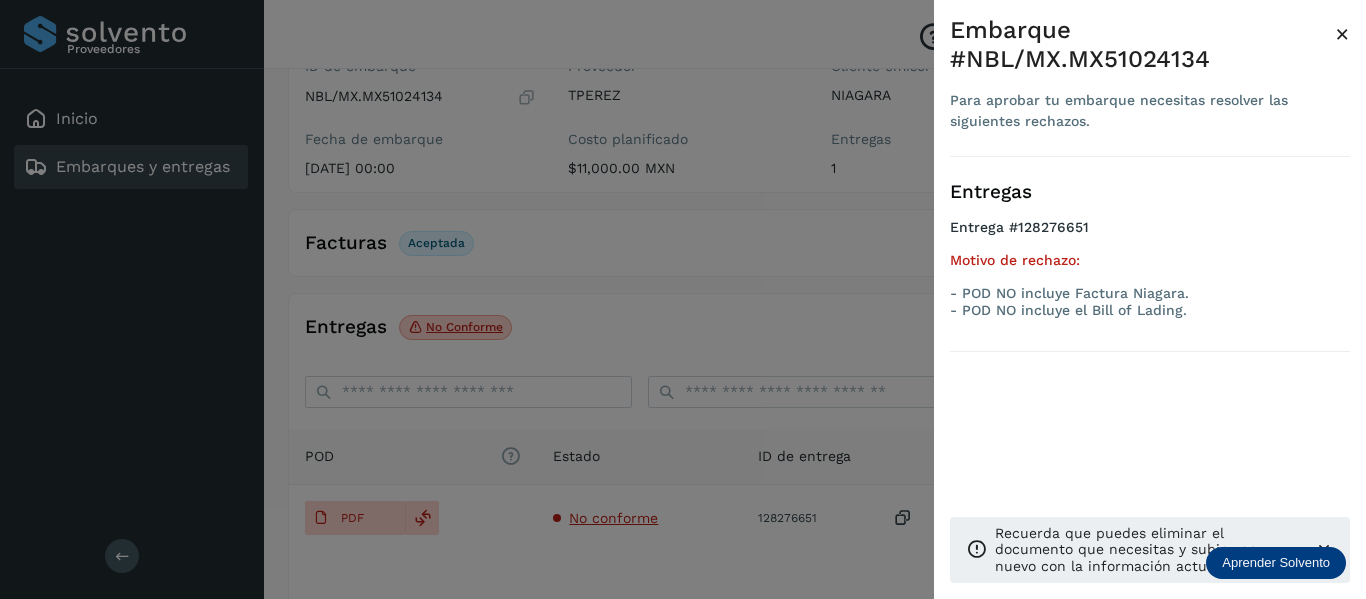 click at bounding box center [683, 299] 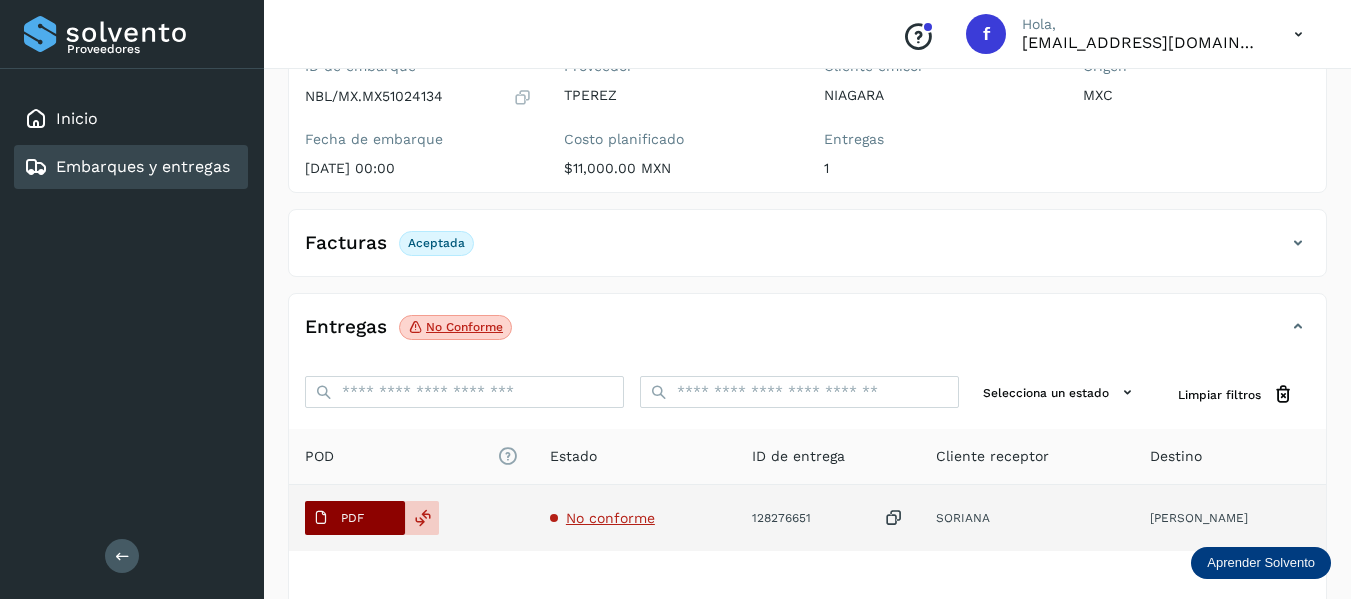 click on "PDF" at bounding box center (338, 518) 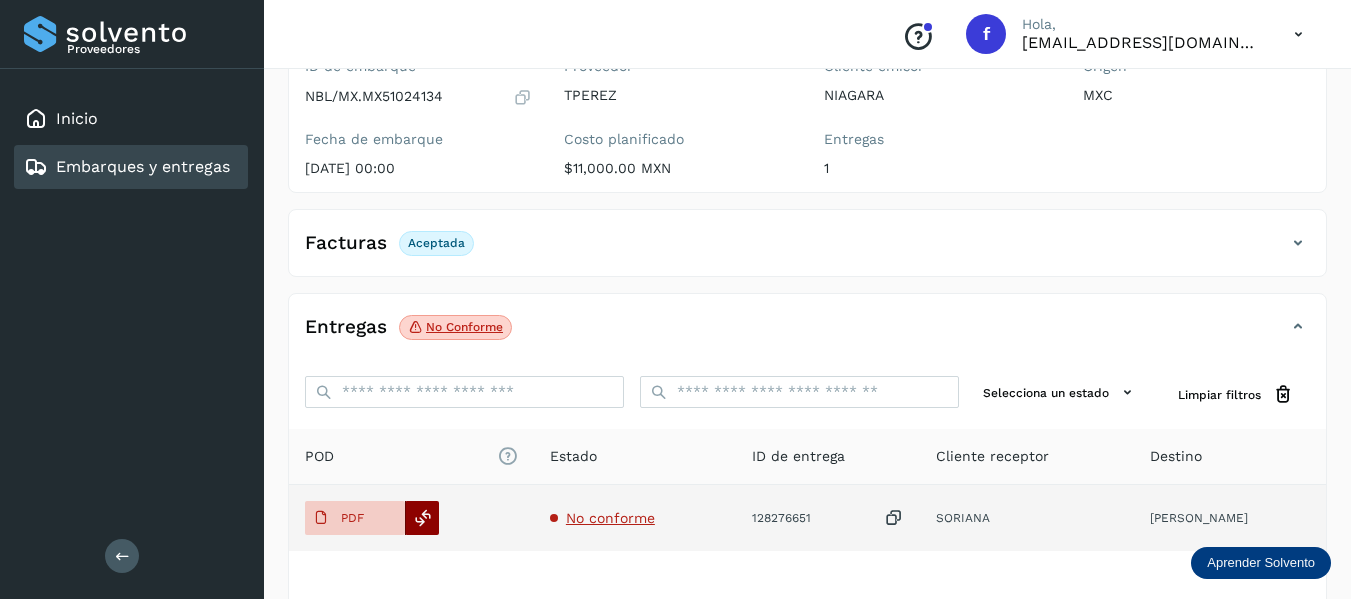 click at bounding box center (423, 518) 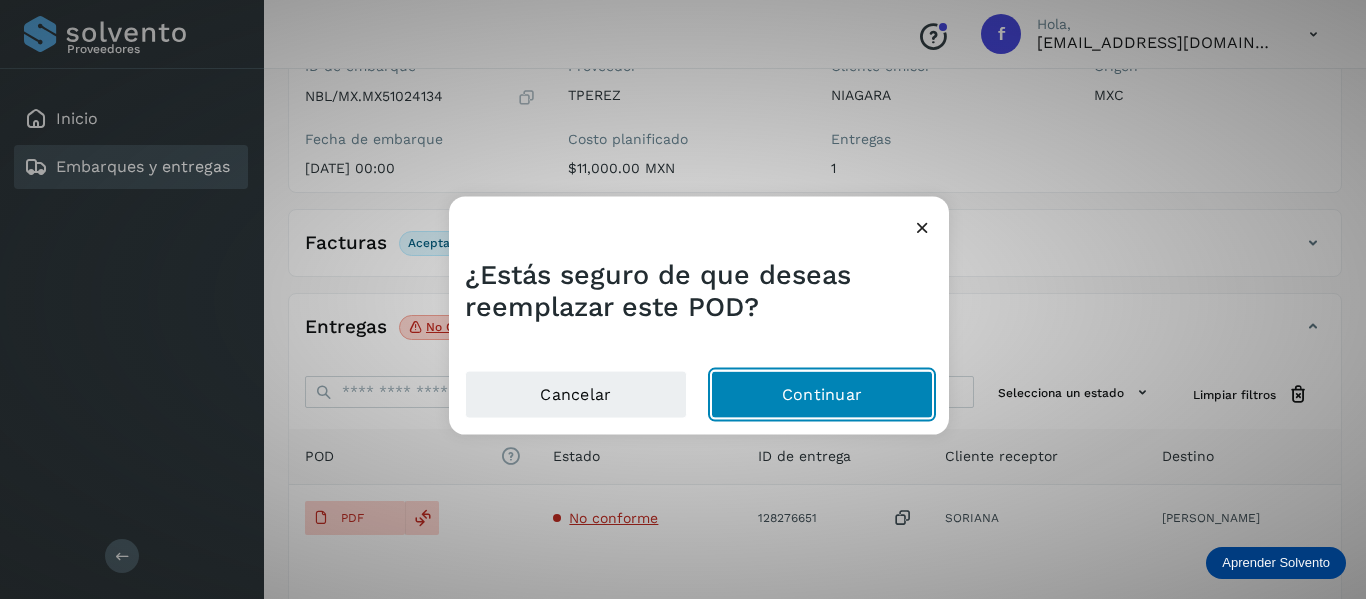 click on "Continuar" 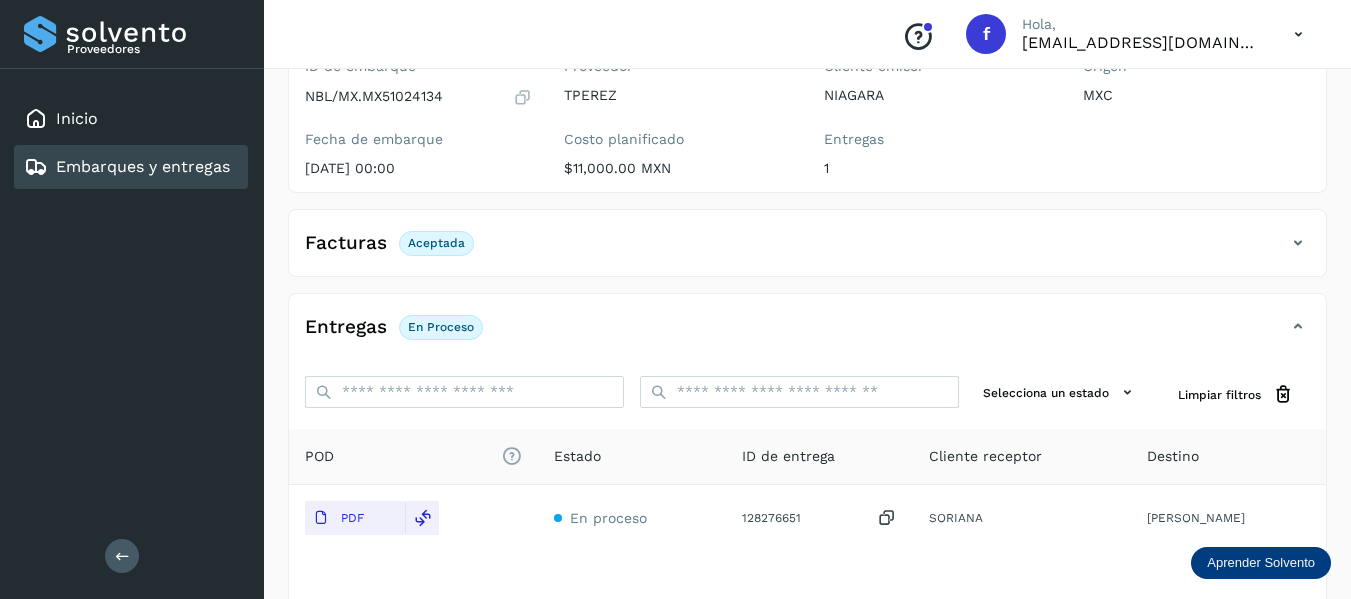 drag, startPoint x: 79, startPoint y: 158, endPoint x: 82, endPoint y: 174, distance: 16.27882 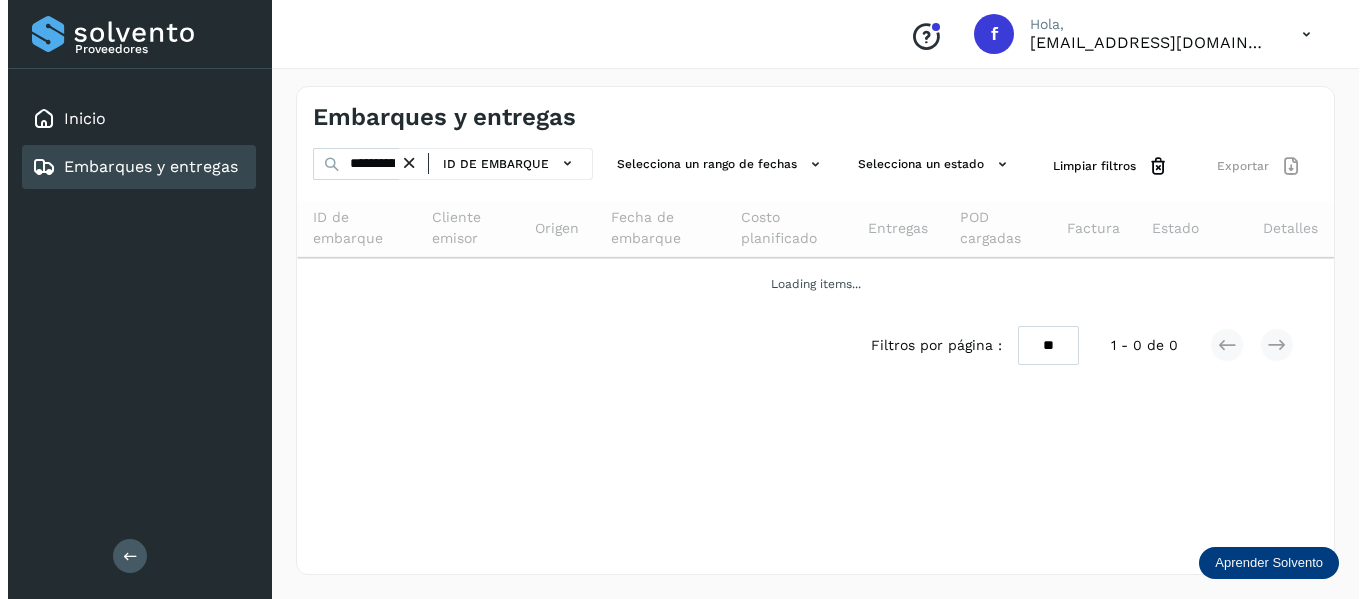 scroll, scrollTop: 0, scrollLeft: 0, axis: both 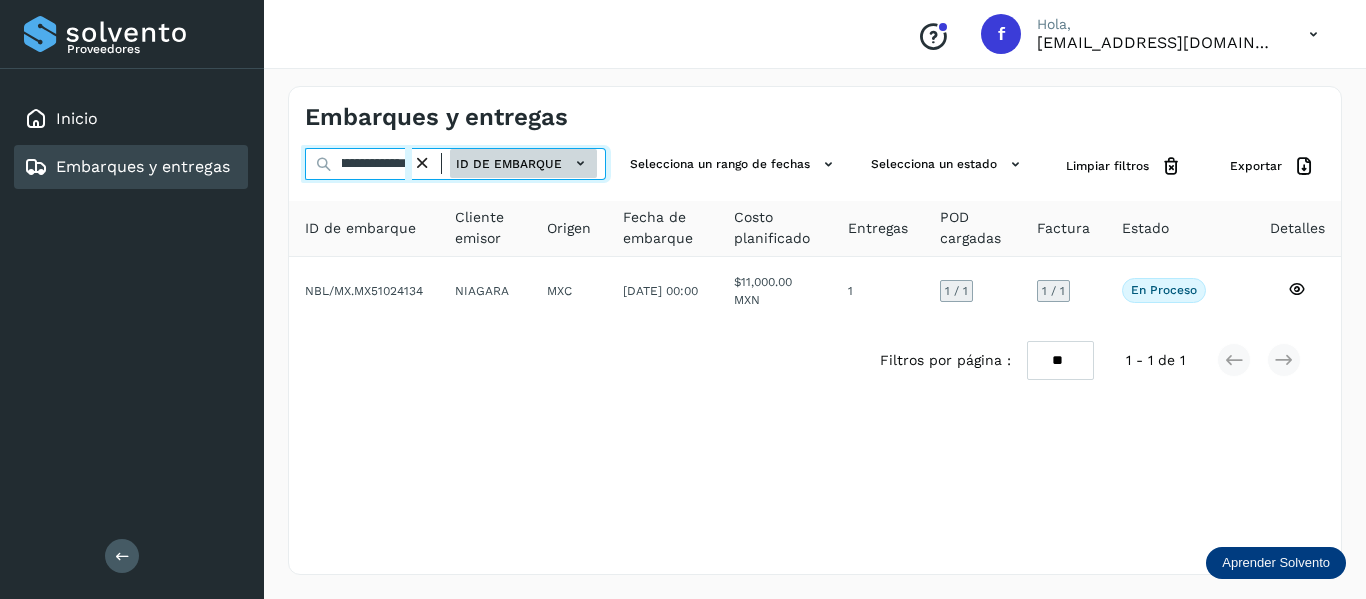 drag, startPoint x: 342, startPoint y: 162, endPoint x: 582, endPoint y: 176, distance: 240.40799 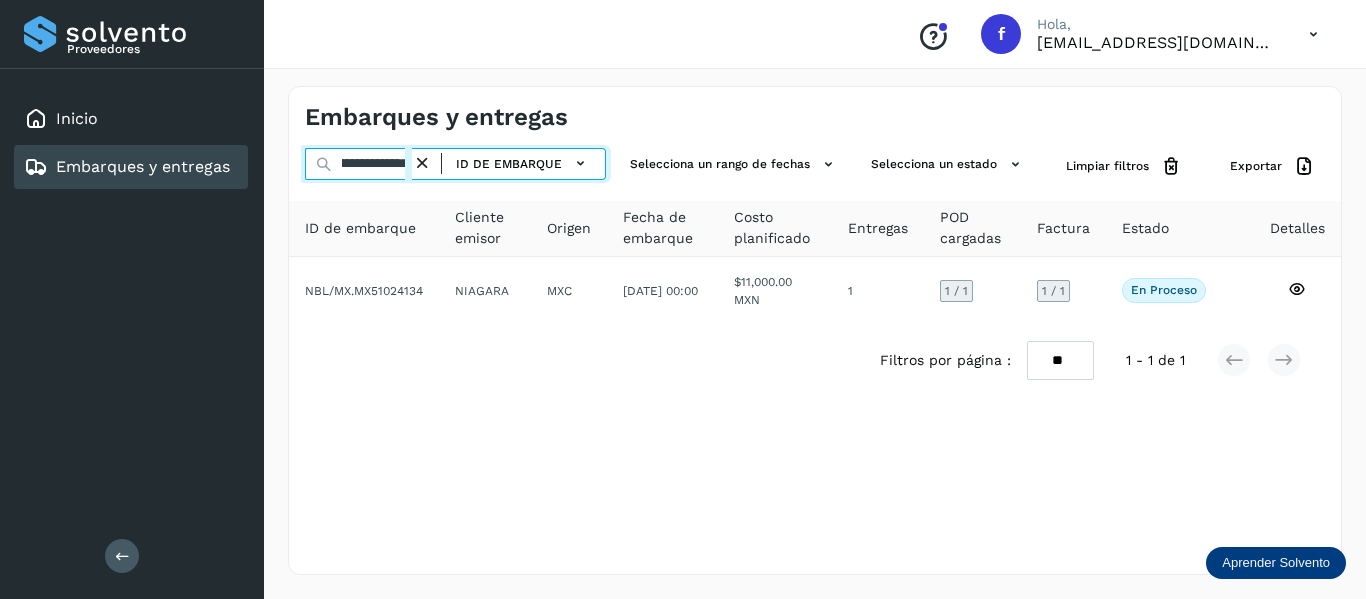 paste 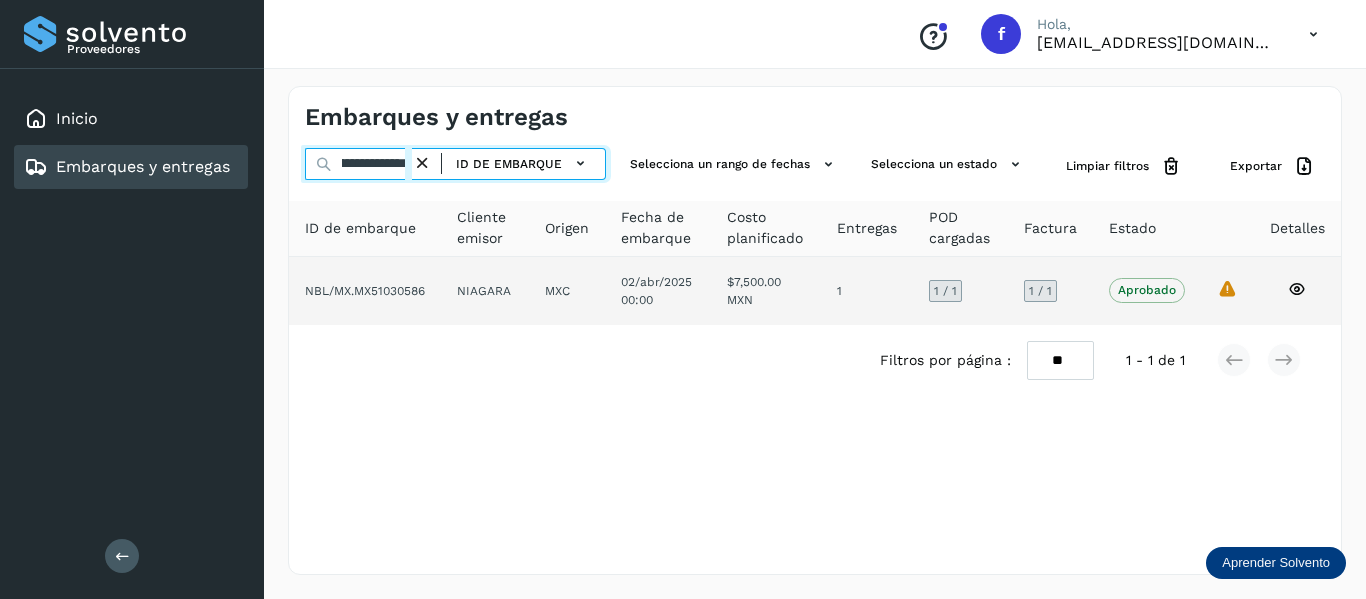 type on "**********" 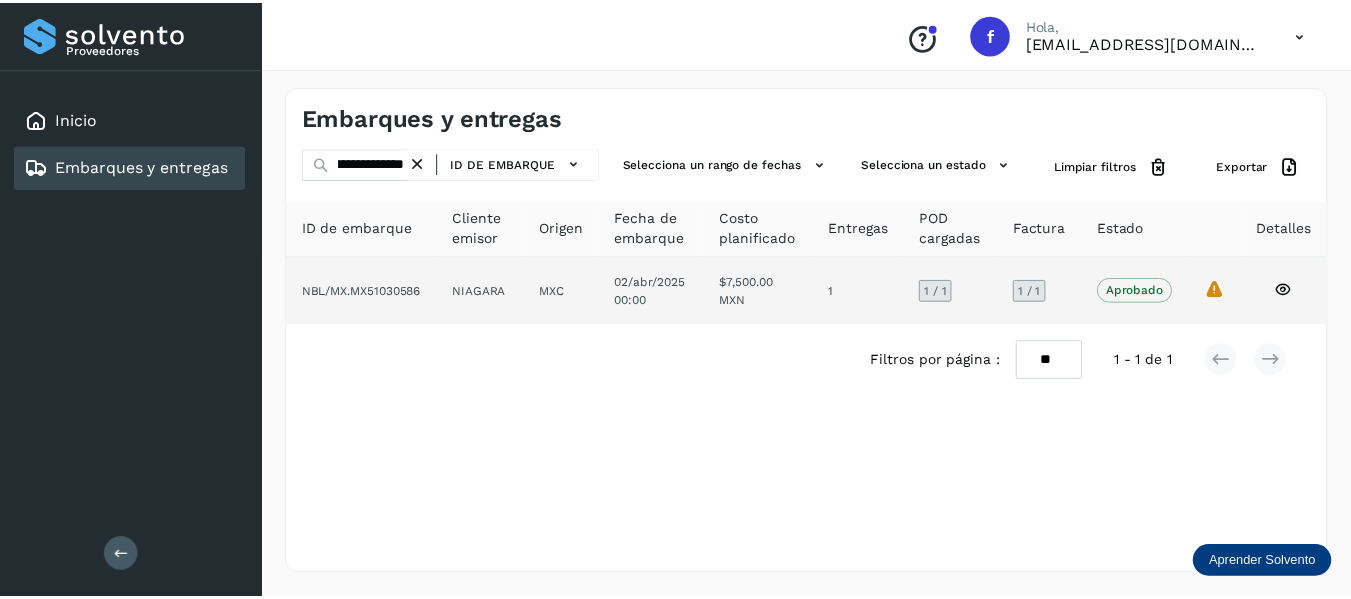 scroll, scrollTop: 0, scrollLeft: 0, axis: both 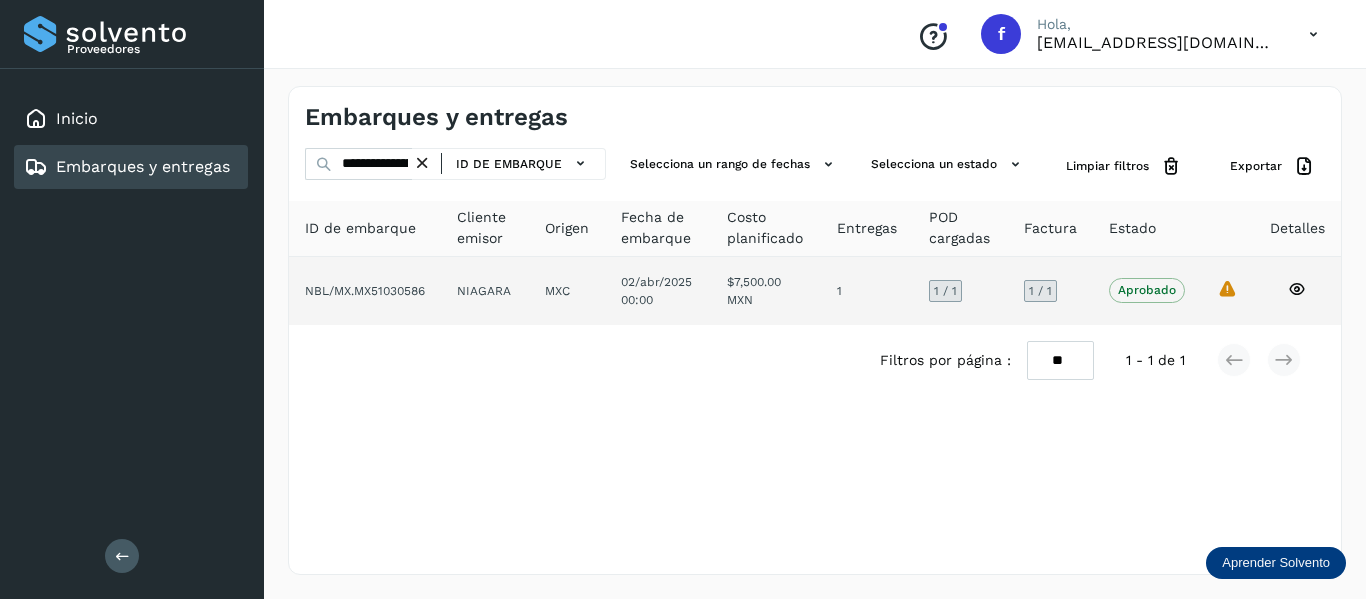 click on "La validación de Solvento para este embarque ha sido anulada debido al cambio de estado a “Aprobado con Excepción”" 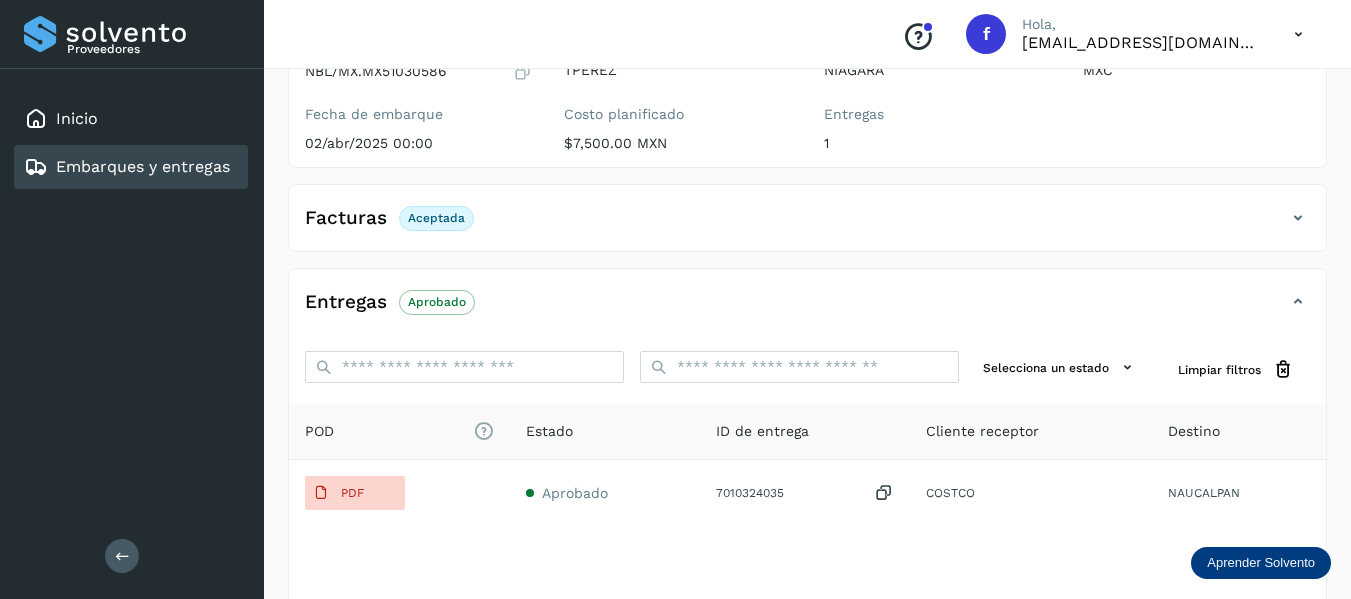 scroll, scrollTop: 300, scrollLeft: 0, axis: vertical 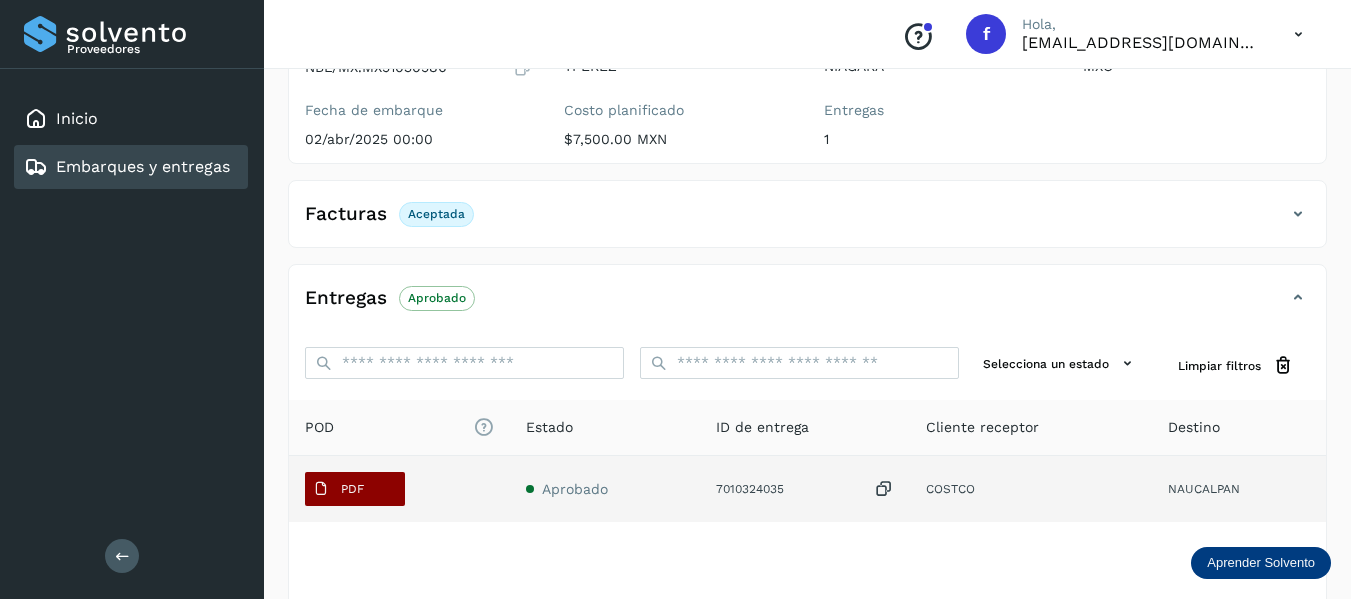 click on "PDF" at bounding box center [355, 489] 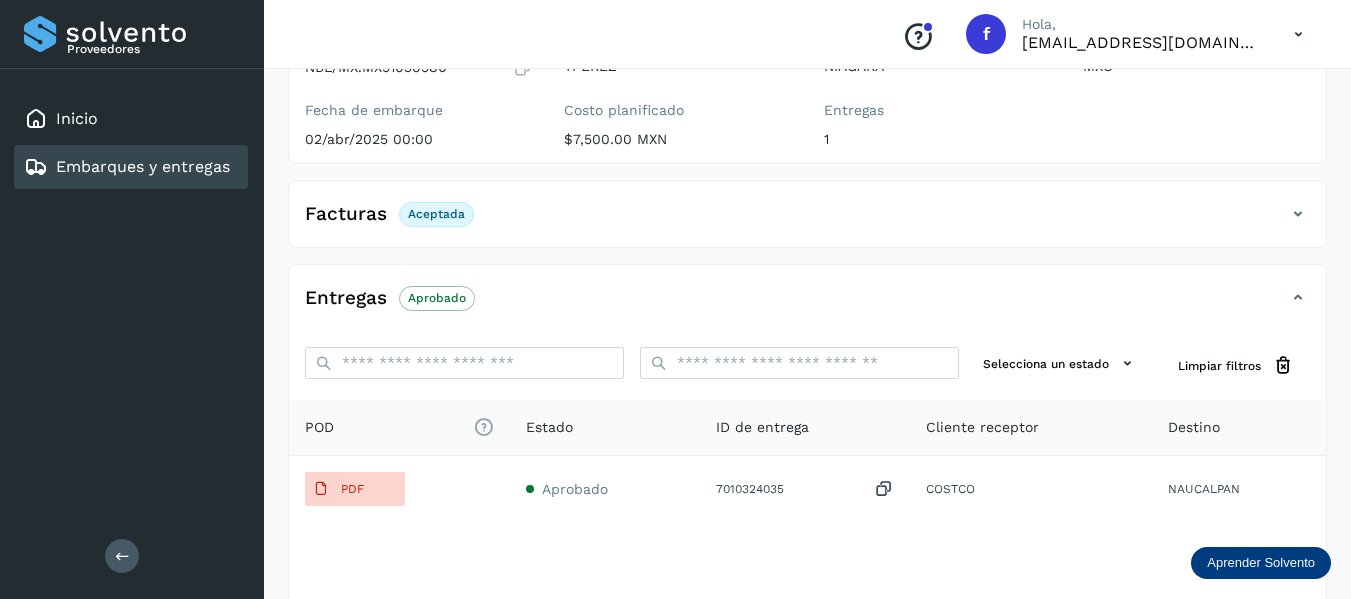 drag, startPoint x: 1299, startPoint y: 214, endPoint x: 1266, endPoint y: 219, distance: 33.37664 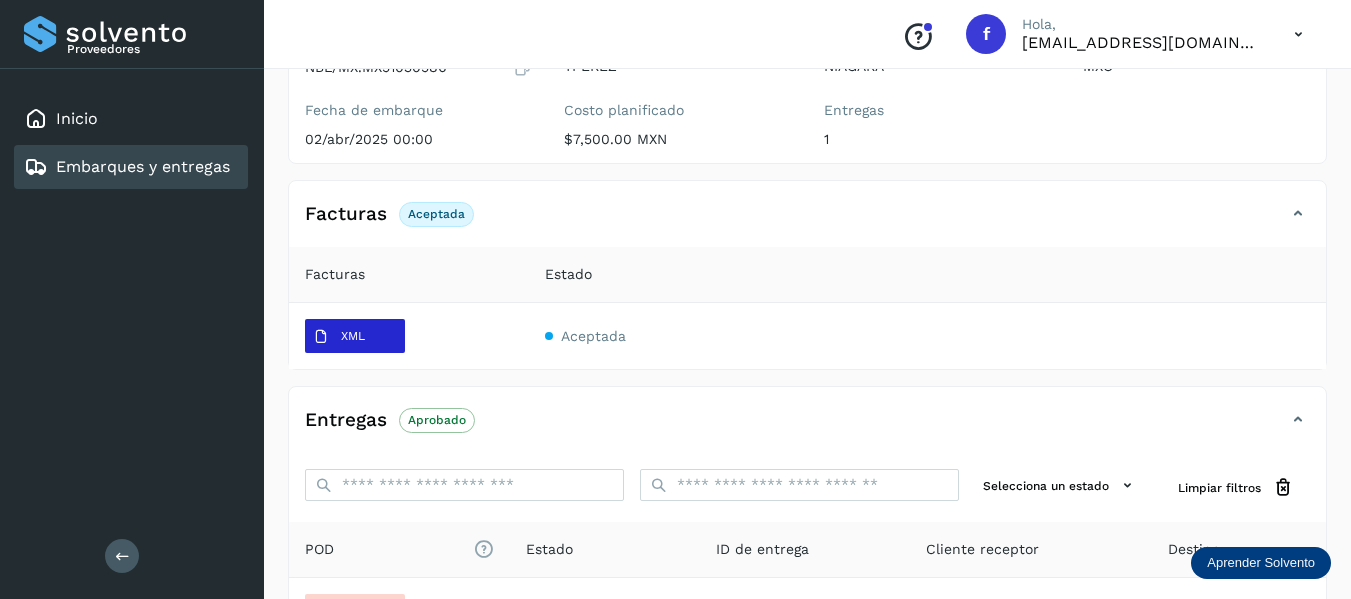 click on "XML" at bounding box center [353, 336] 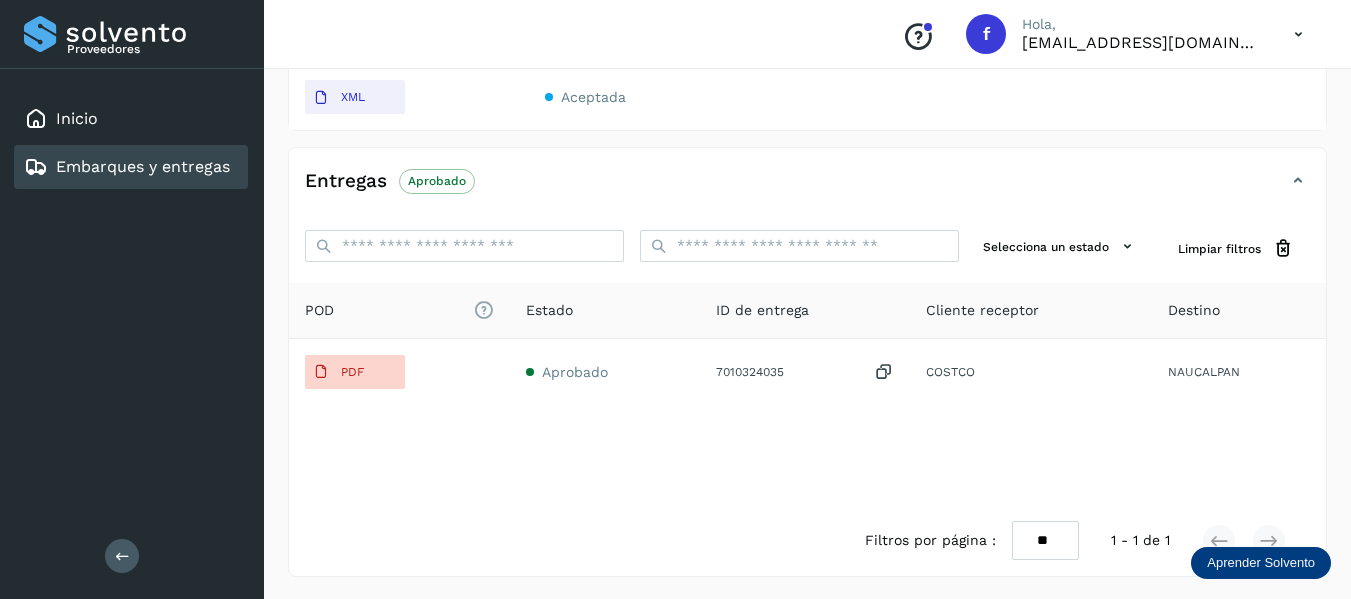 scroll, scrollTop: 541, scrollLeft: 0, axis: vertical 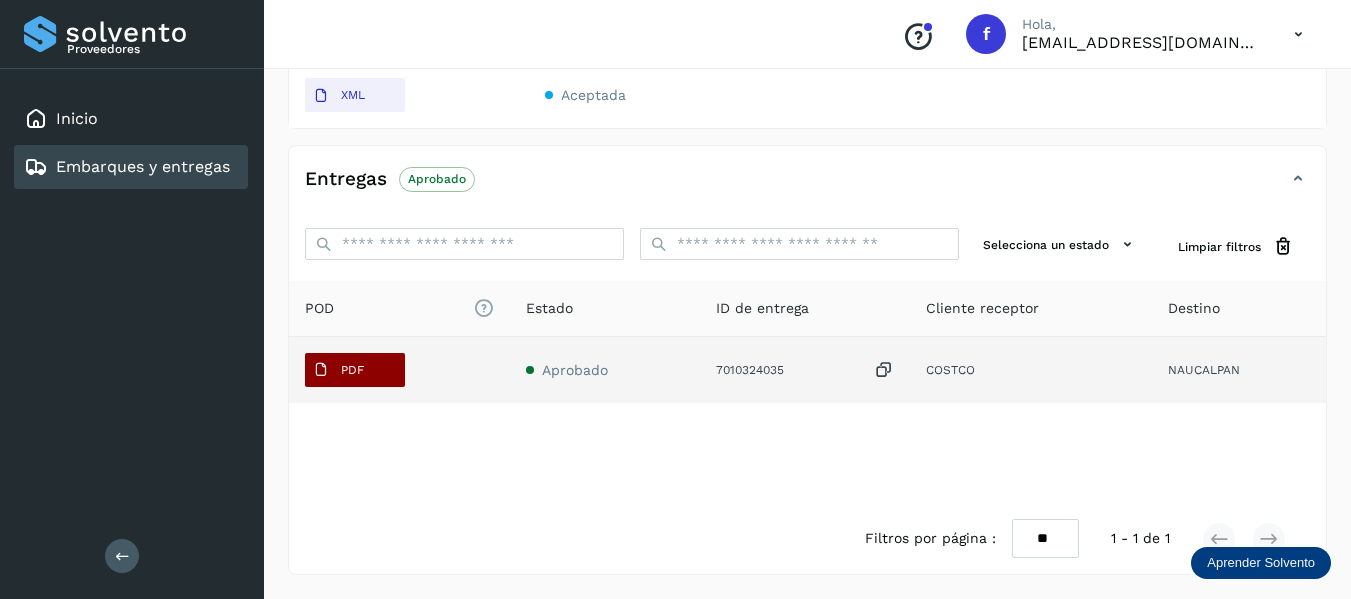 click on "PDF" at bounding box center (352, 370) 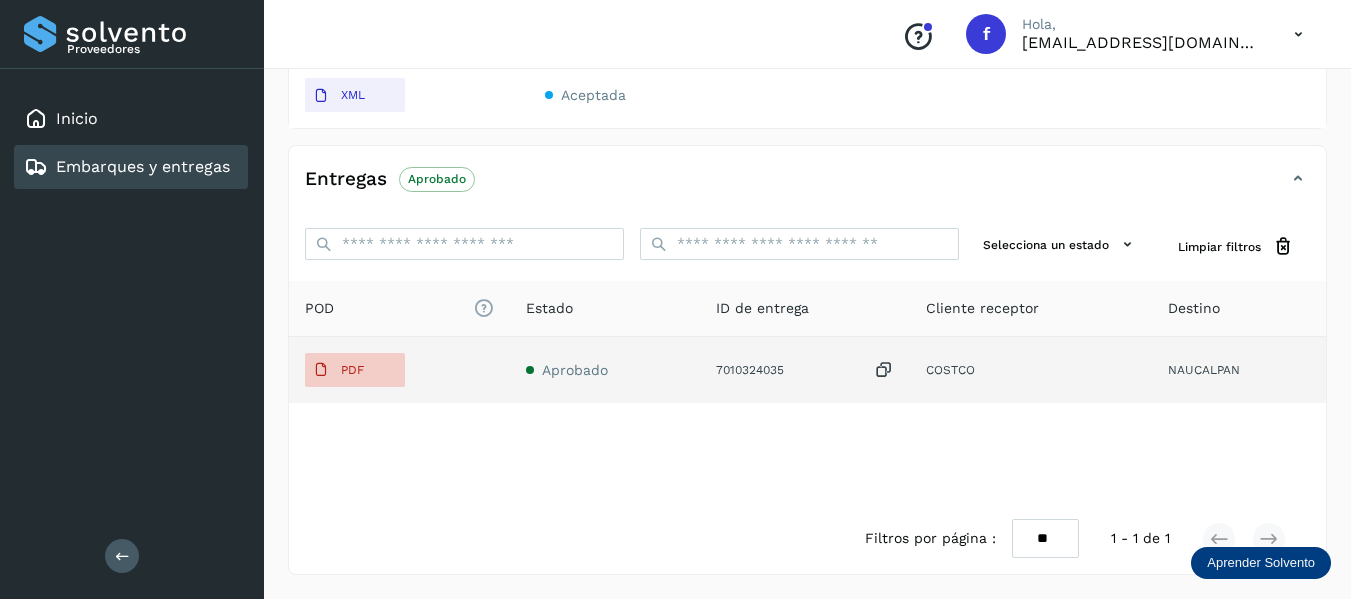 type 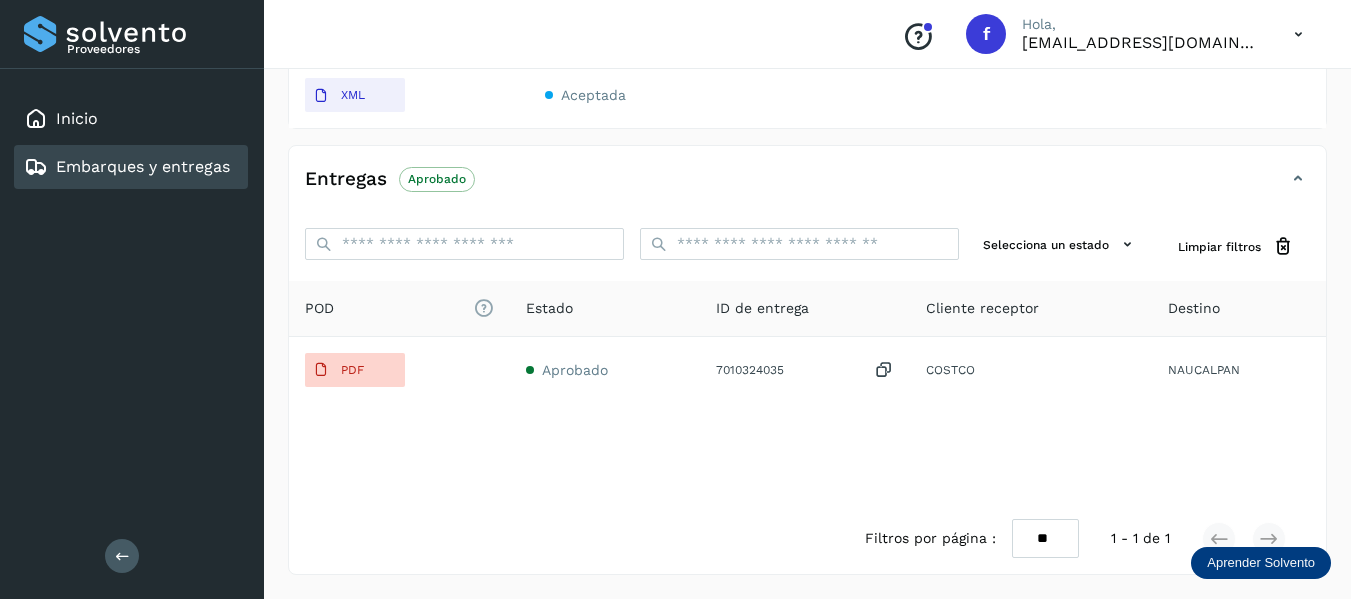 click on "Embarques y entregas" at bounding box center [143, 166] 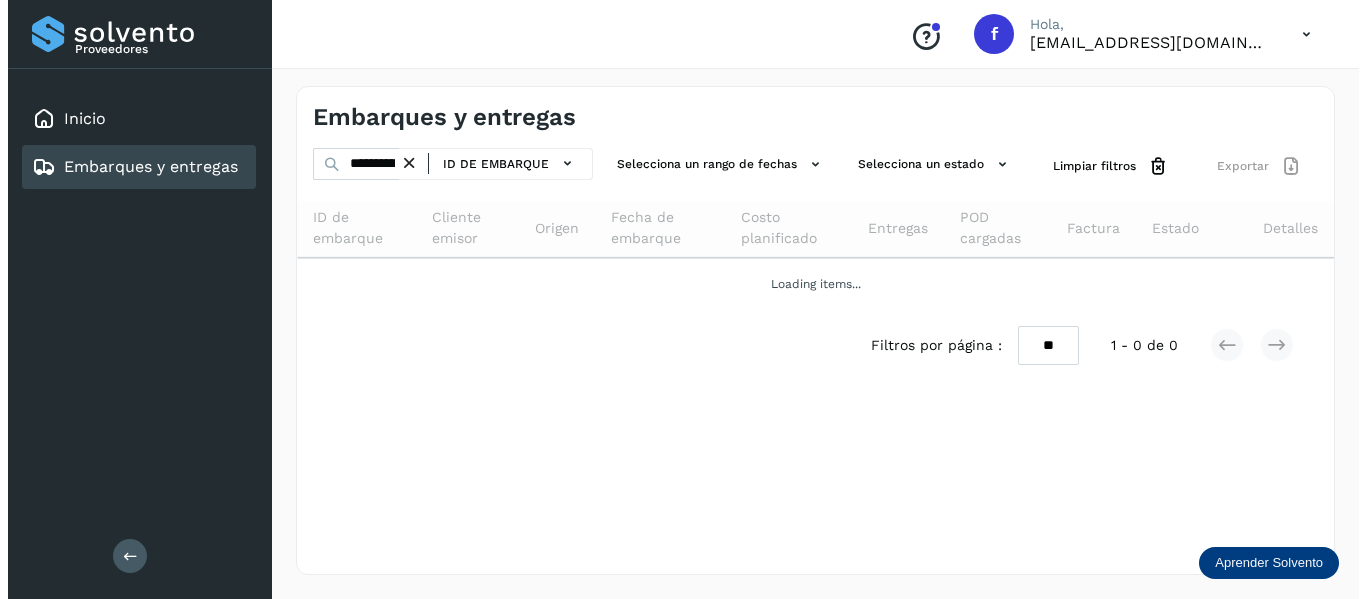 scroll, scrollTop: 0, scrollLeft: 0, axis: both 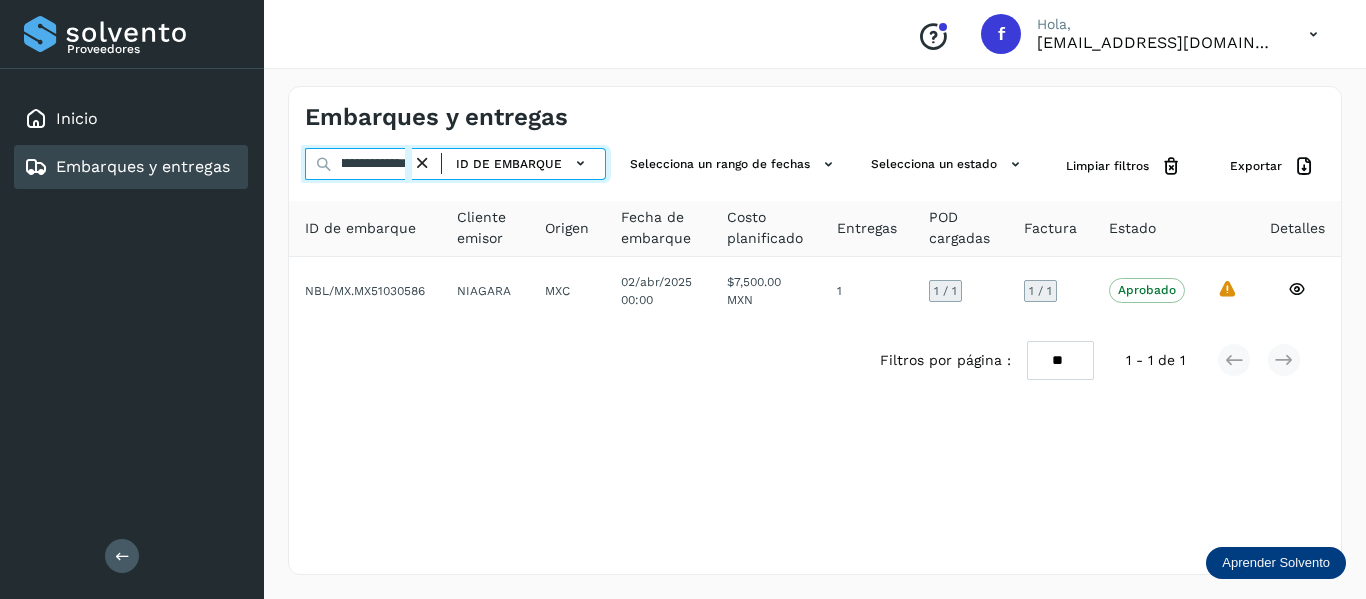 drag, startPoint x: 340, startPoint y: 153, endPoint x: 403, endPoint y: 158, distance: 63.1981 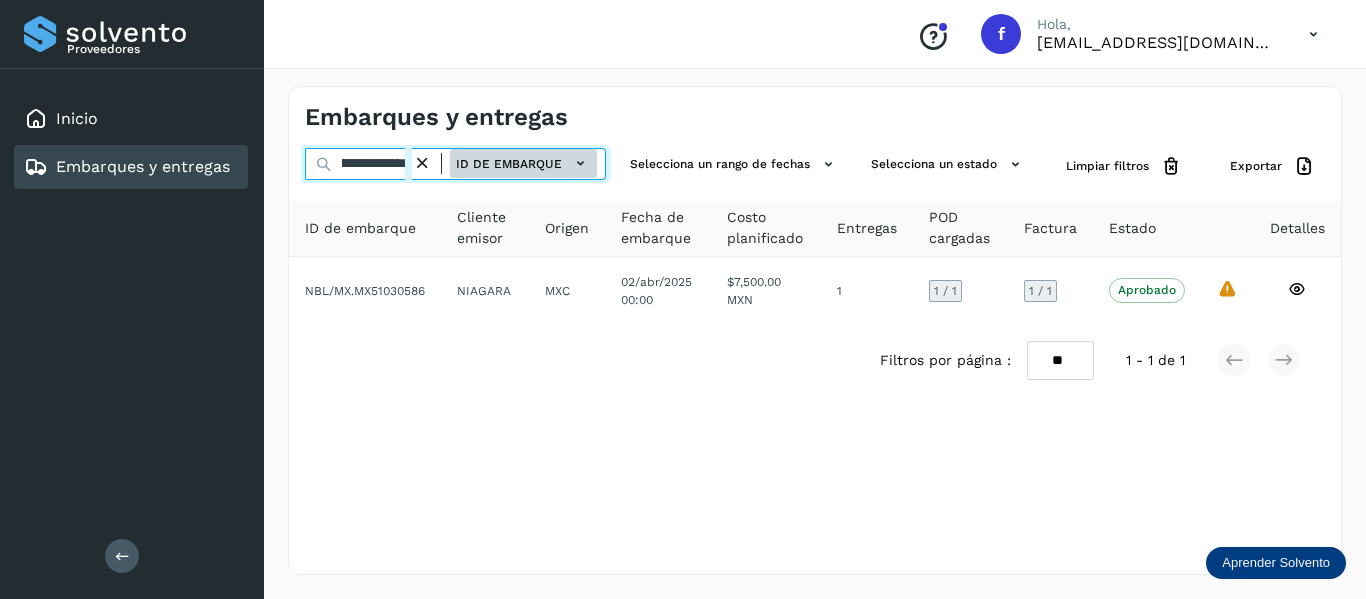 drag, startPoint x: 408, startPoint y: 161, endPoint x: 478, endPoint y: 153, distance: 70.45566 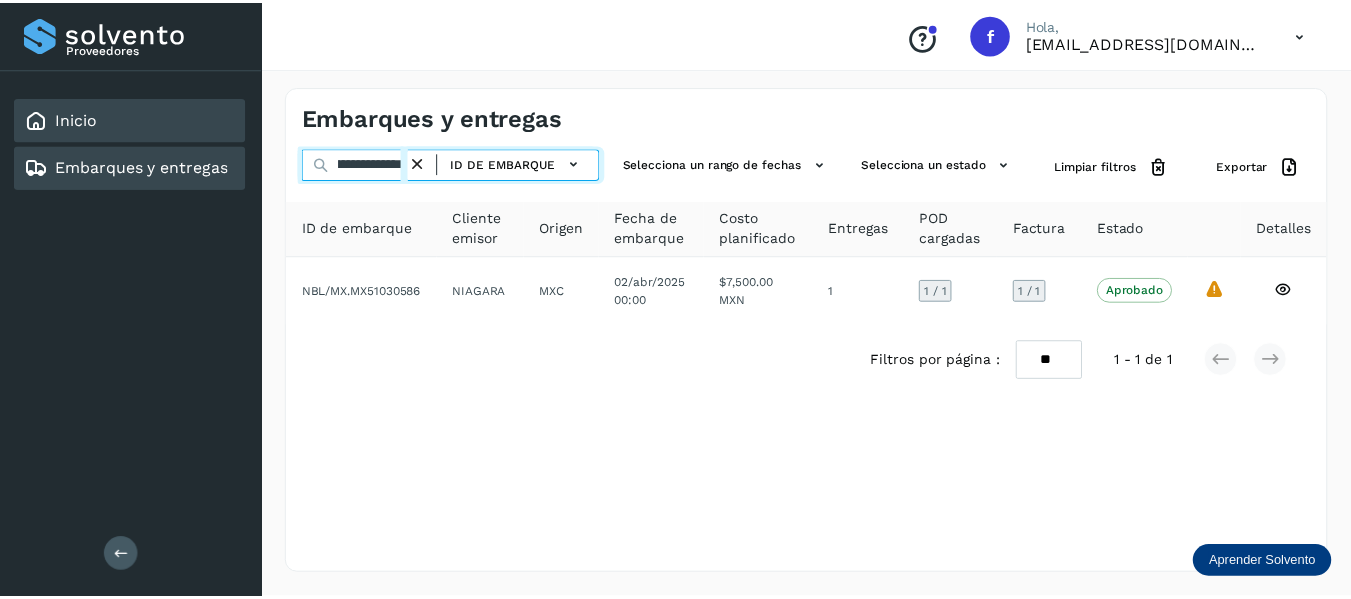 scroll, scrollTop: 0, scrollLeft: 0, axis: both 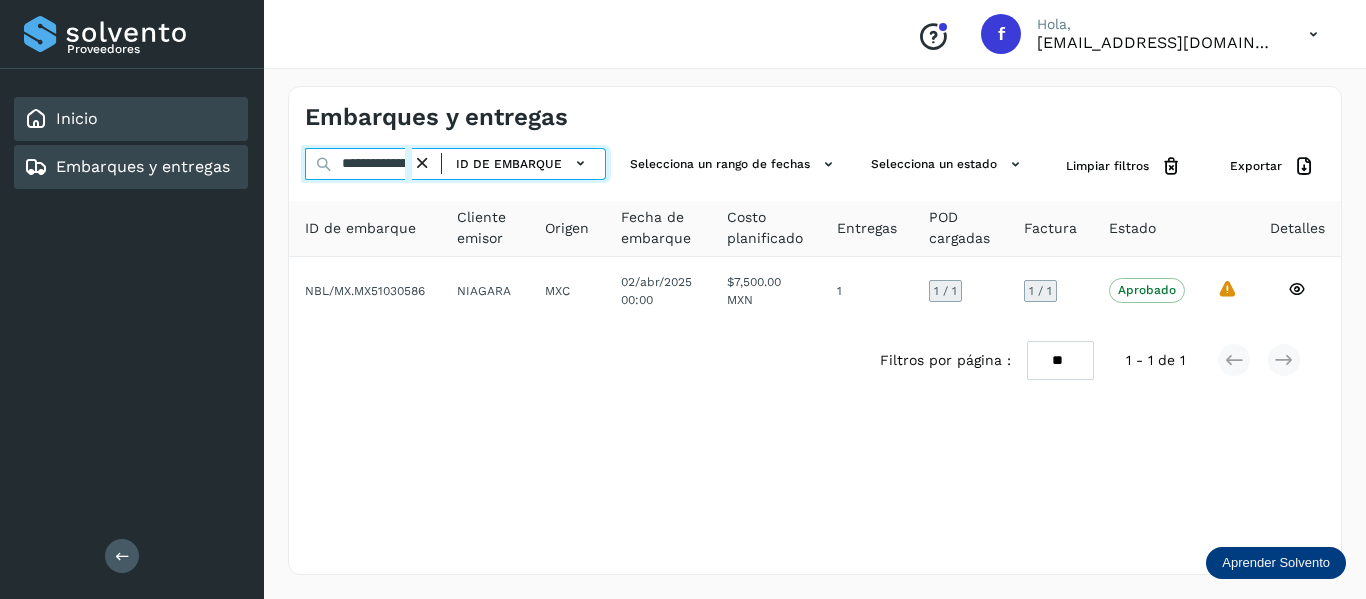 drag, startPoint x: 403, startPoint y: 162, endPoint x: 52, endPoint y: 107, distance: 355.283 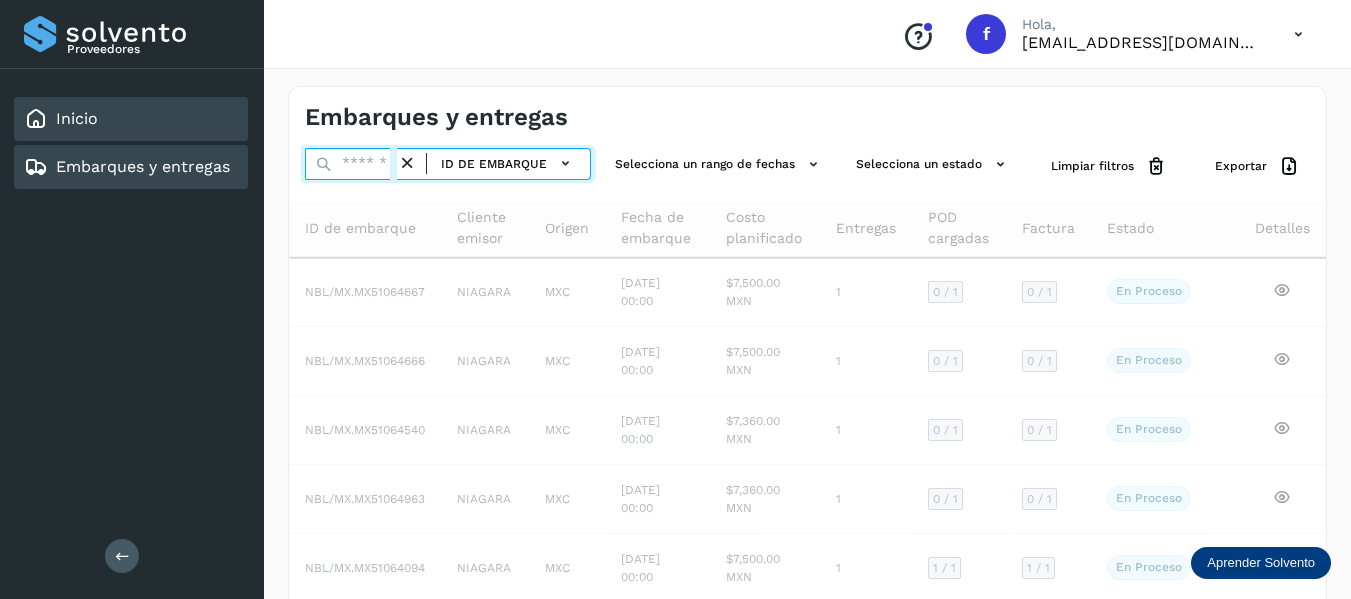 paste on "**********" 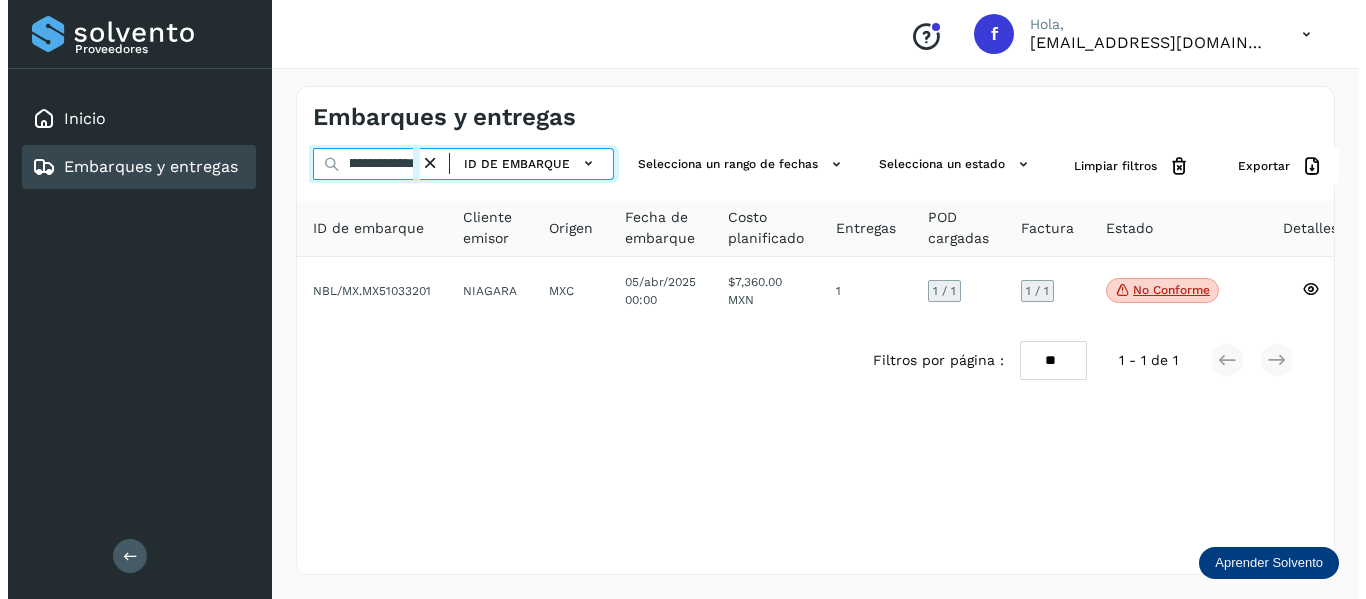 scroll, scrollTop: 0, scrollLeft: 73, axis: horizontal 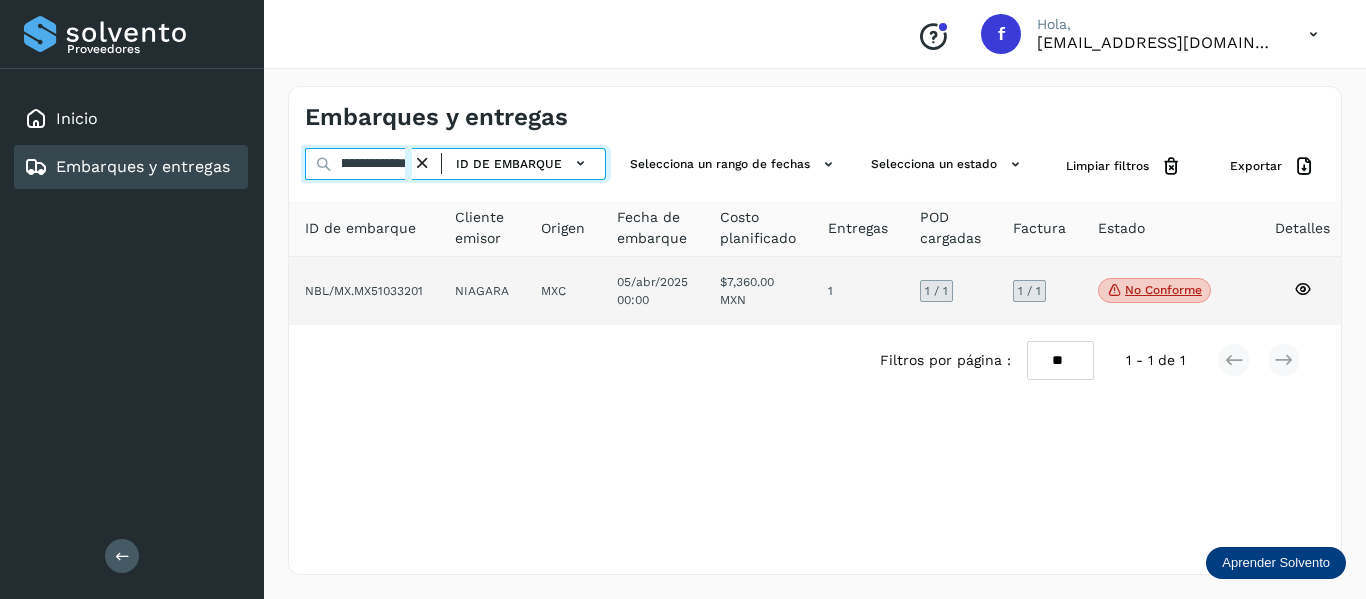 type on "**********" 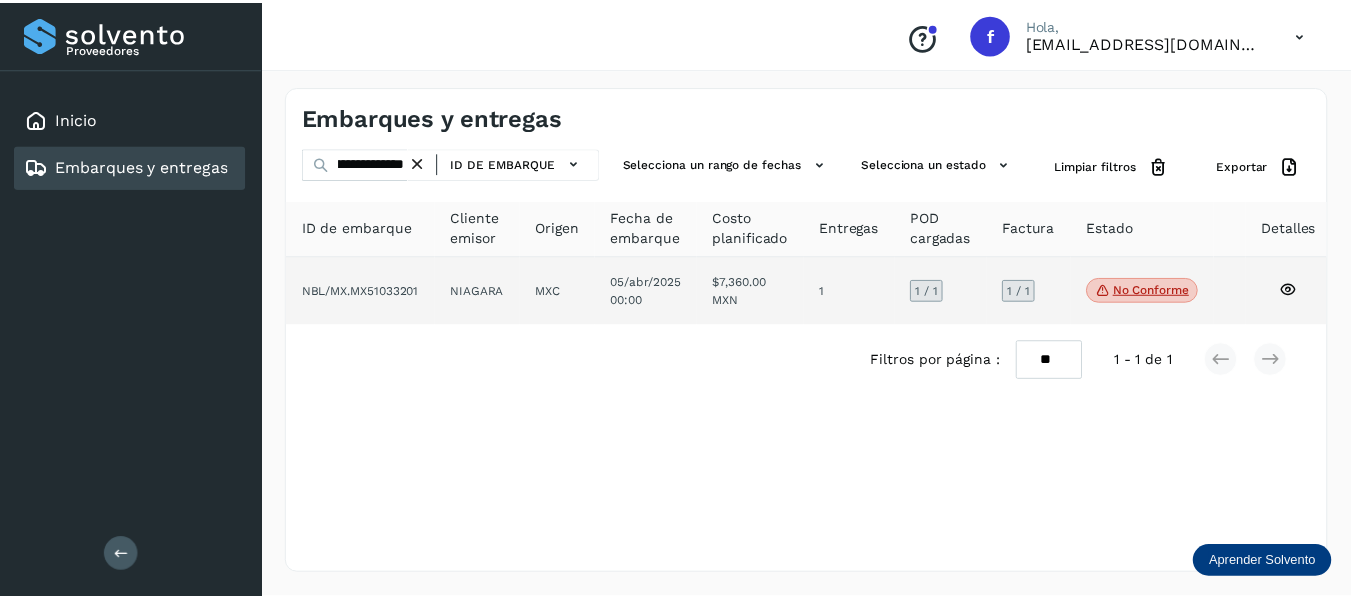 scroll, scrollTop: 0, scrollLeft: 0, axis: both 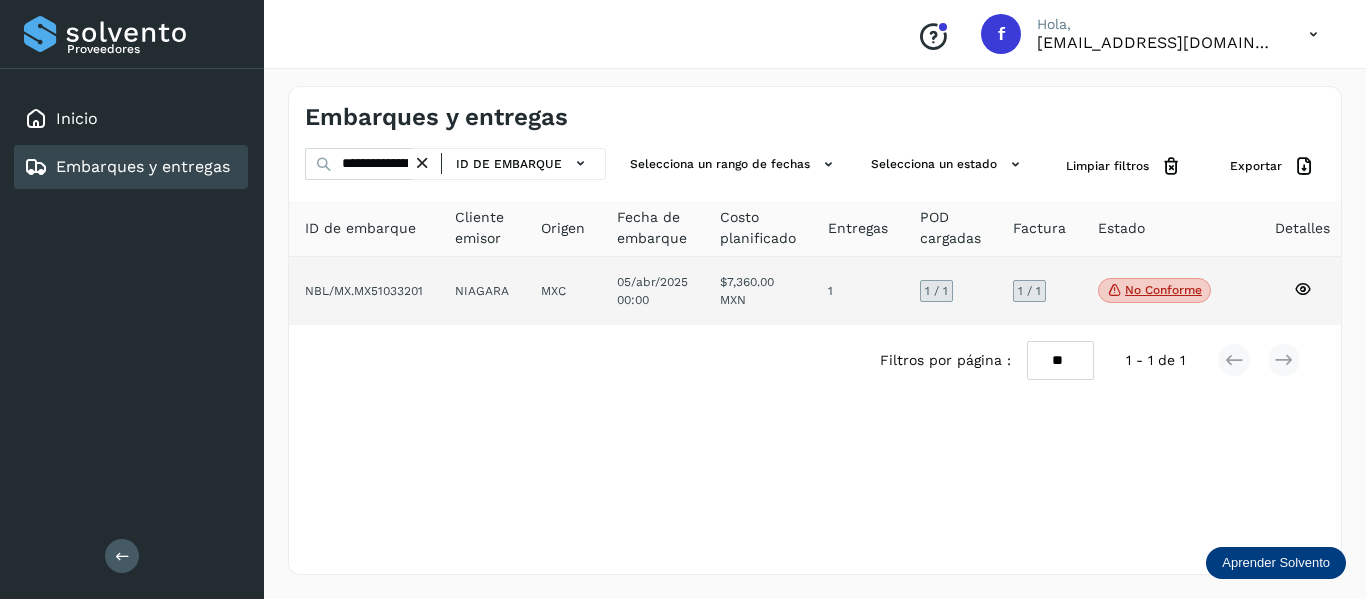 click 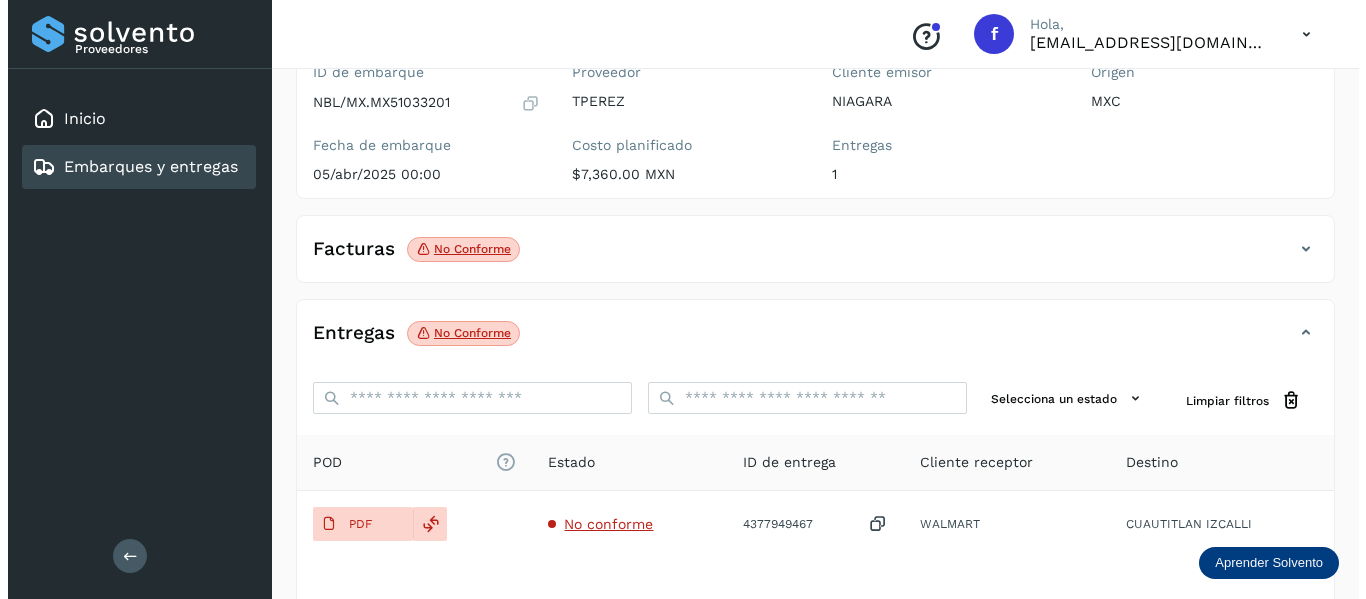 scroll, scrollTop: 200, scrollLeft: 0, axis: vertical 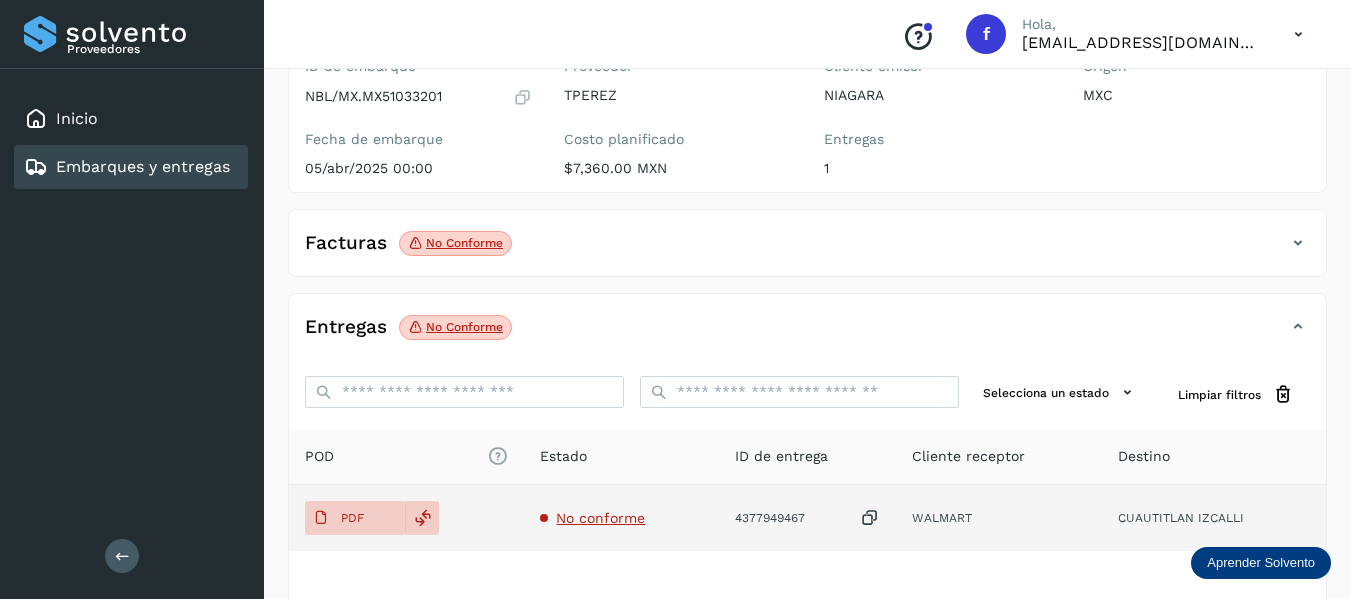 click on "No conforme" at bounding box center [600, 518] 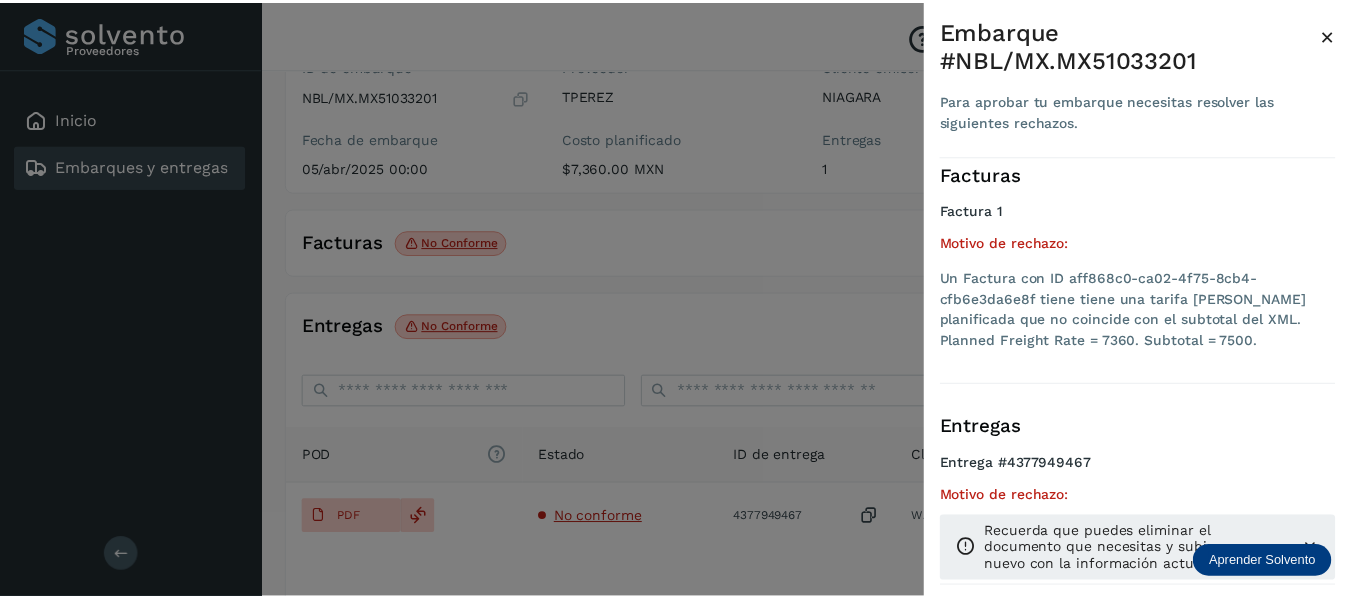 scroll, scrollTop: 22, scrollLeft: 0, axis: vertical 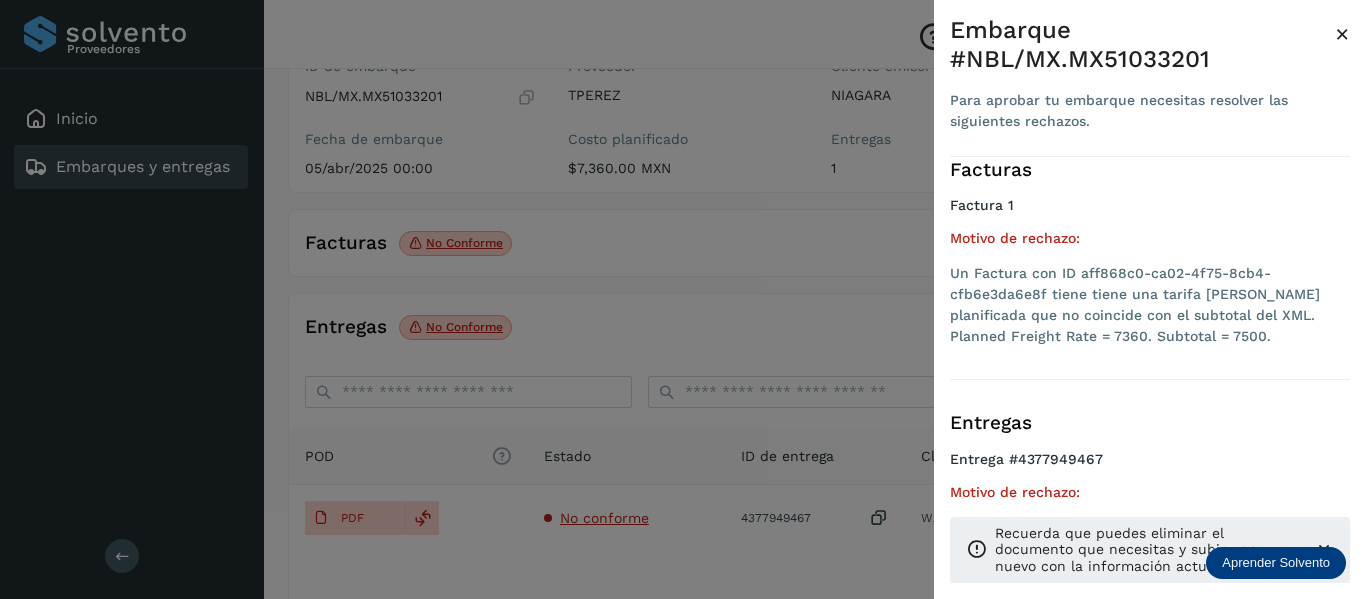 click at bounding box center (683, 299) 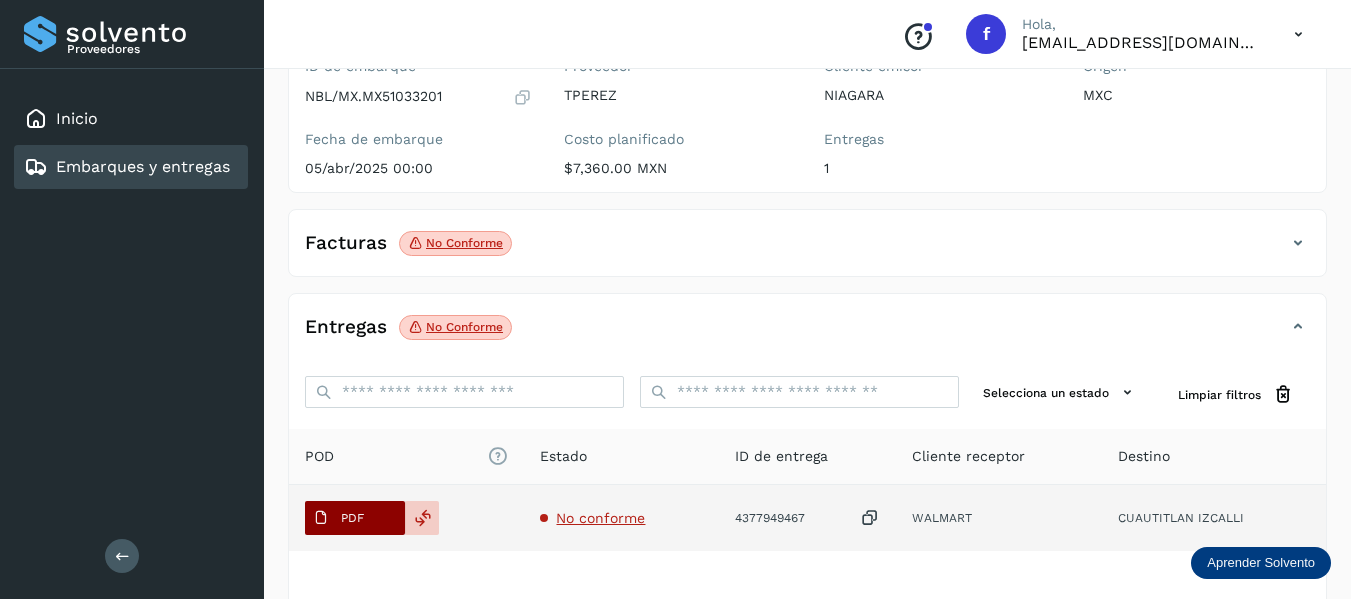 click on "PDF" at bounding box center [338, 518] 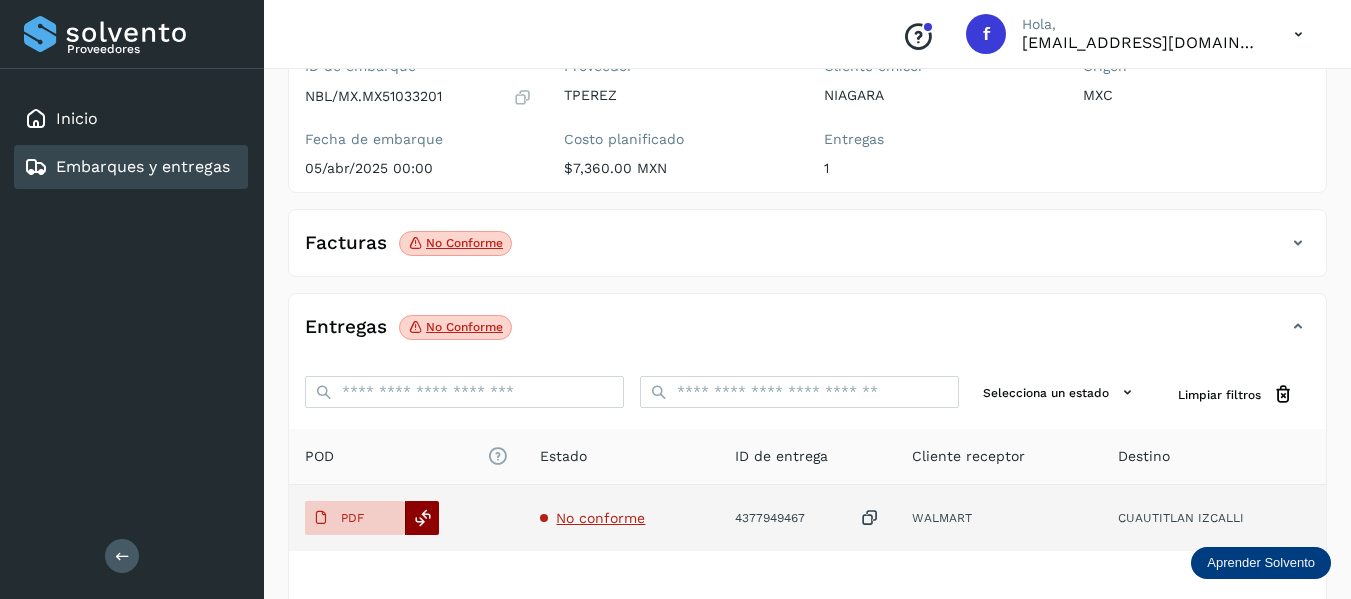 click at bounding box center (423, 518) 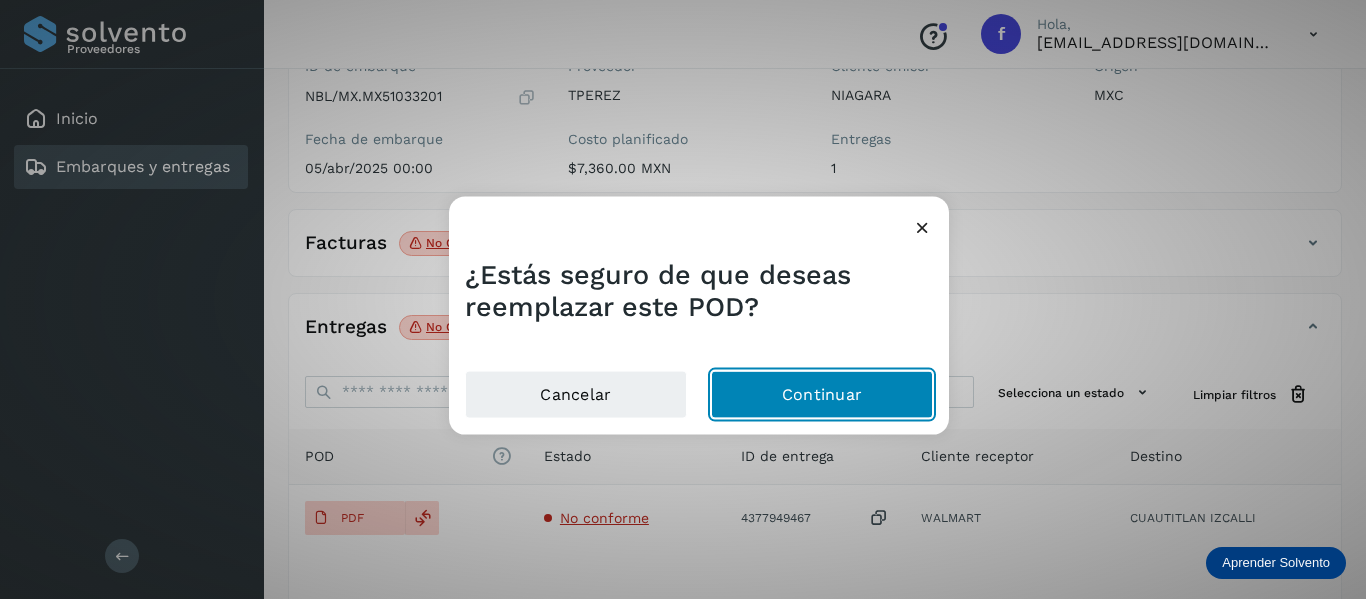 click on "Continuar" 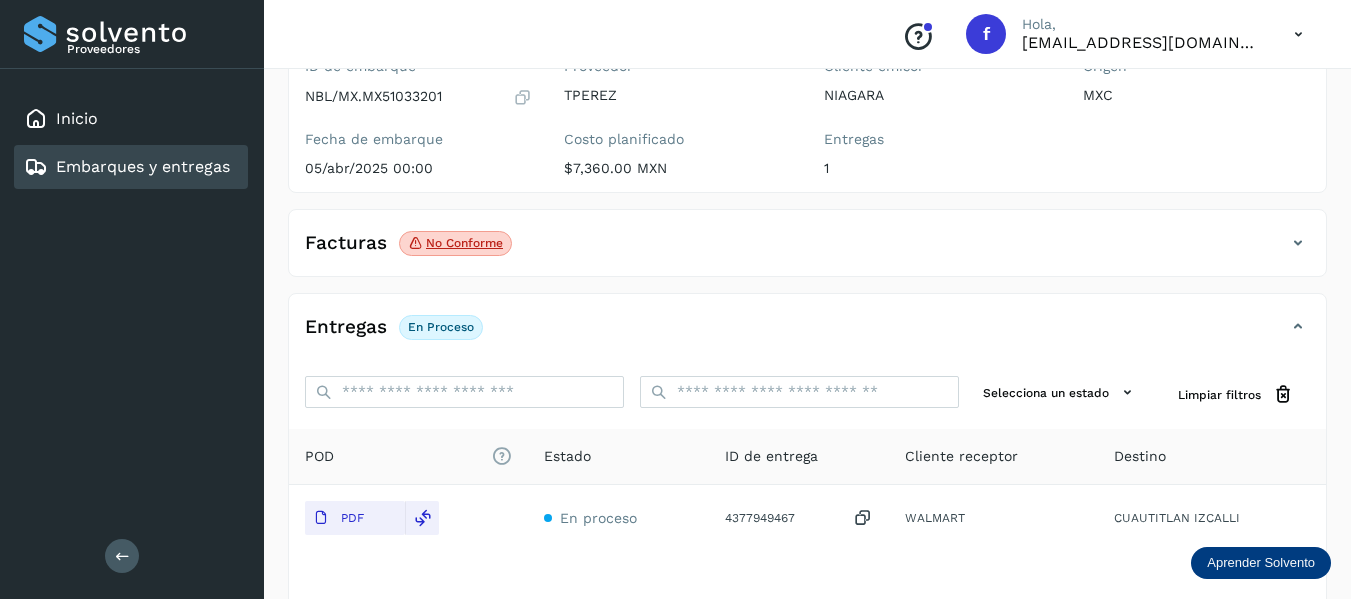 click on "Facturas No conforme" 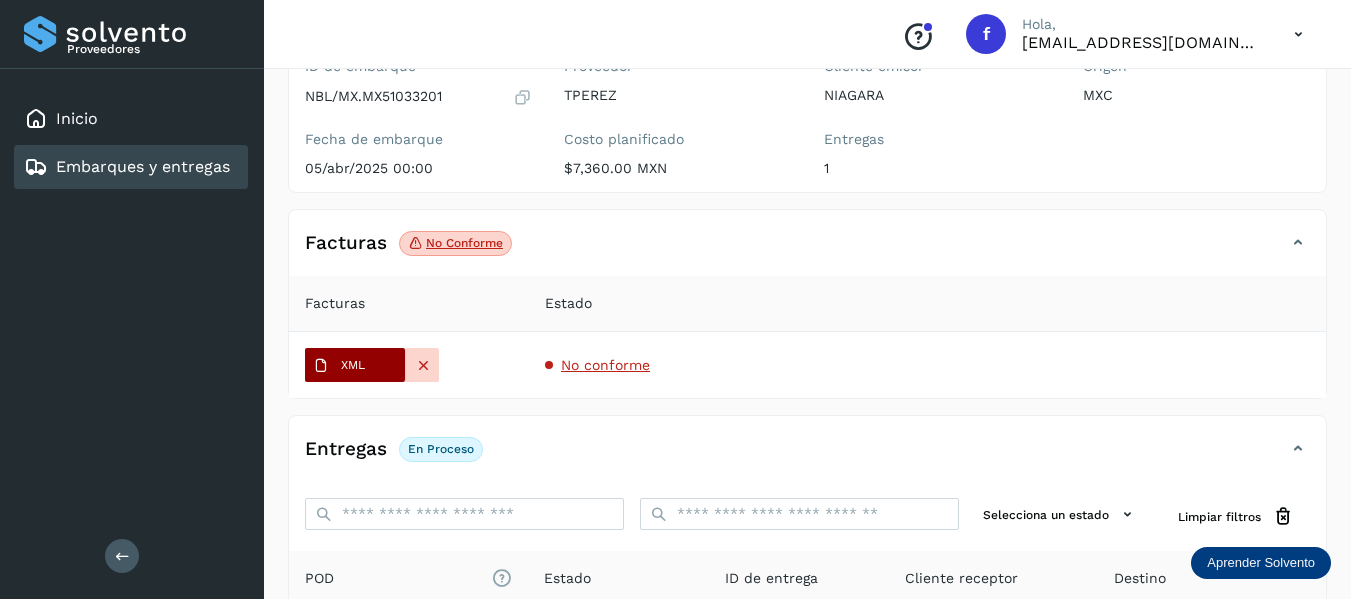 click on "XML" at bounding box center (339, 366) 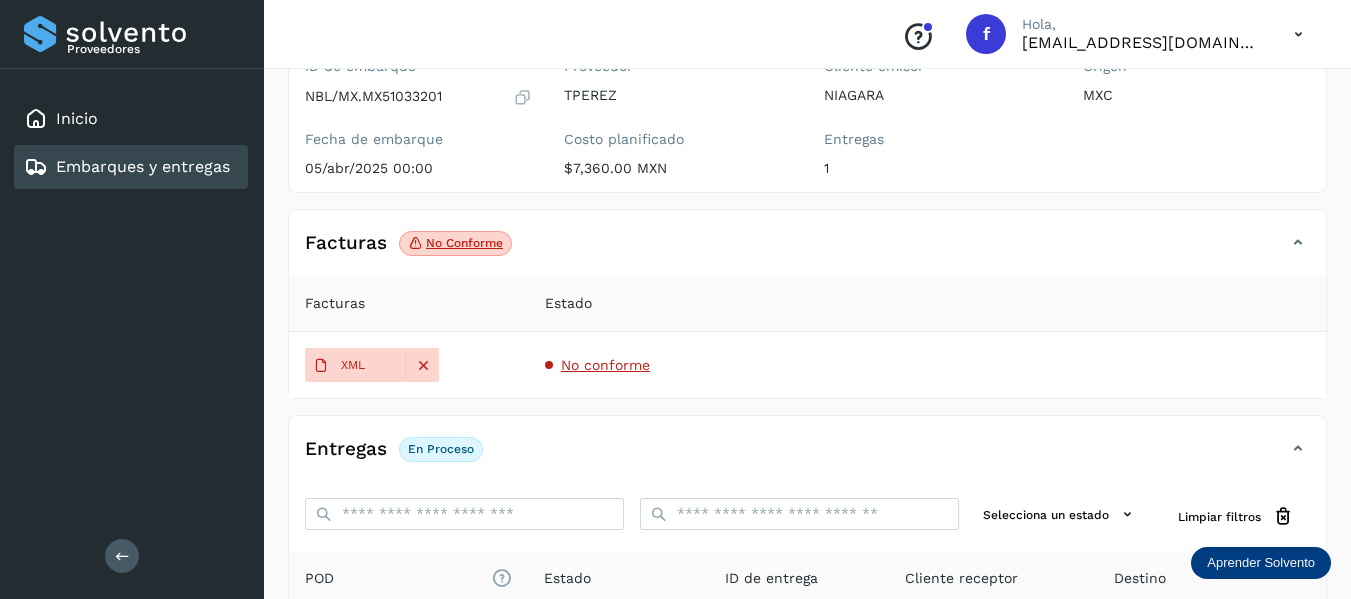 type 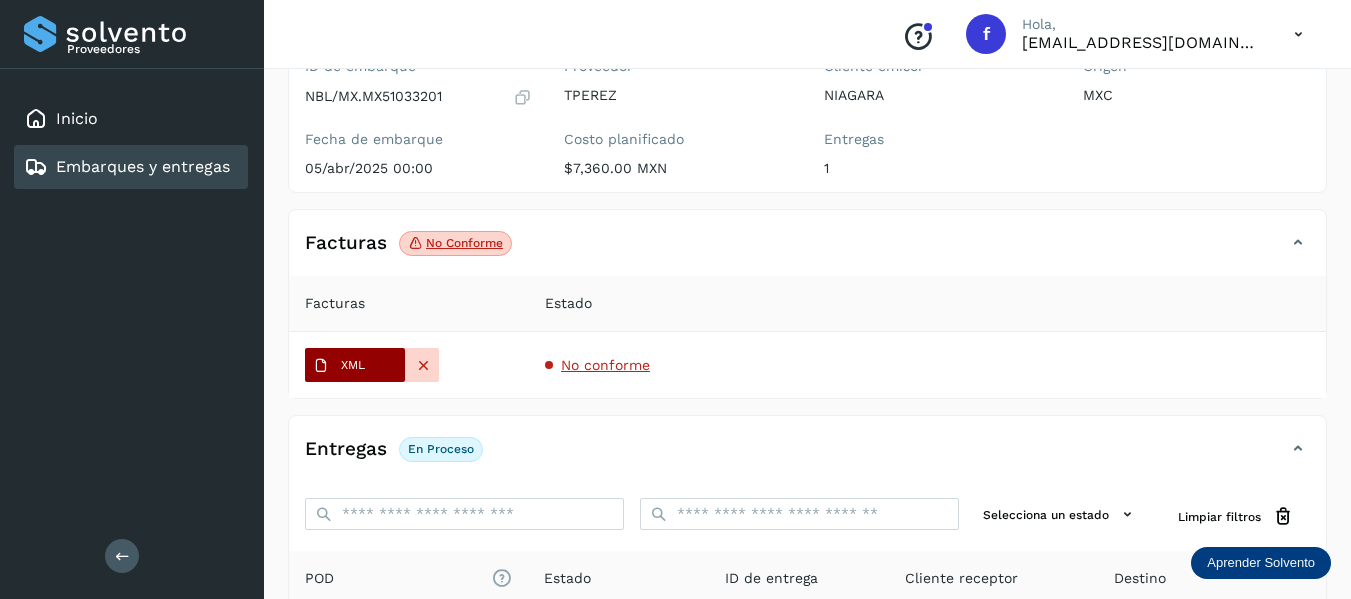 click on "XML" at bounding box center (339, 366) 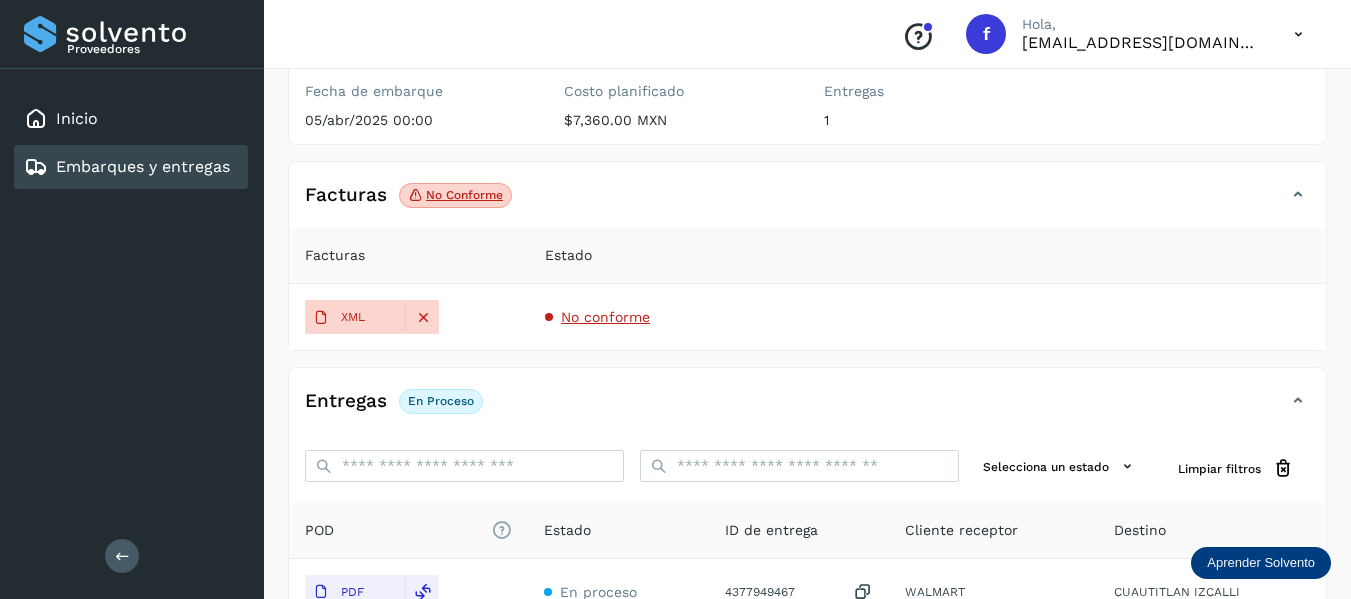 scroll, scrollTop: 200, scrollLeft: 0, axis: vertical 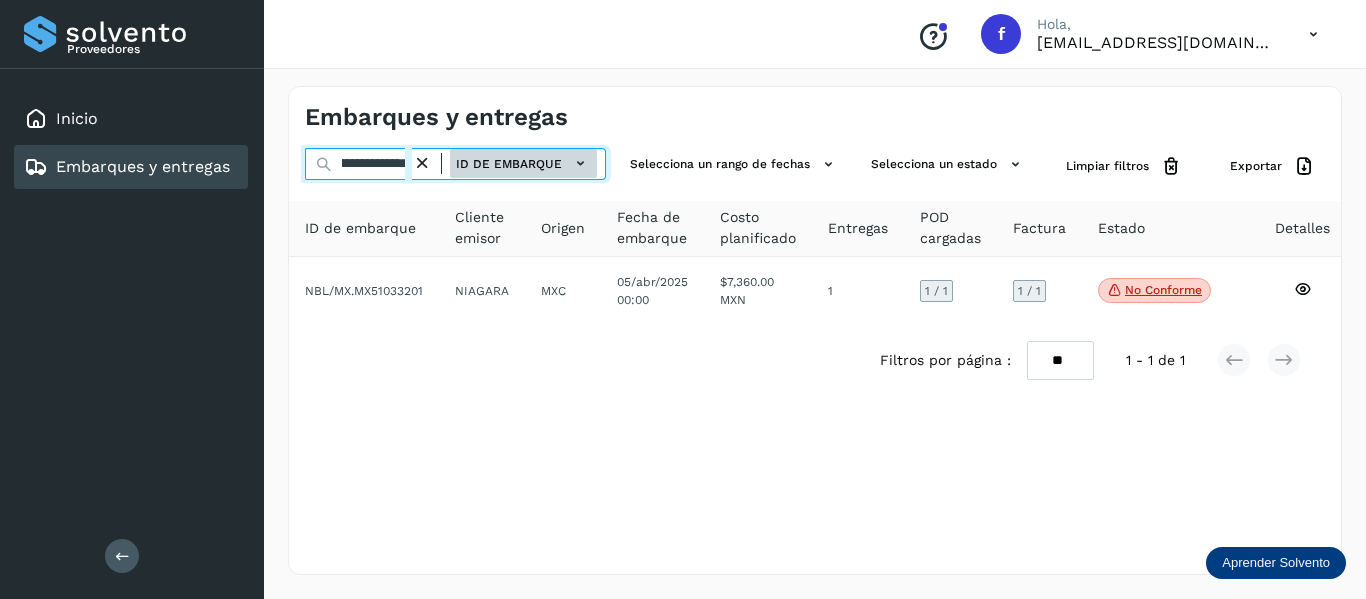 drag, startPoint x: 343, startPoint y: 168, endPoint x: 555, endPoint y: 162, distance: 212.08488 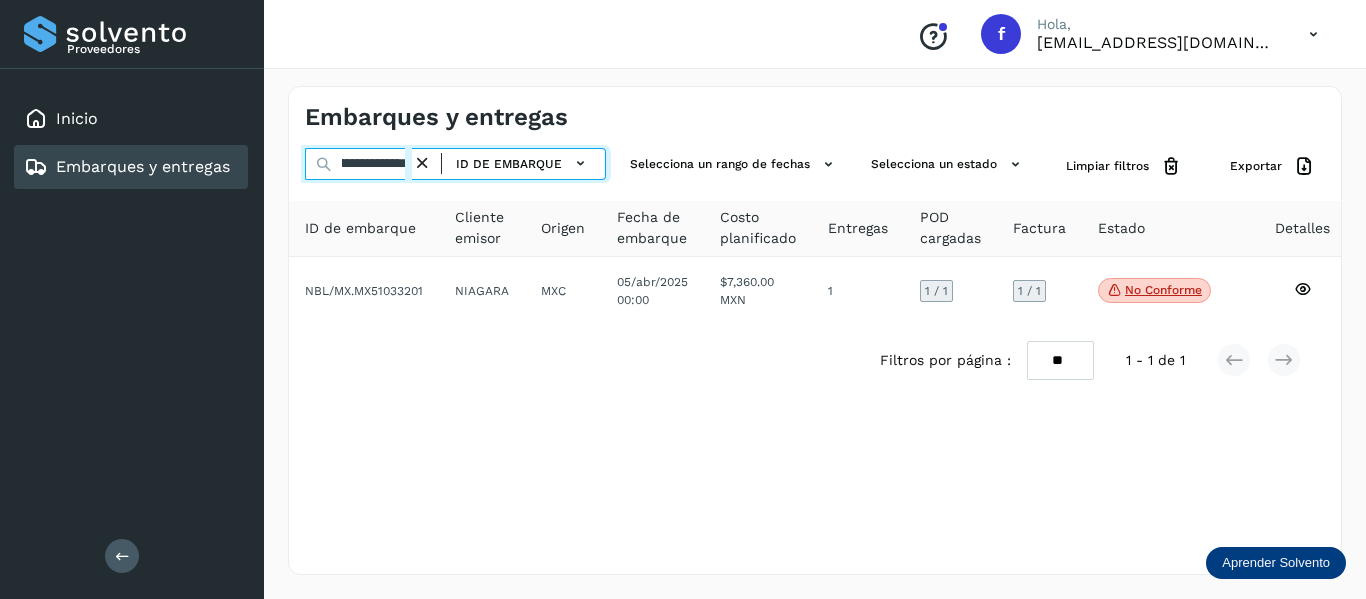 paste 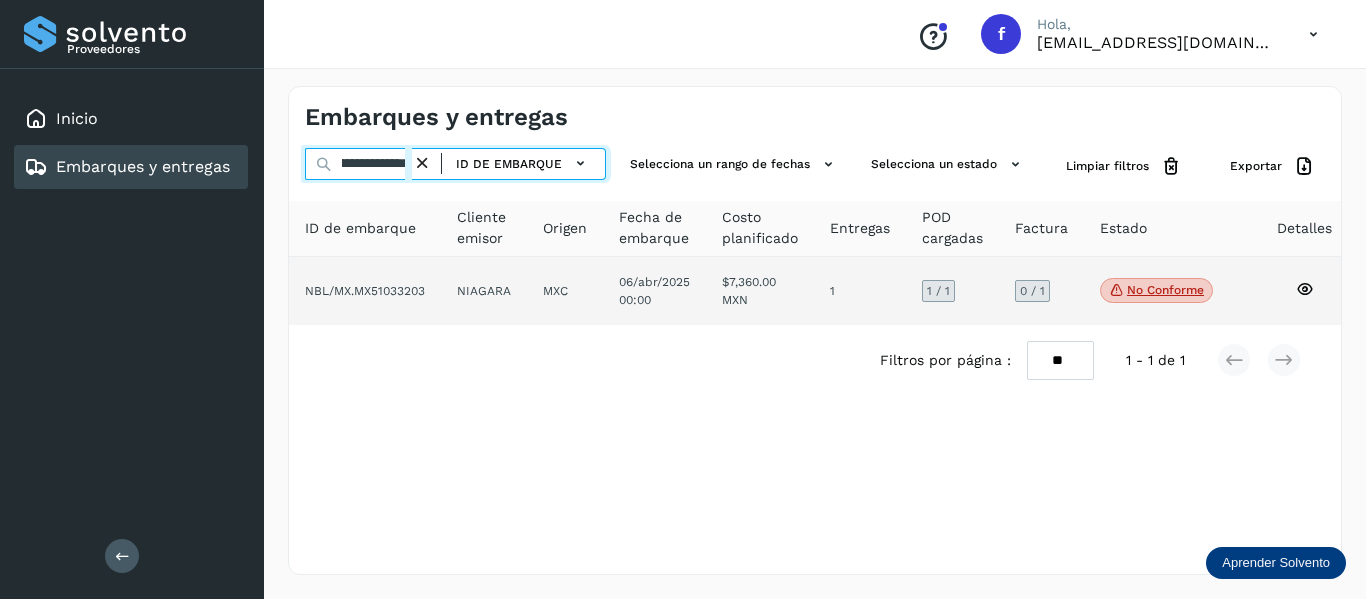 type on "**********" 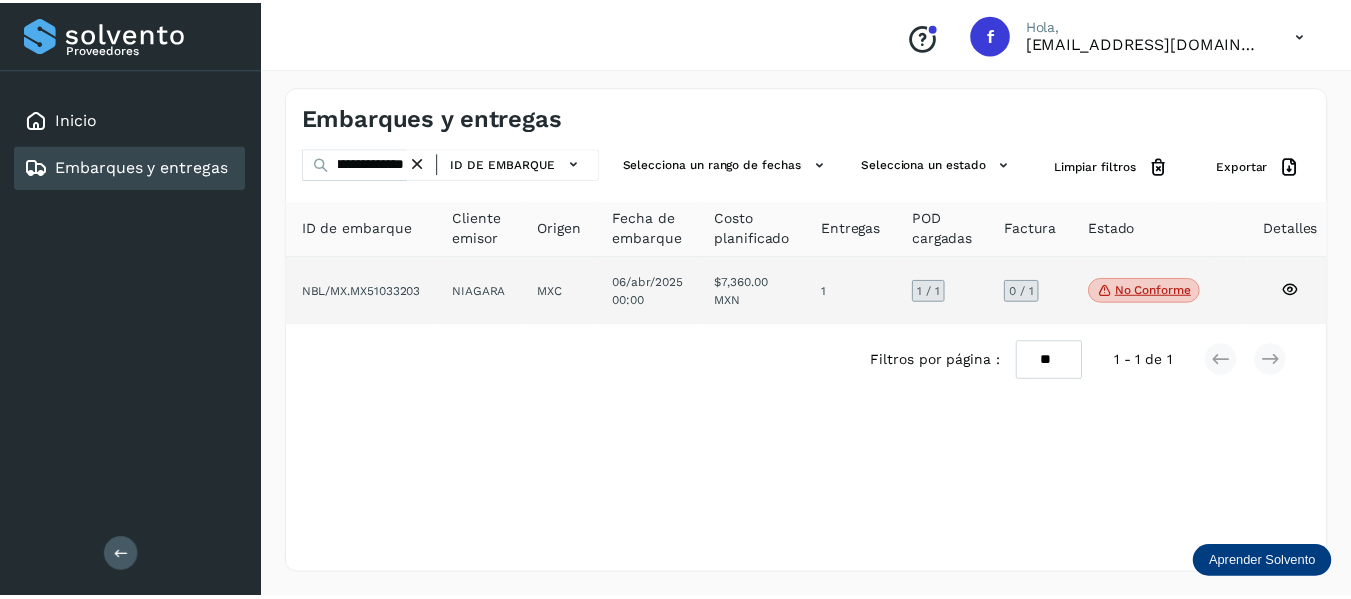 scroll, scrollTop: 0, scrollLeft: 0, axis: both 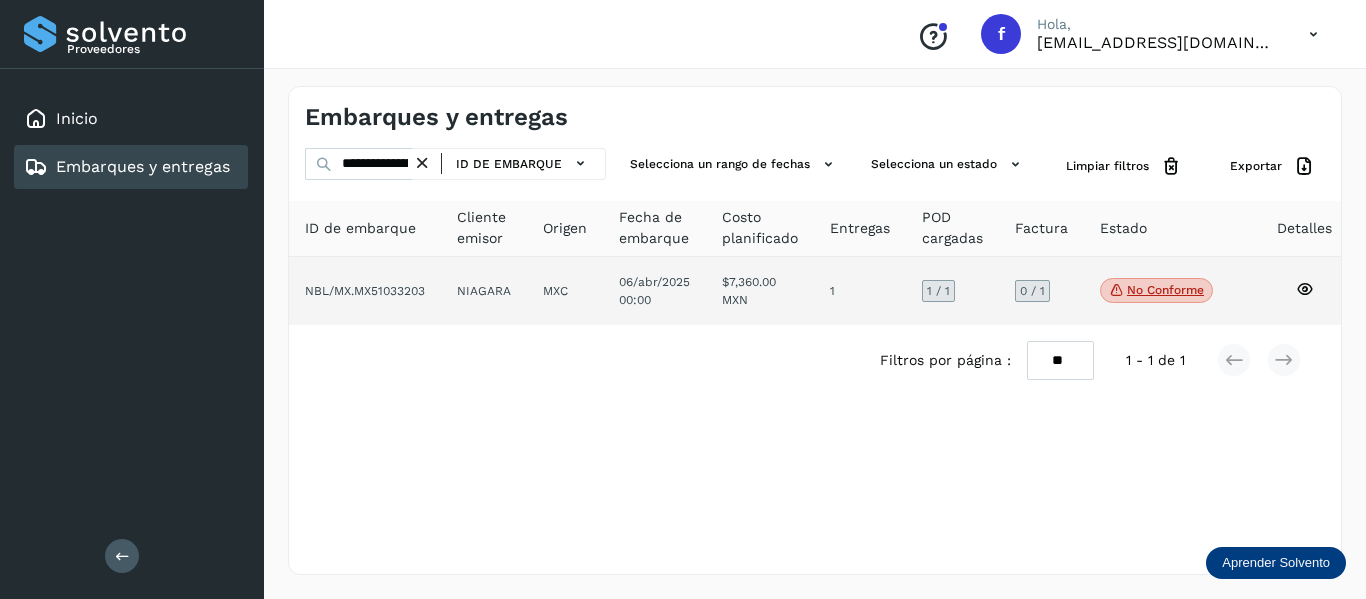 click 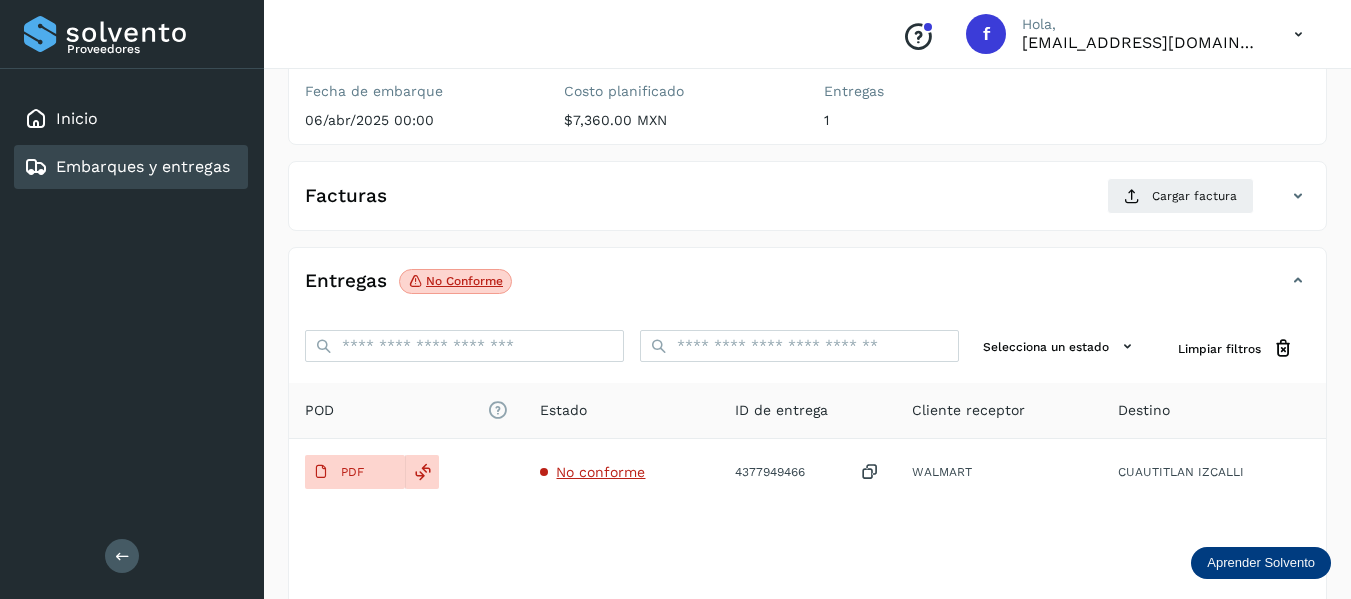 scroll, scrollTop: 300, scrollLeft: 0, axis: vertical 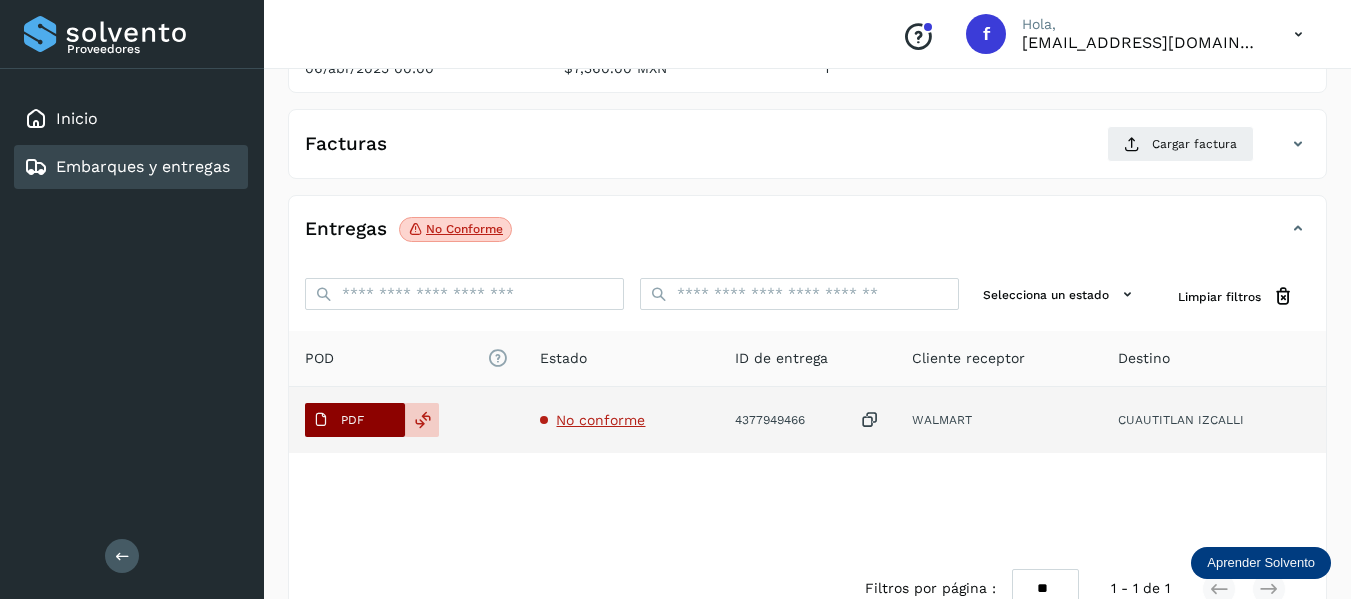 click on "PDF" at bounding box center [355, 420] 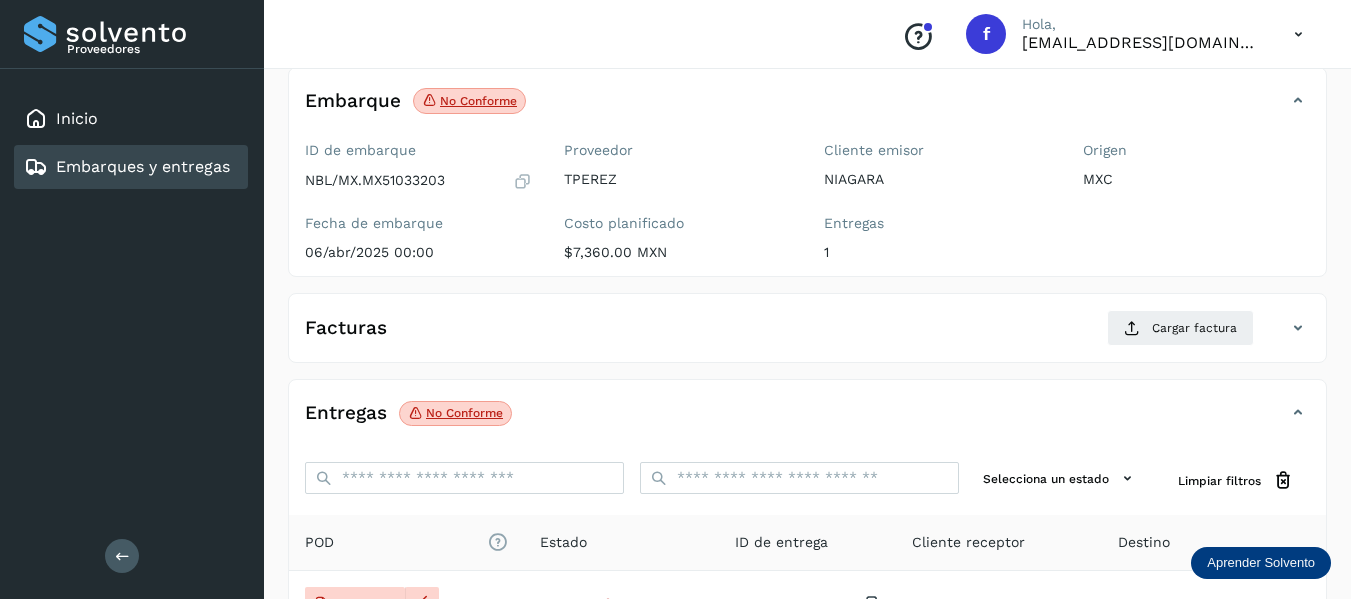 scroll, scrollTop: 100, scrollLeft: 0, axis: vertical 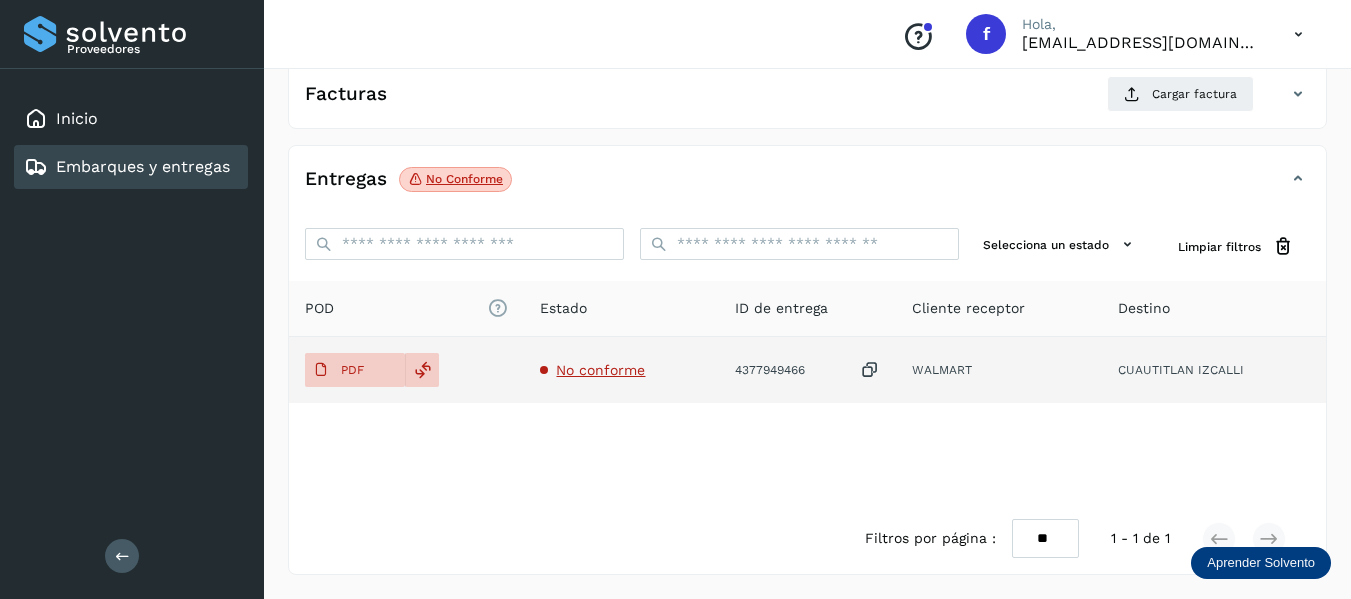 click on "No conforme" at bounding box center (600, 370) 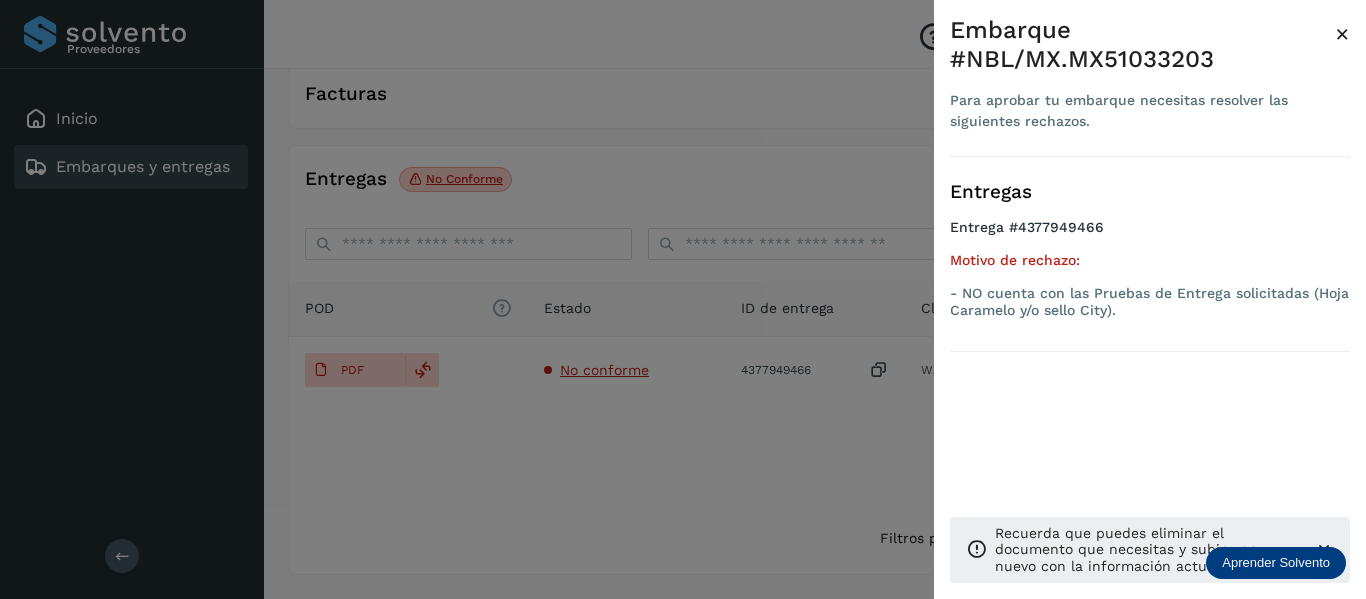 click on "×" at bounding box center (1342, 34) 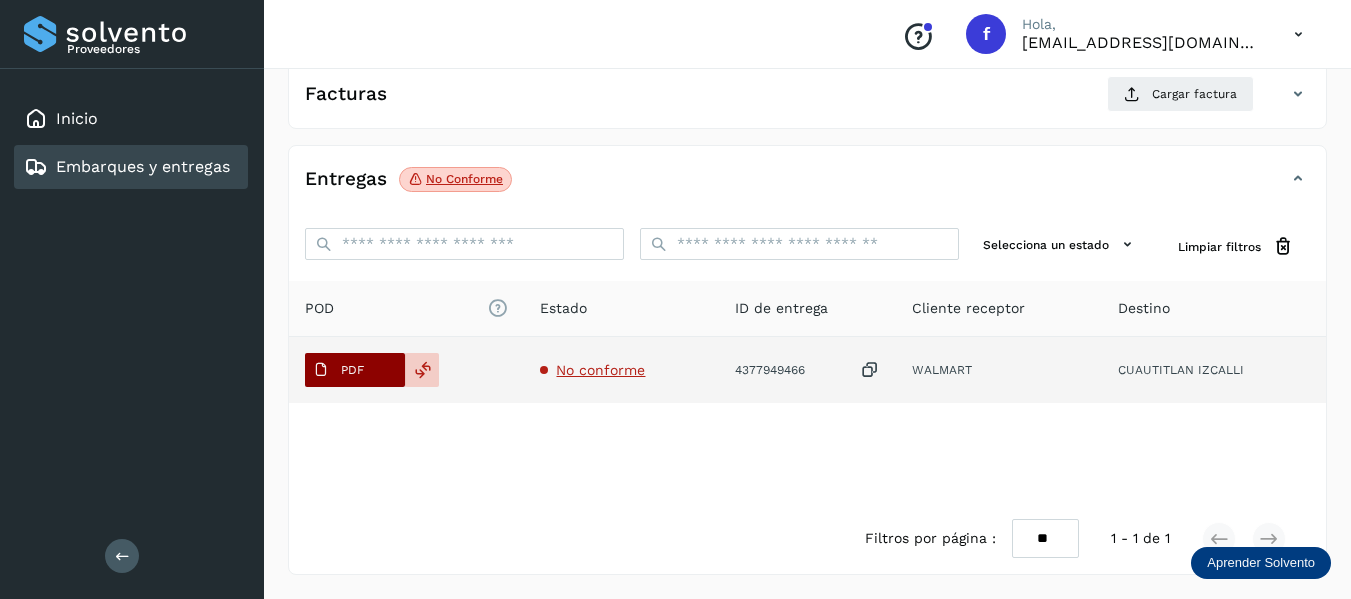 click on "PDF" at bounding box center (338, 370) 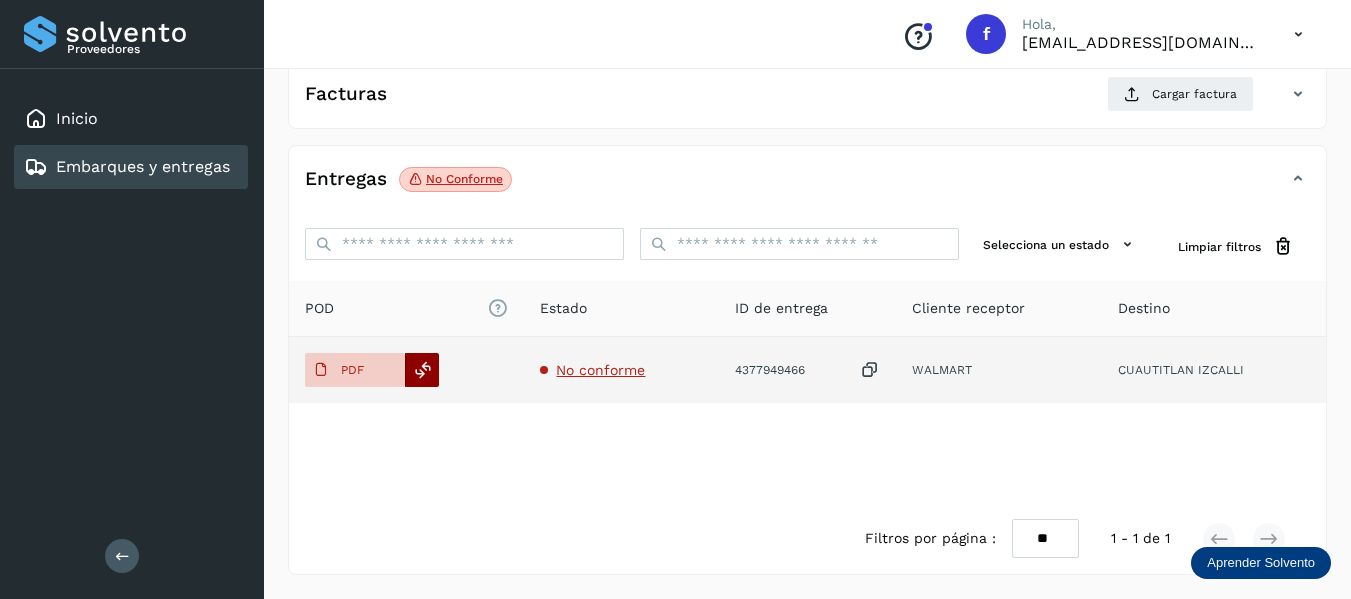 click at bounding box center (423, 370) 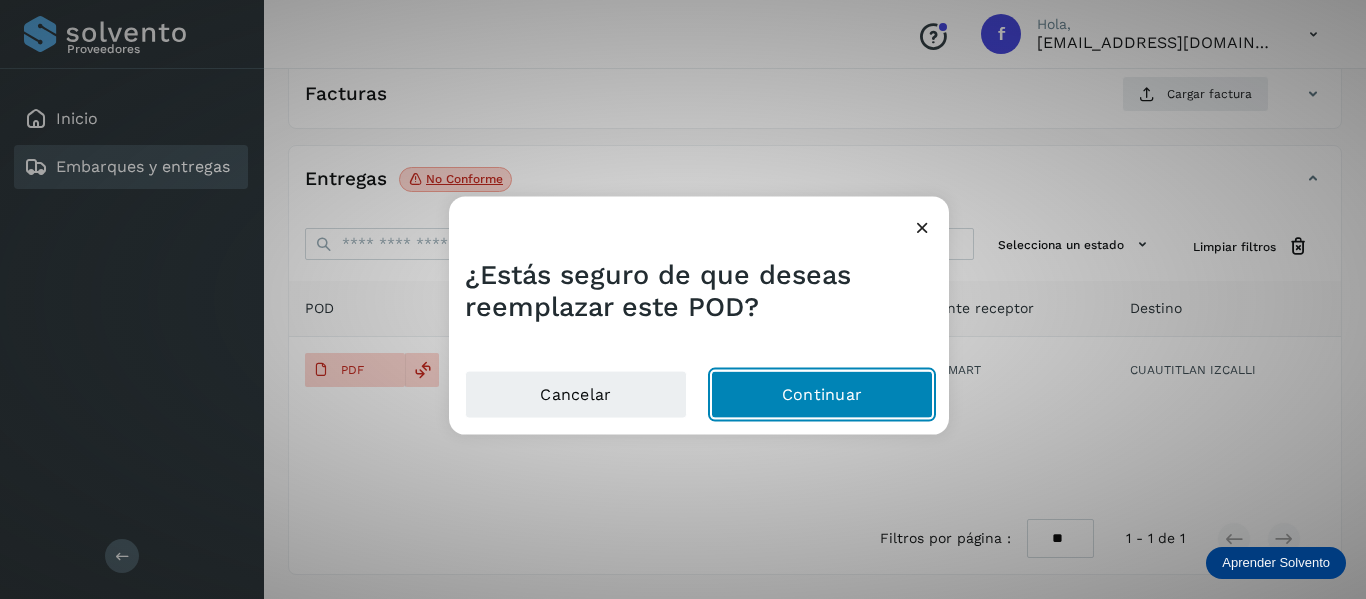 click on "Continuar" 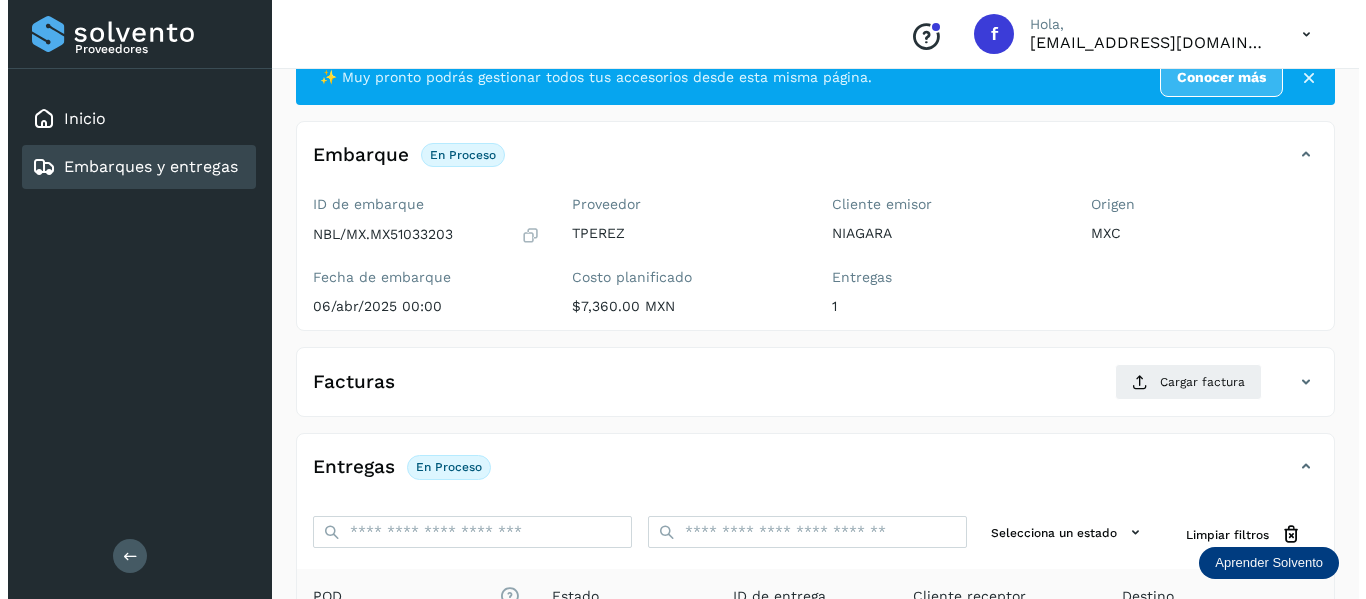 scroll, scrollTop: 0, scrollLeft: 0, axis: both 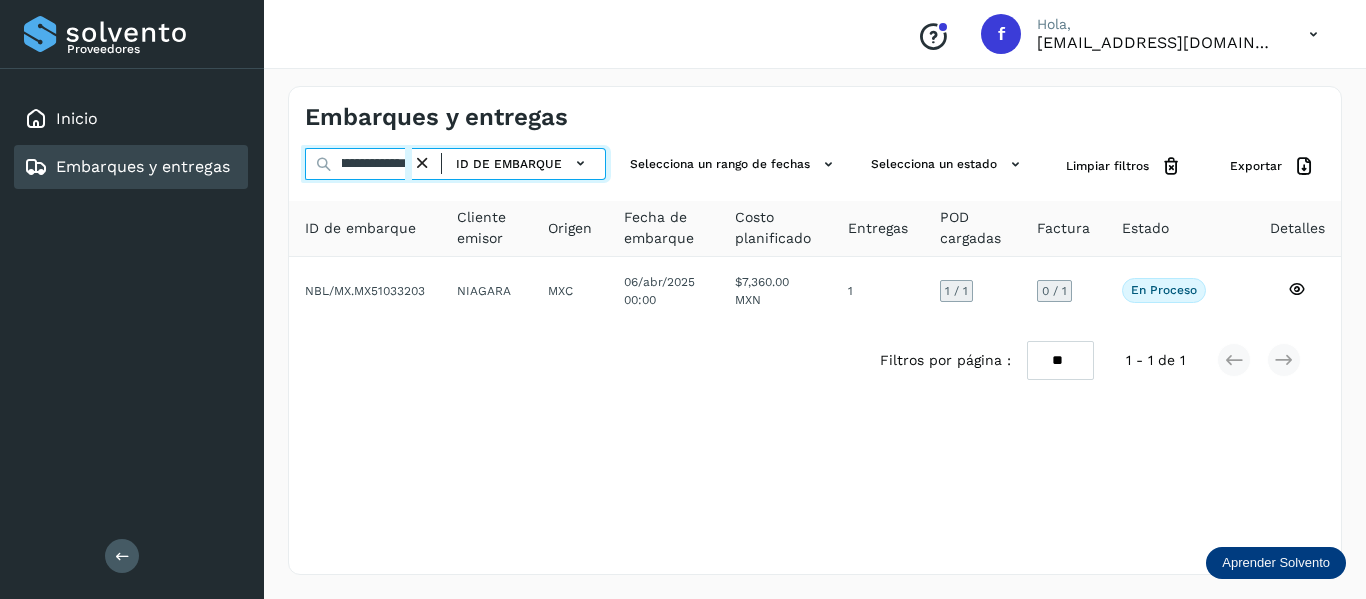 drag, startPoint x: 340, startPoint y: 161, endPoint x: 657, endPoint y: 224, distance: 323.19962 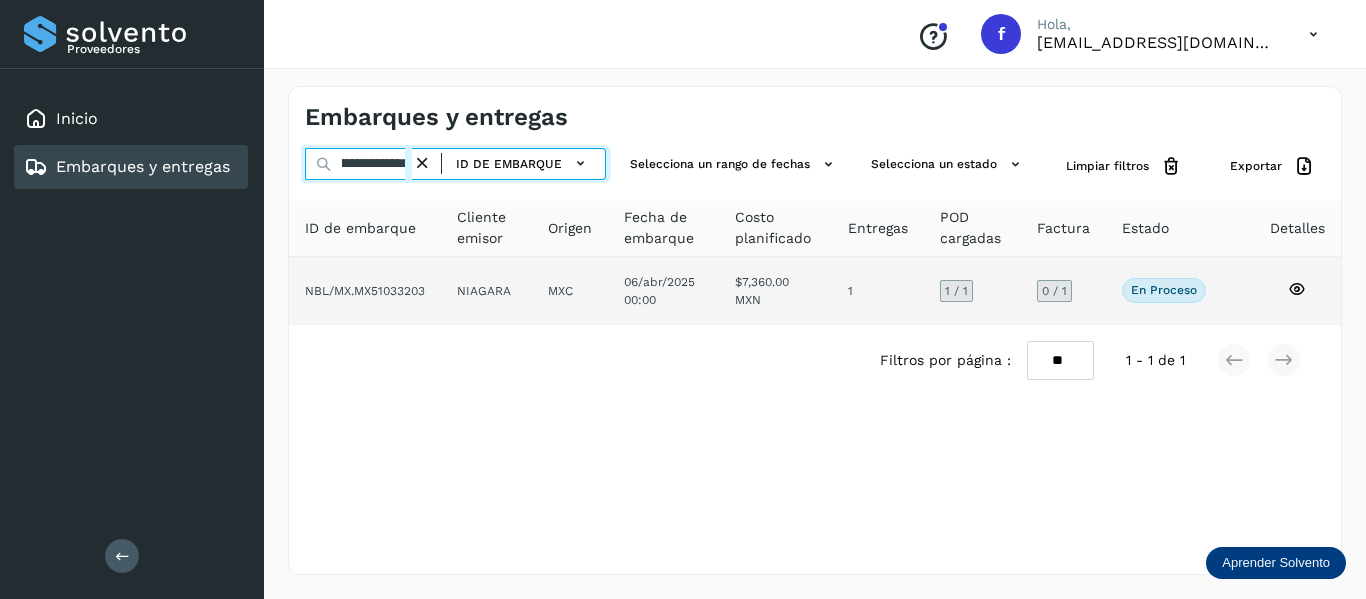 paste 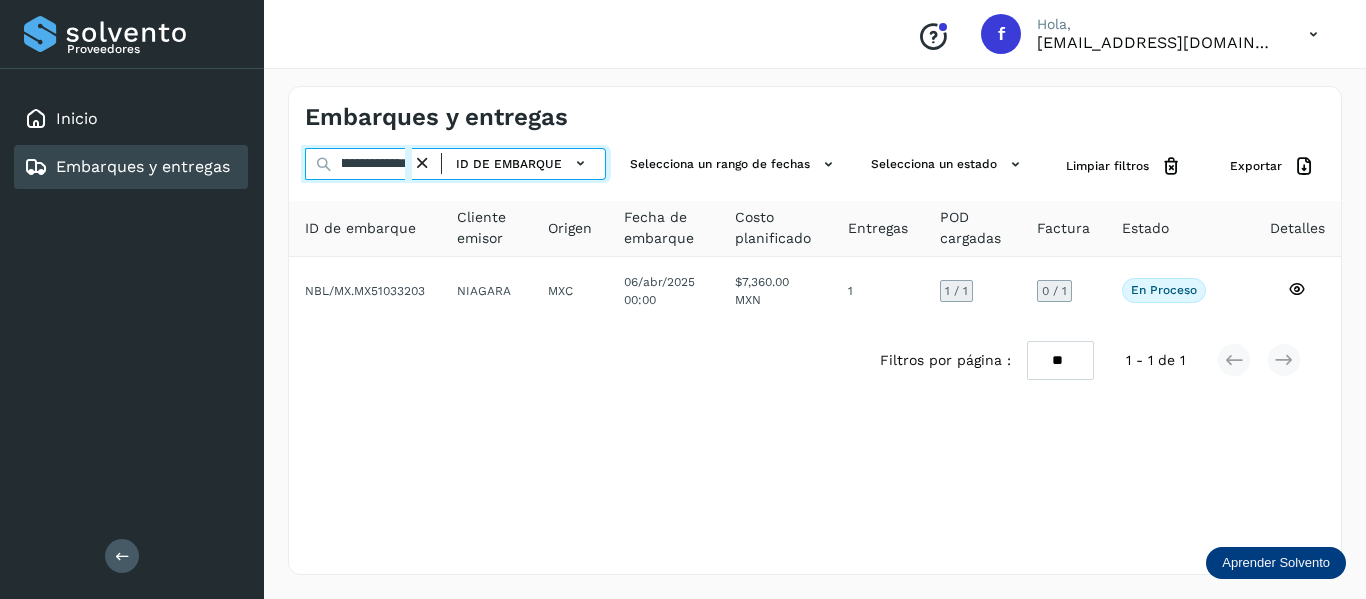 scroll, scrollTop: 0, scrollLeft: 76, axis: horizontal 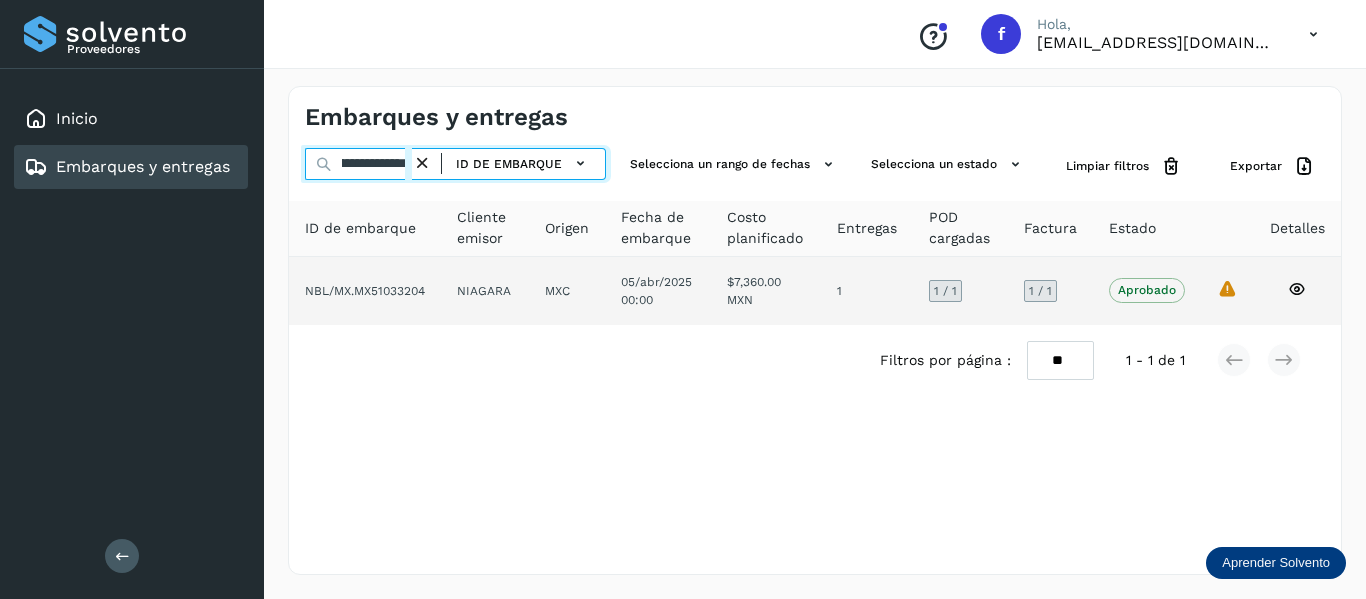 type on "**********" 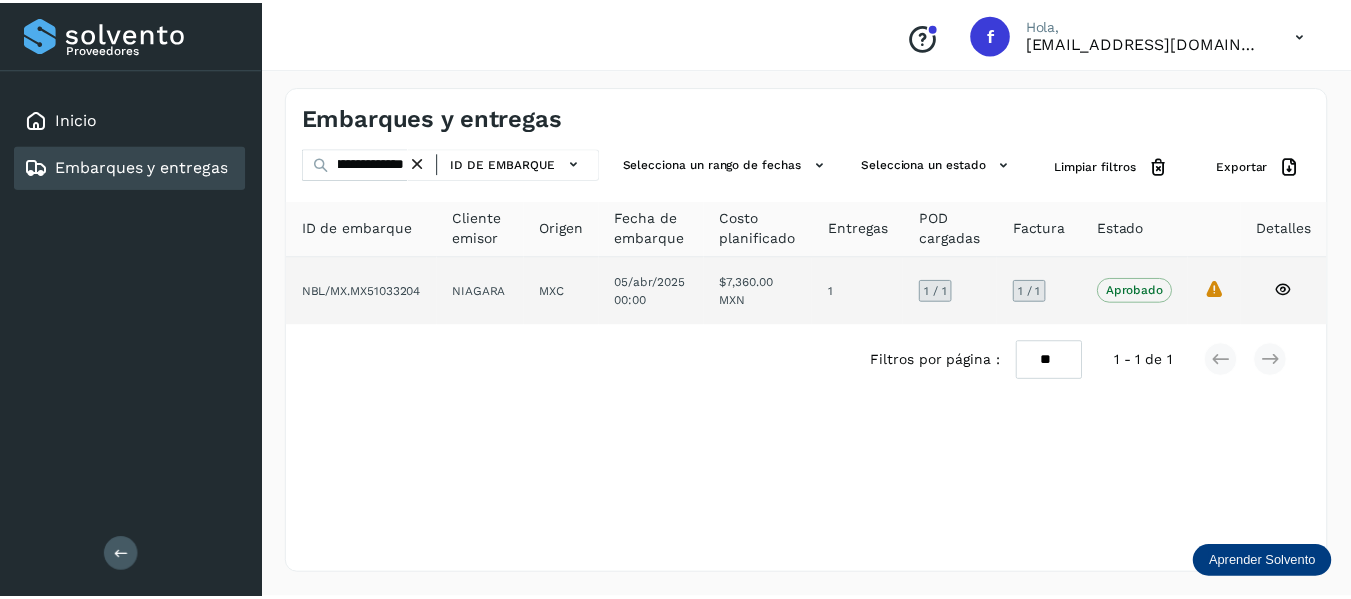 scroll, scrollTop: 0, scrollLeft: 0, axis: both 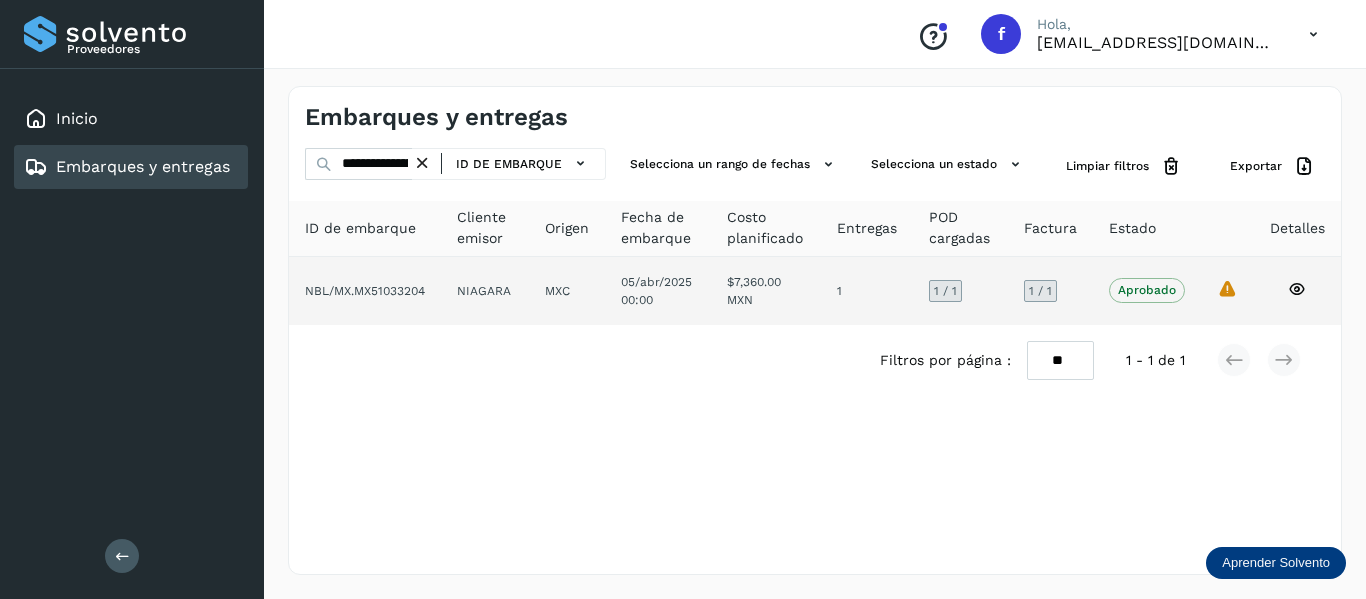 click on "Aprobado
Verifica el estado de la factura o entregas asociadas a este embarque" 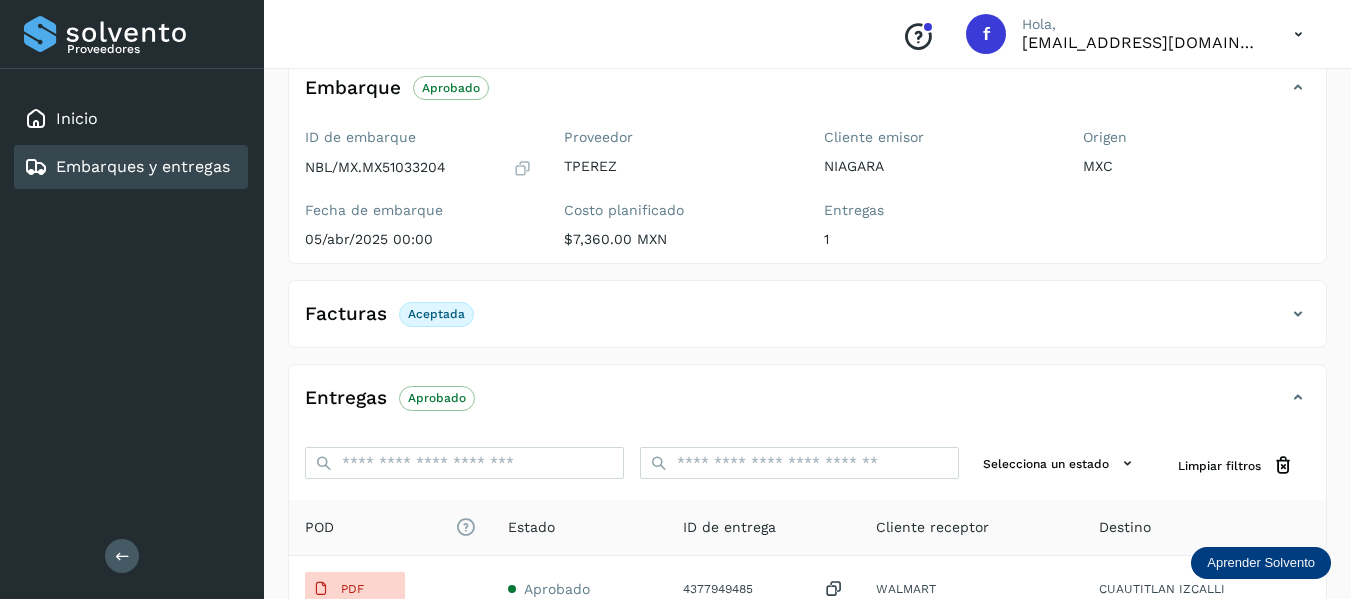 scroll, scrollTop: 300, scrollLeft: 0, axis: vertical 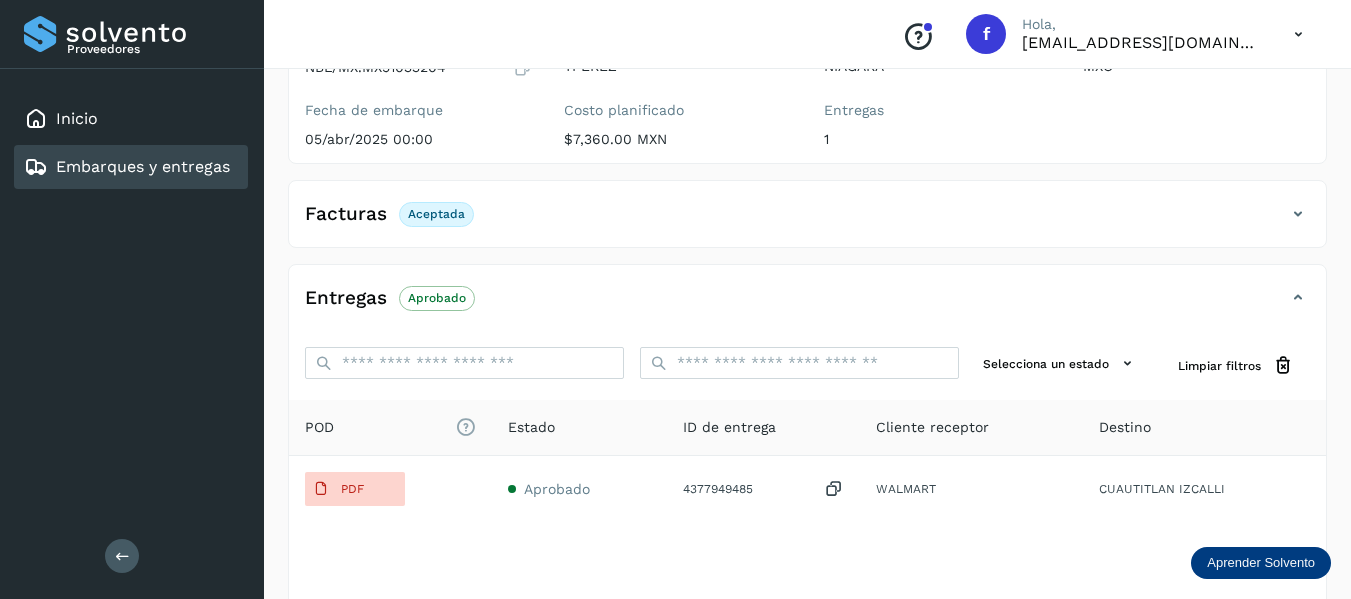 click on "Facturas Aceptada" 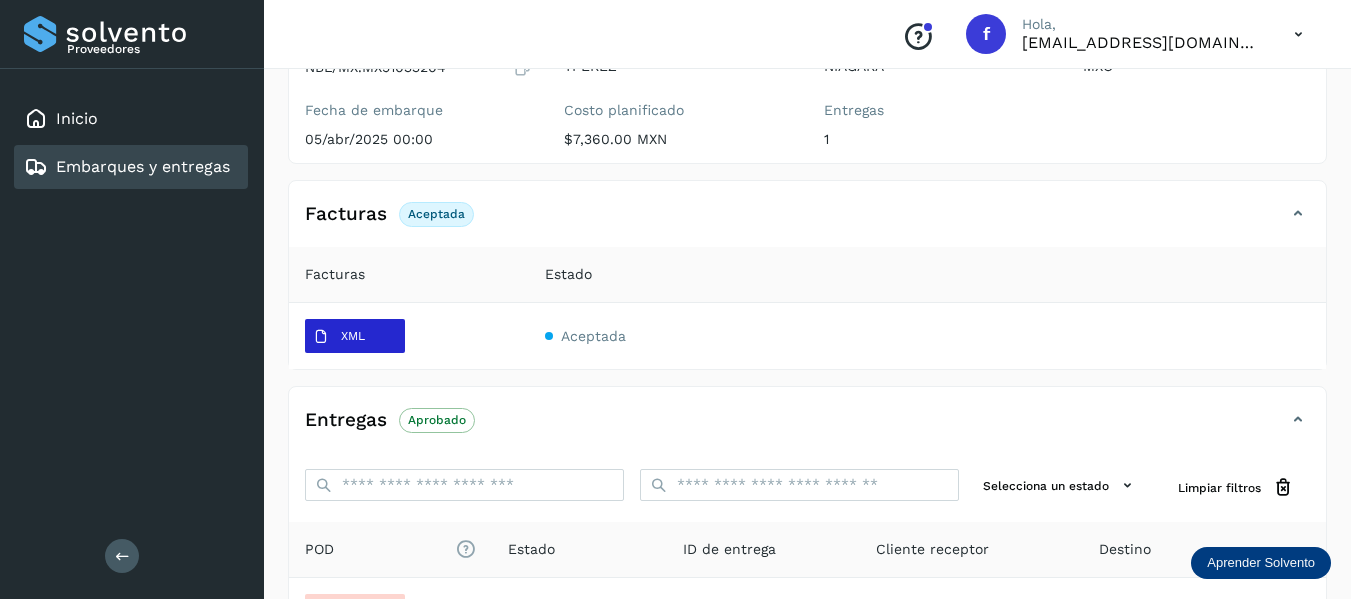 click on "XML" at bounding box center [355, 336] 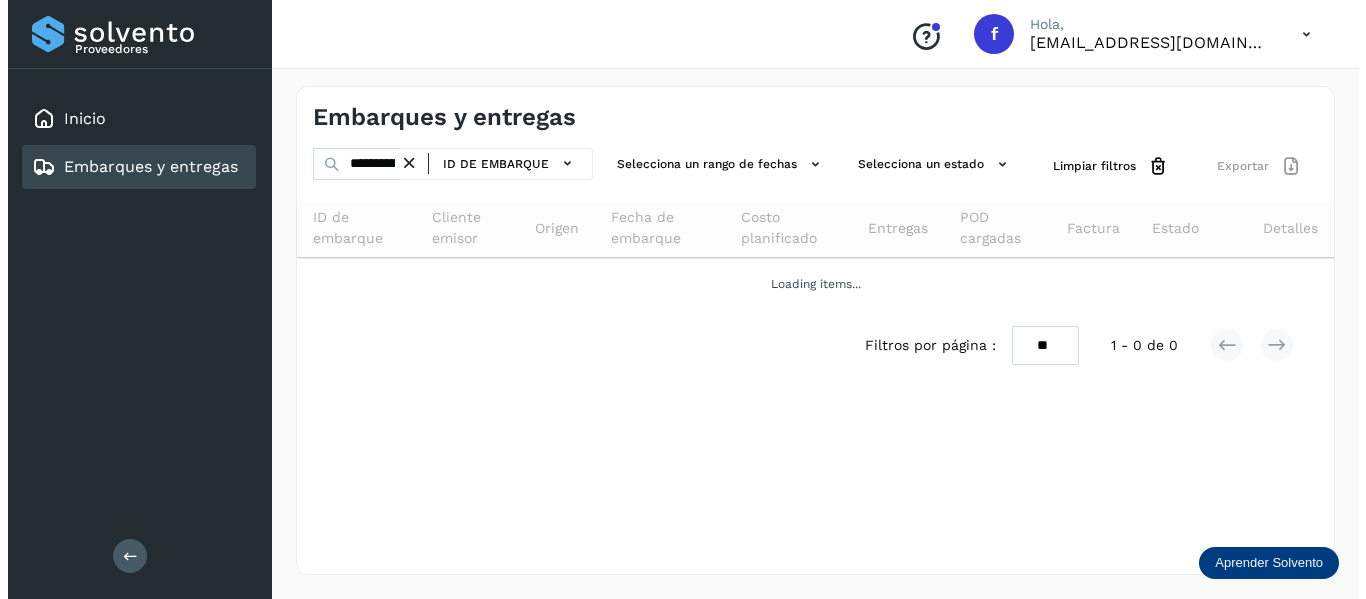 scroll, scrollTop: 0, scrollLeft: 0, axis: both 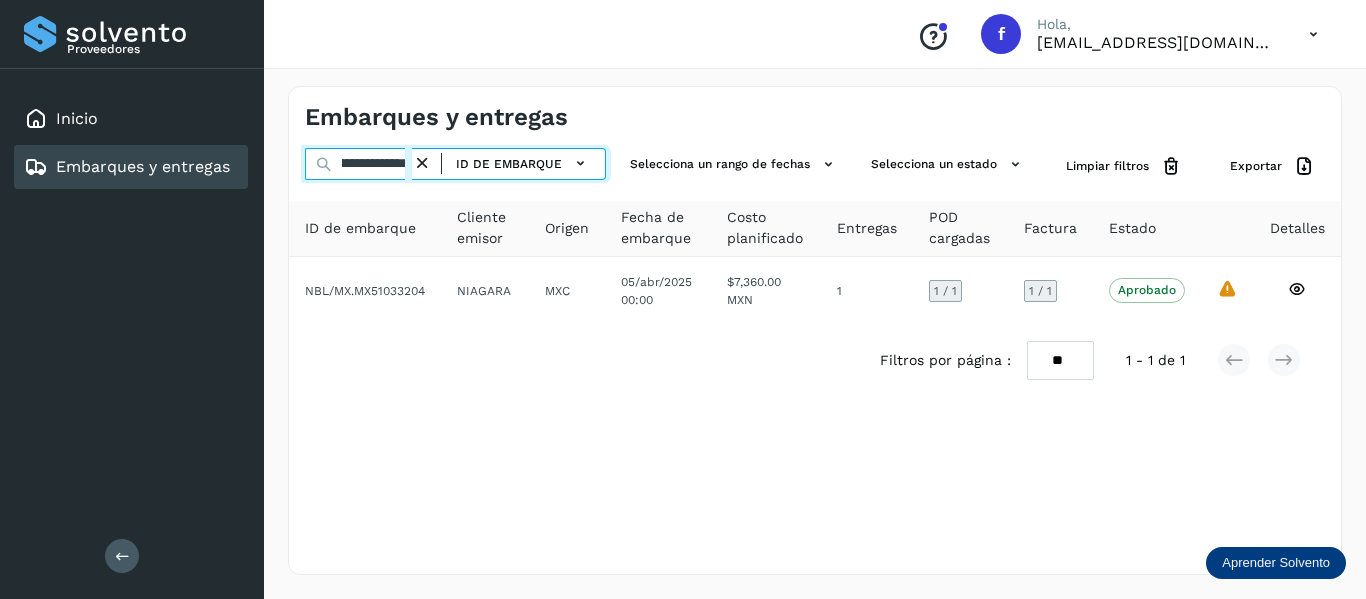 drag, startPoint x: 338, startPoint y: 167, endPoint x: 541, endPoint y: 183, distance: 203.62956 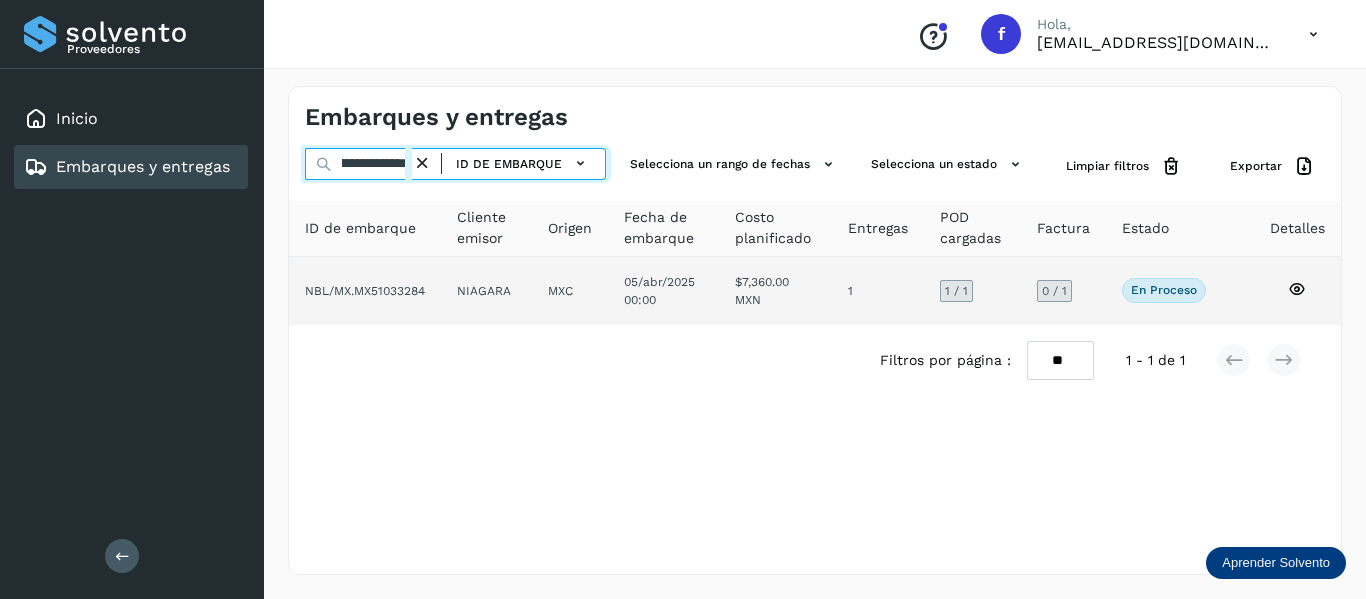type on "**********" 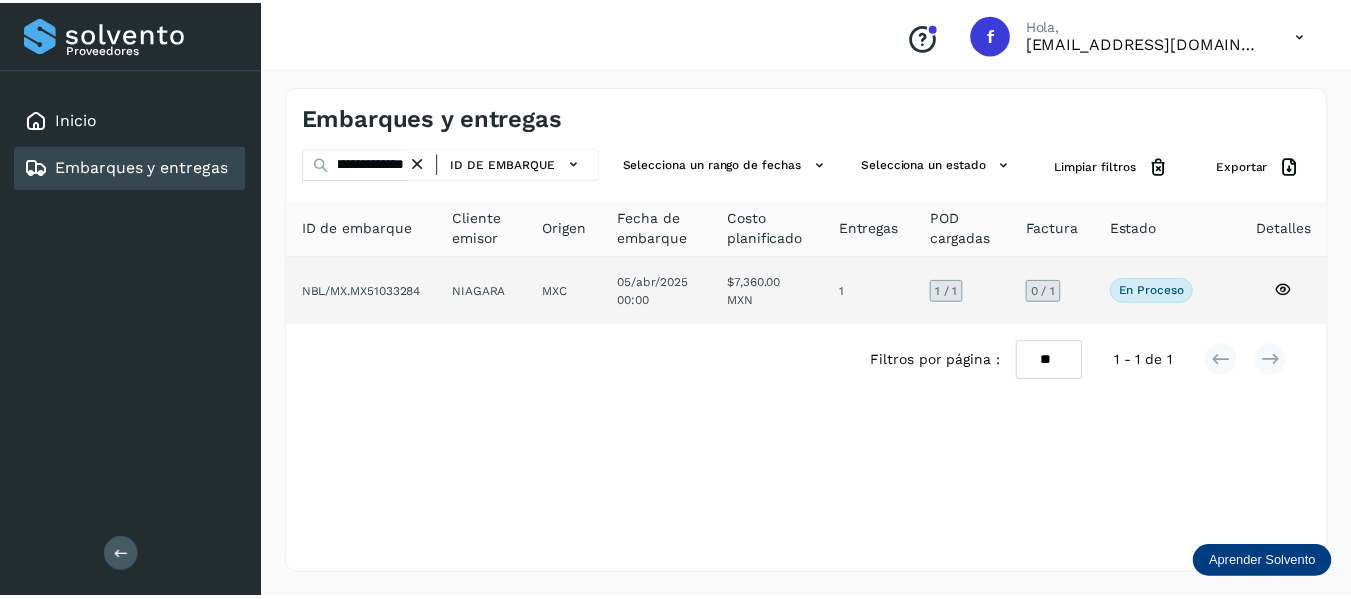 scroll, scrollTop: 0, scrollLeft: 0, axis: both 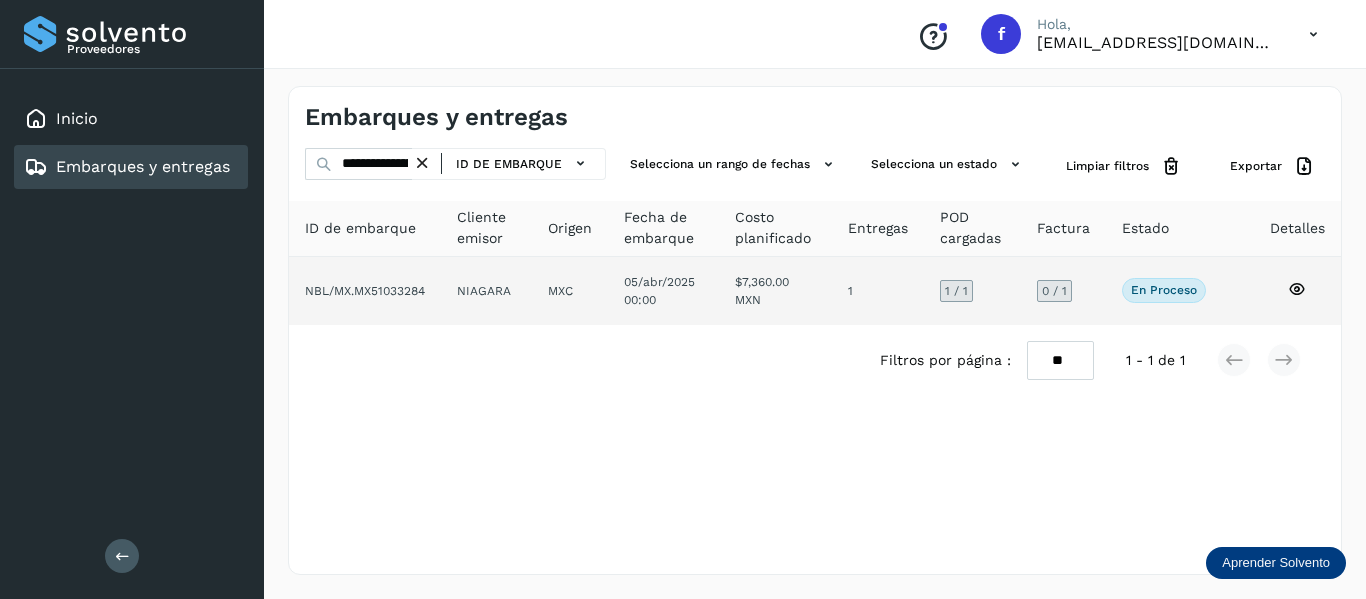 click 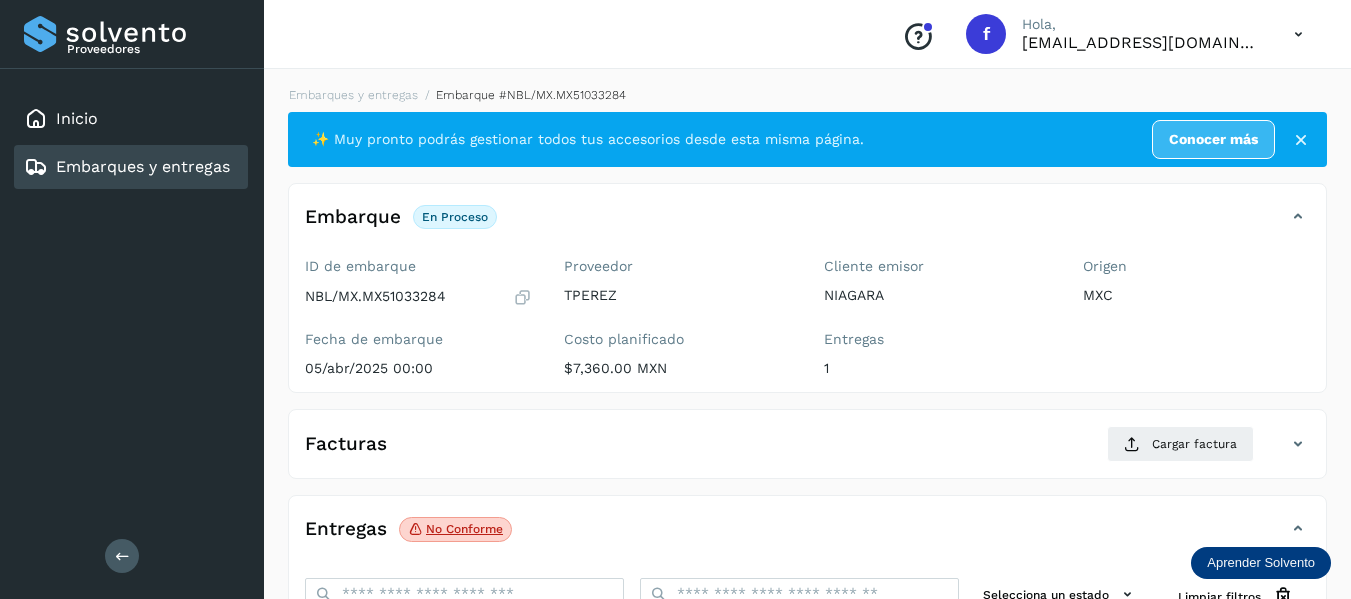 scroll, scrollTop: 350, scrollLeft: 0, axis: vertical 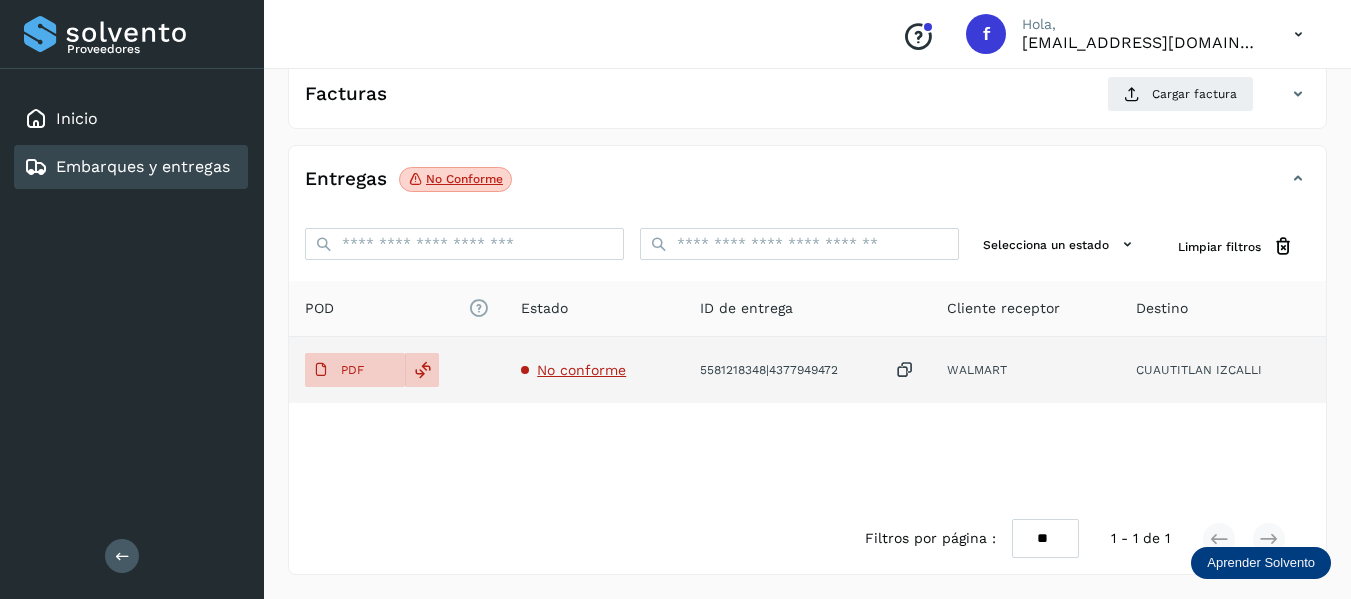 click on "No conforme" at bounding box center (581, 370) 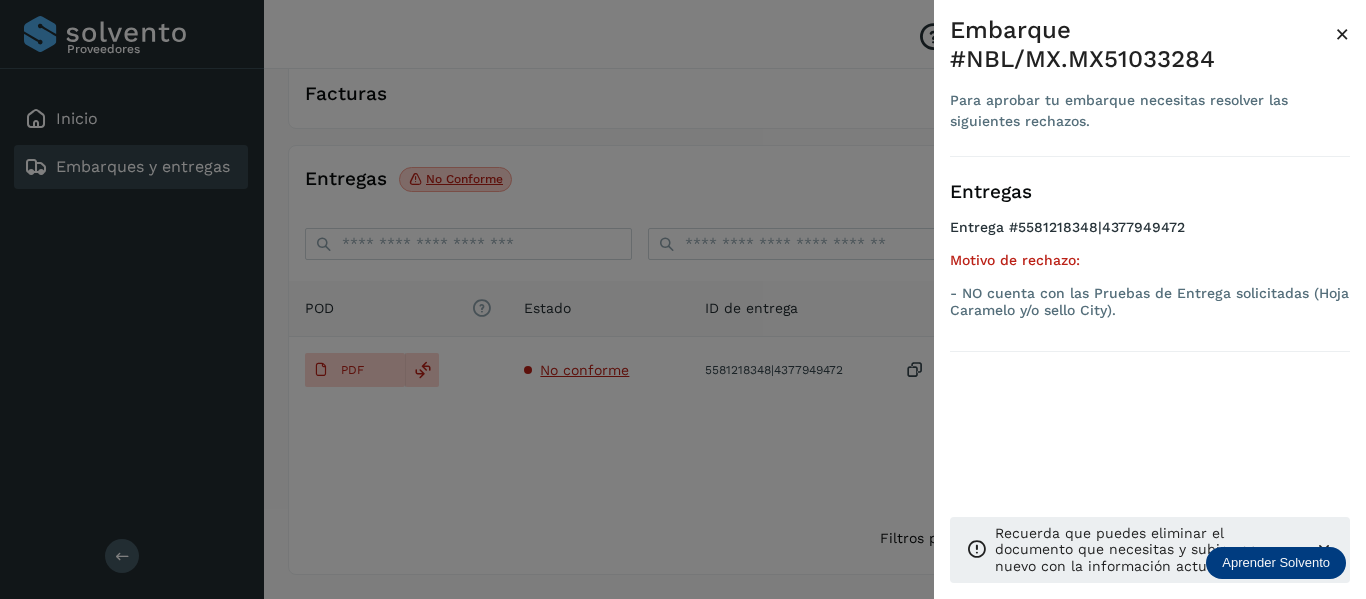 click on "×" at bounding box center [1342, 34] 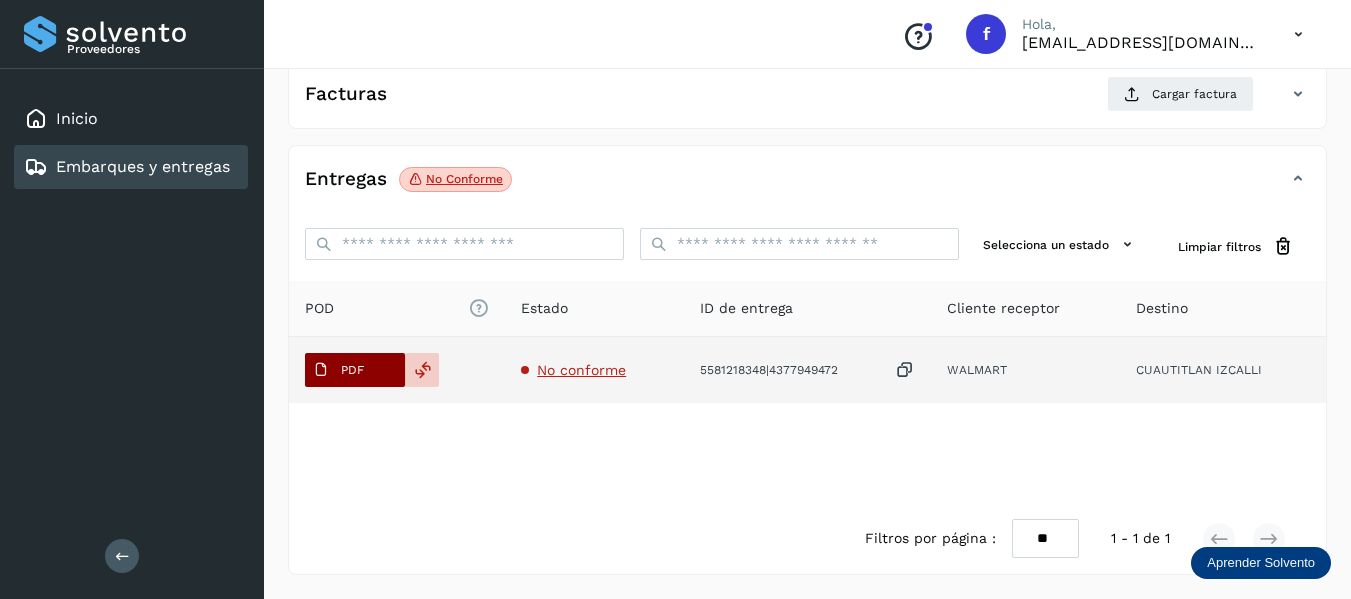 click on "PDF" at bounding box center [338, 370] 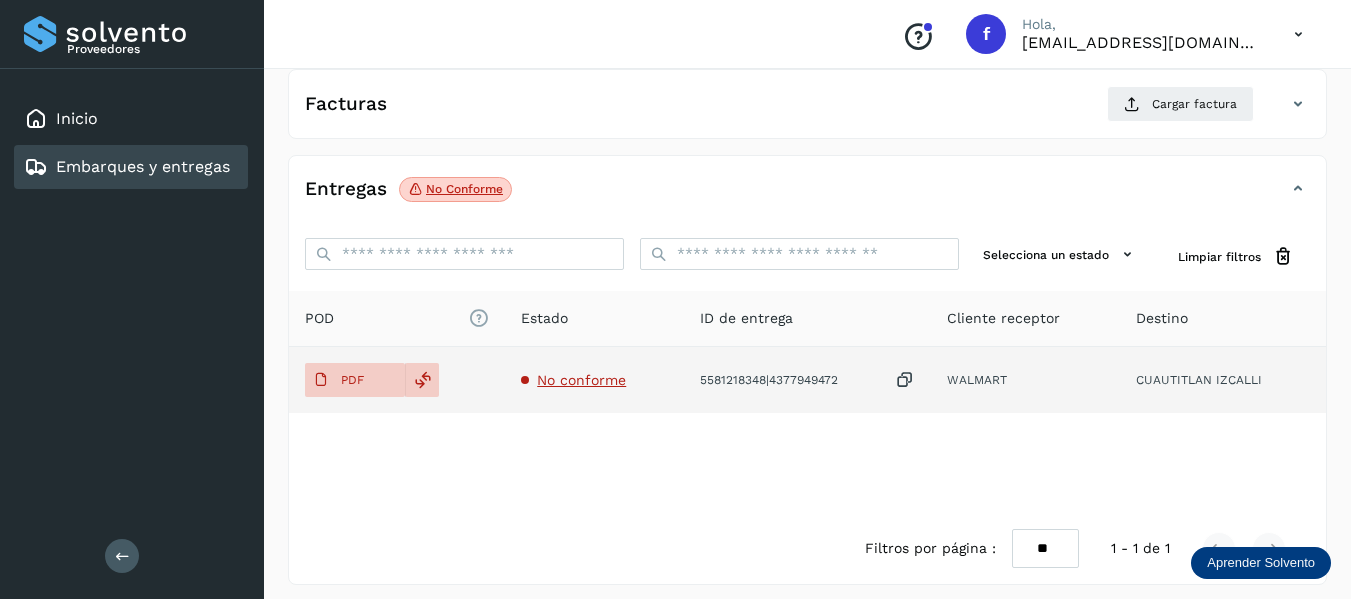 scroll, scrollTop: 350, scrollLeft: 0, axis: vertical 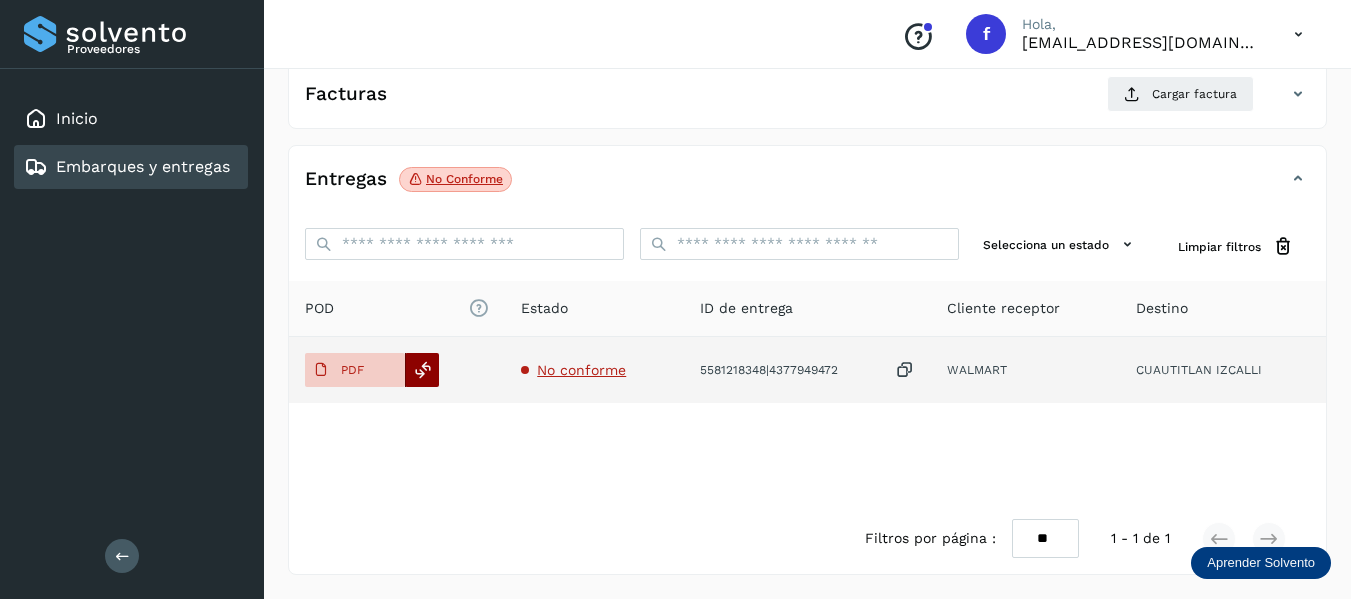 click at bounding box center (423, 370) 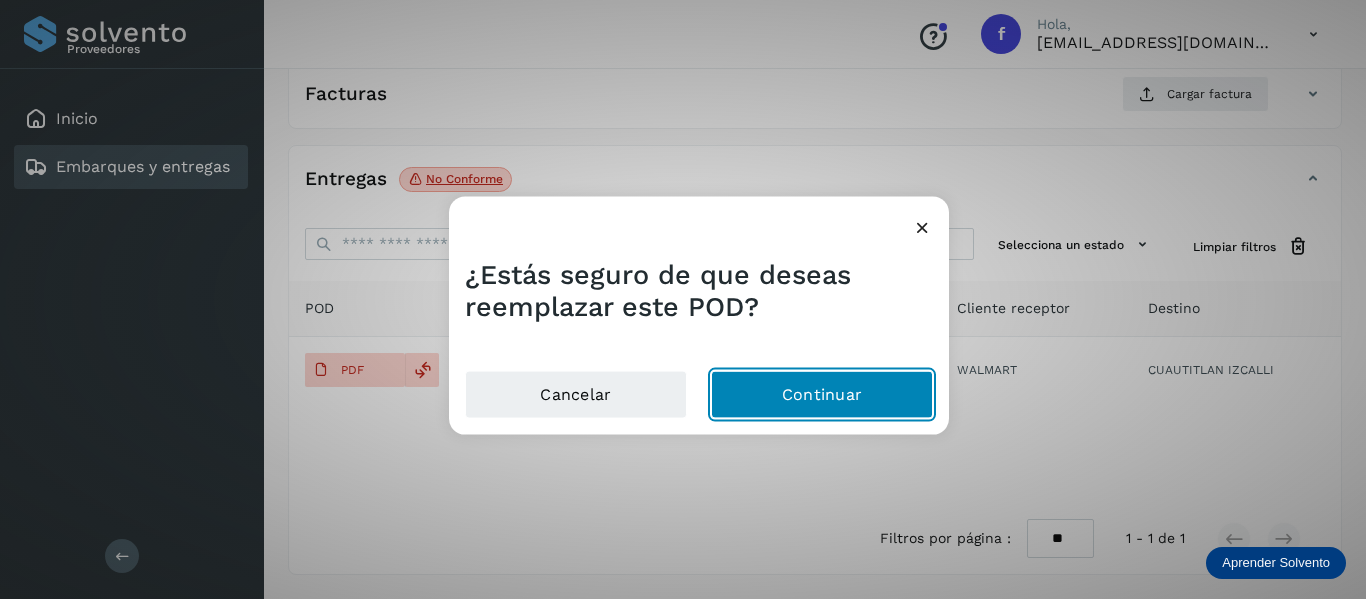 click on "Continuar" 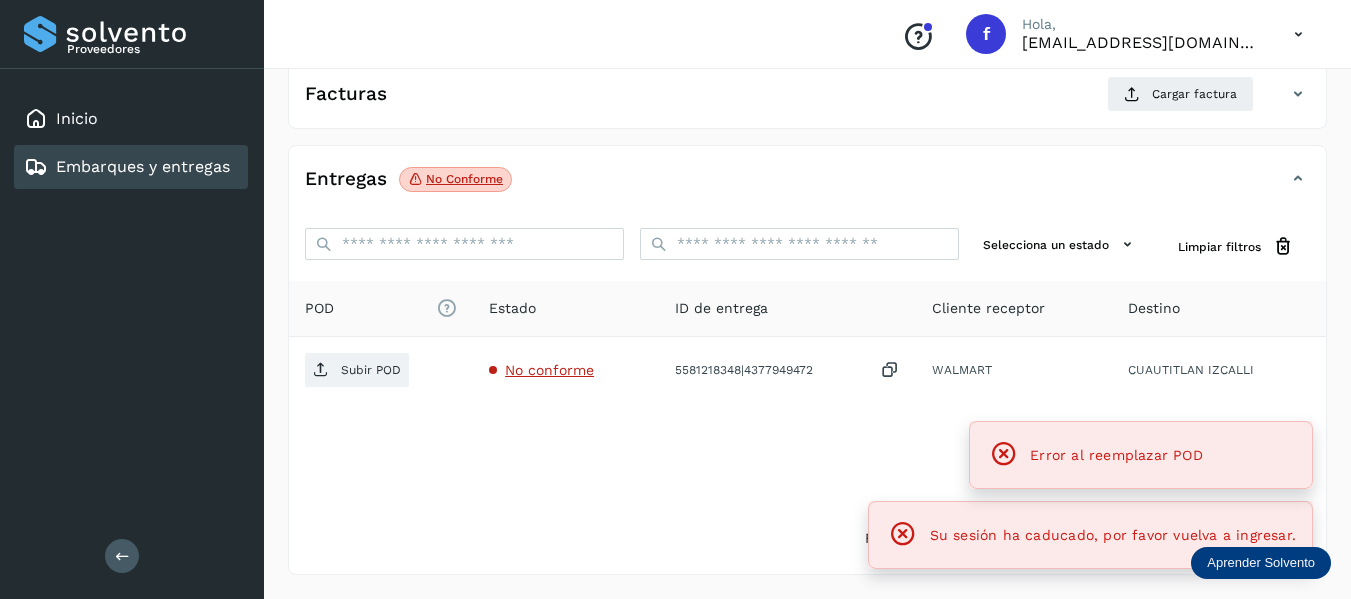 scroll, scrollTop: 0, scrollLeft: 0, axis: both 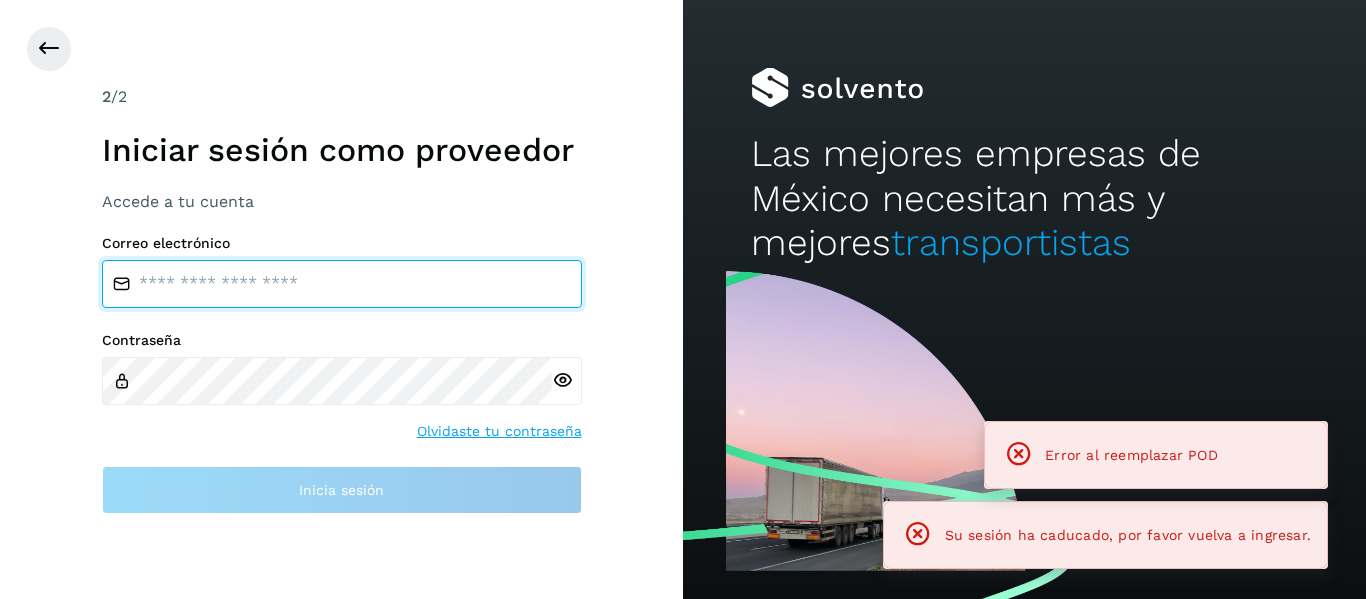 type on "**********" 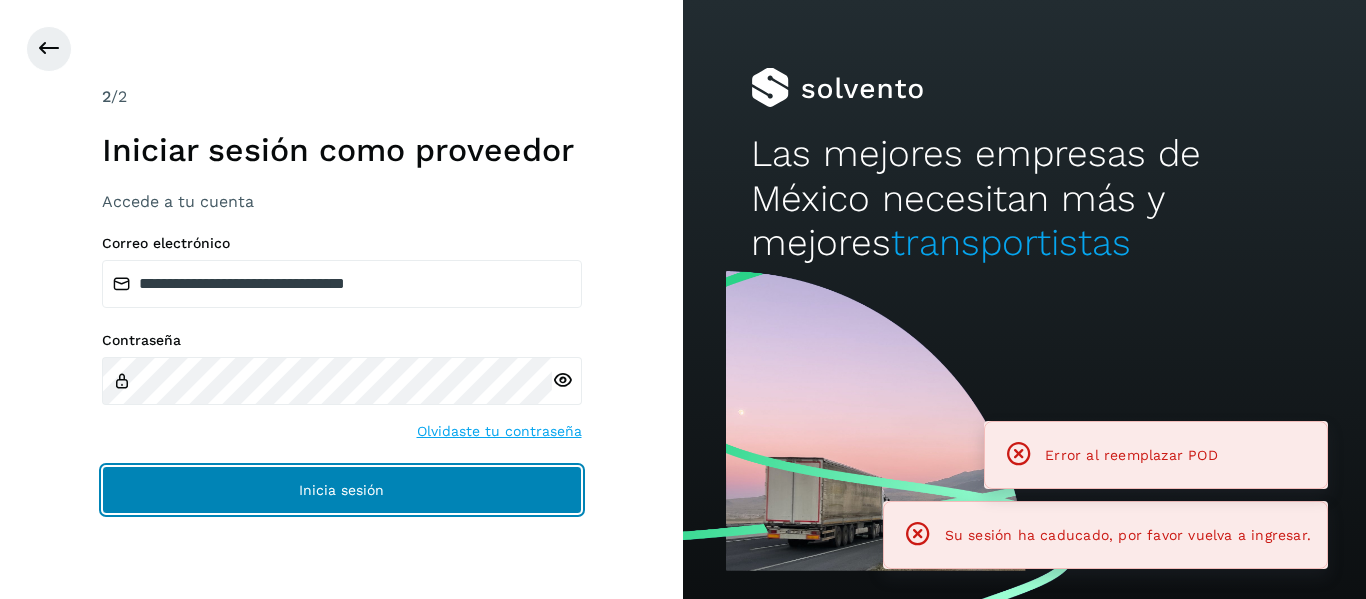 click on "Inicia sesión" at bounding box center [342, 490] 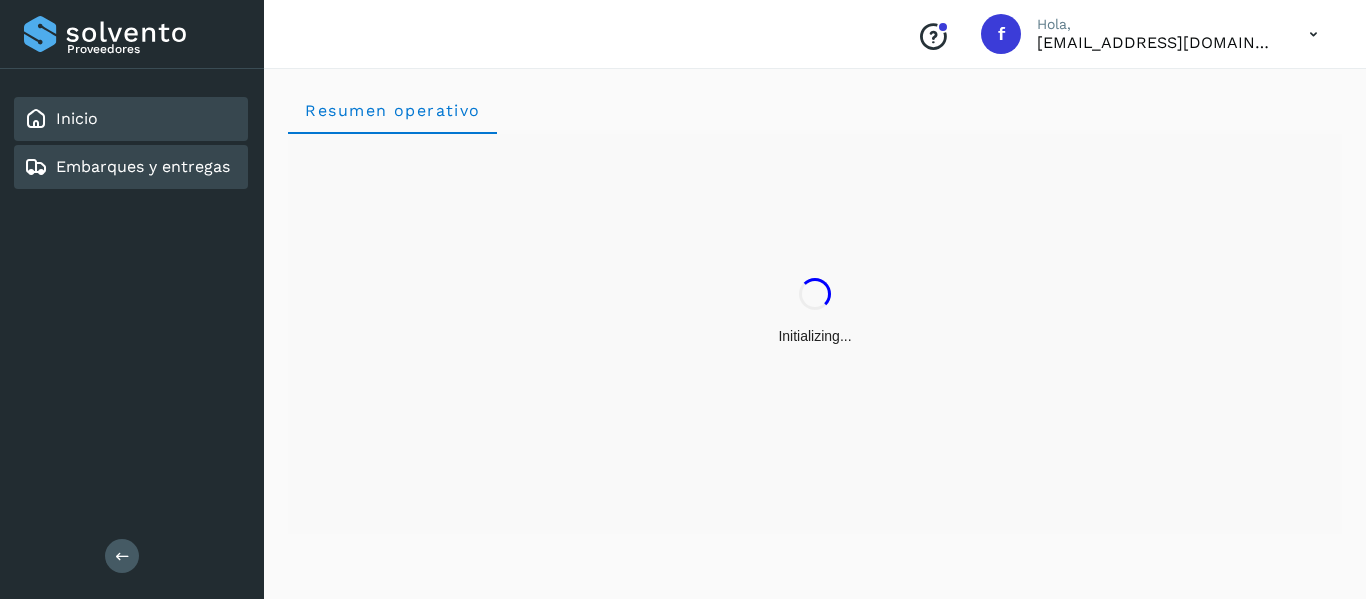 click on "Embarques y entregas" 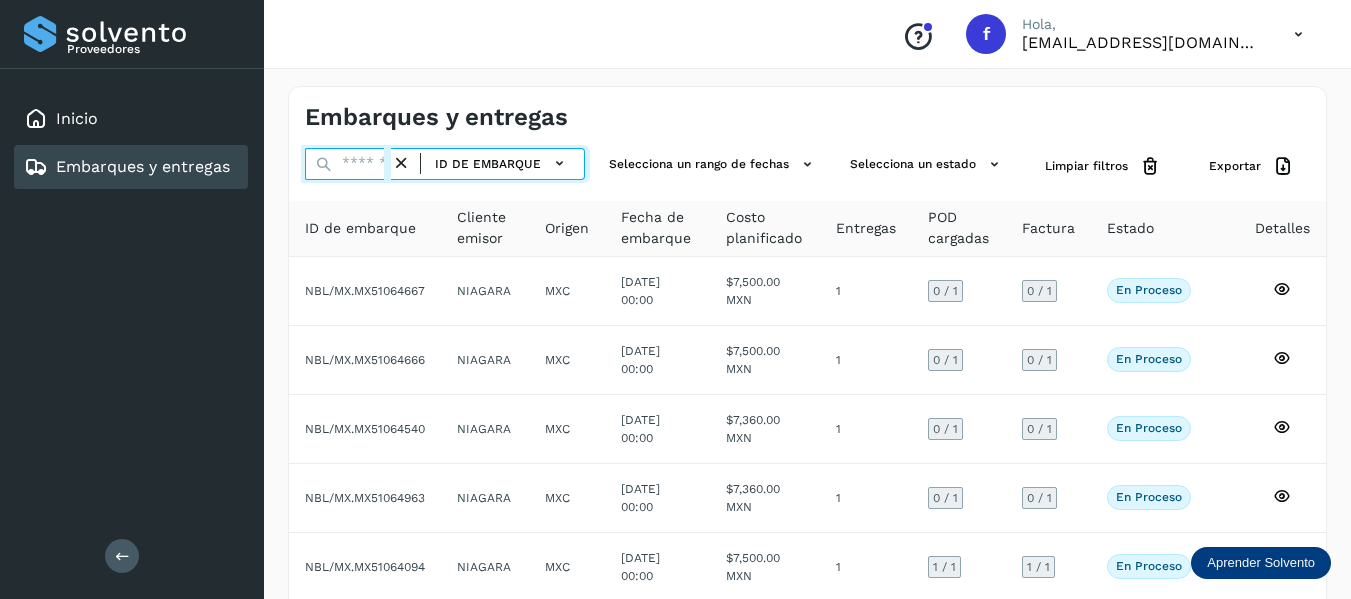 click at bounding box center (348, 164) 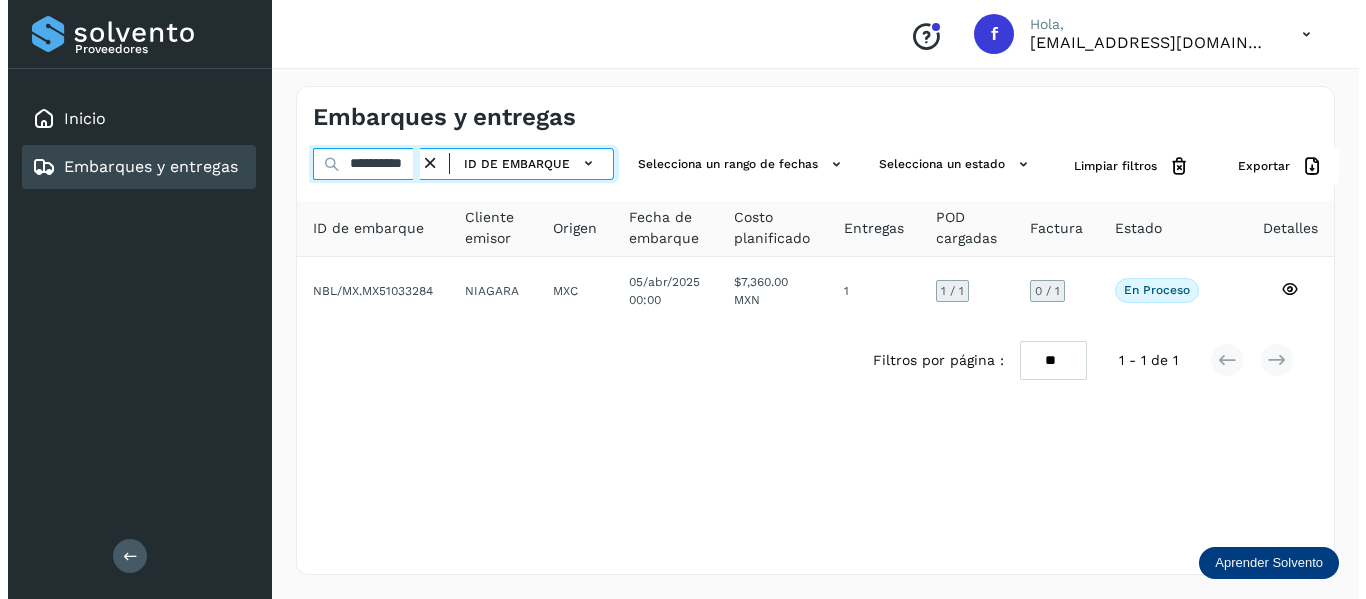 scroll, scrollTop: 0, scrollLeft: 18, axis: horizontal 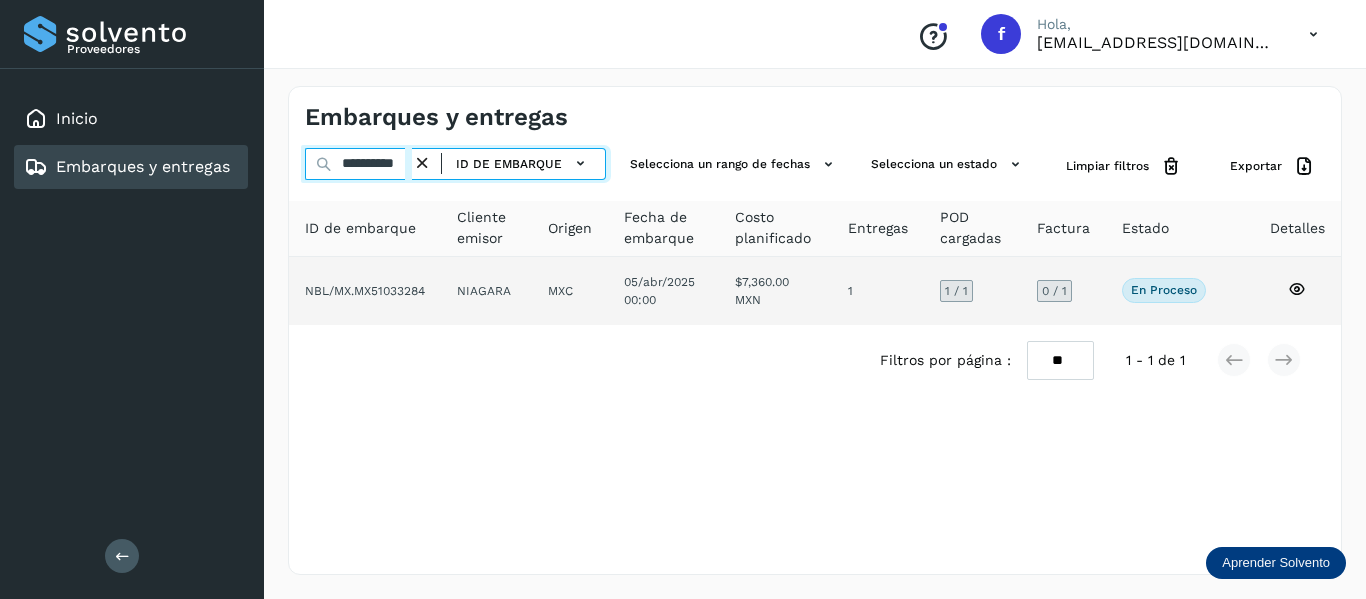 type on "**********" 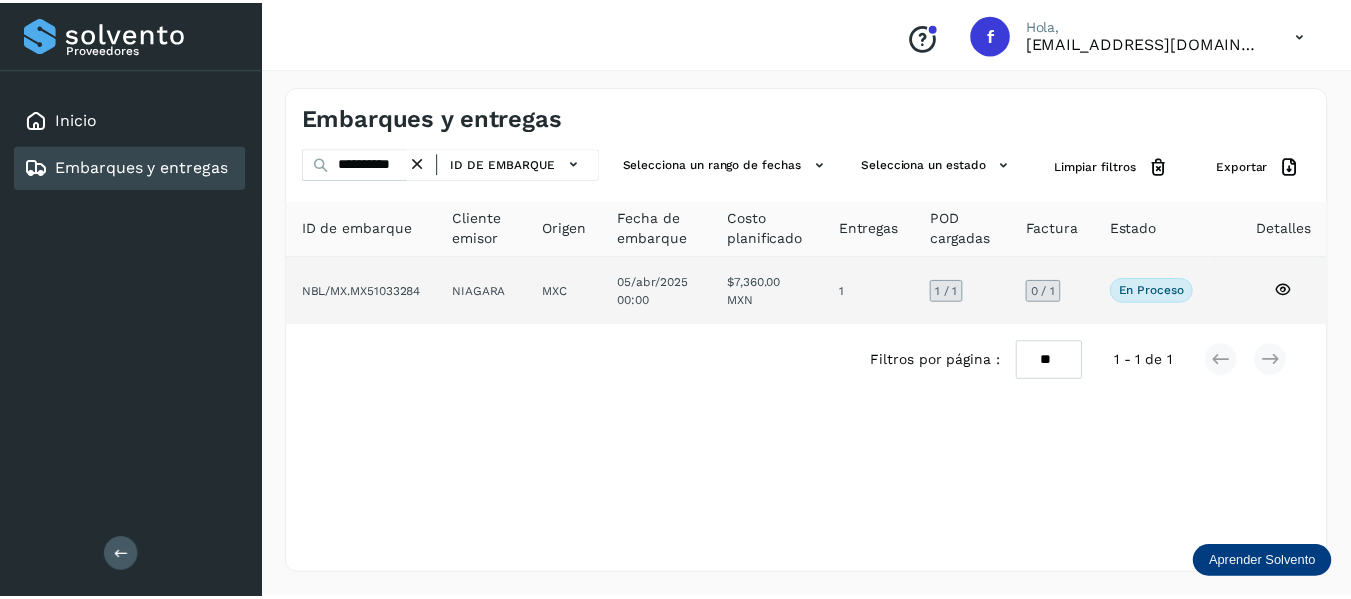 scroll, scrollTop: 0, scrollLeft: 0, axis: both 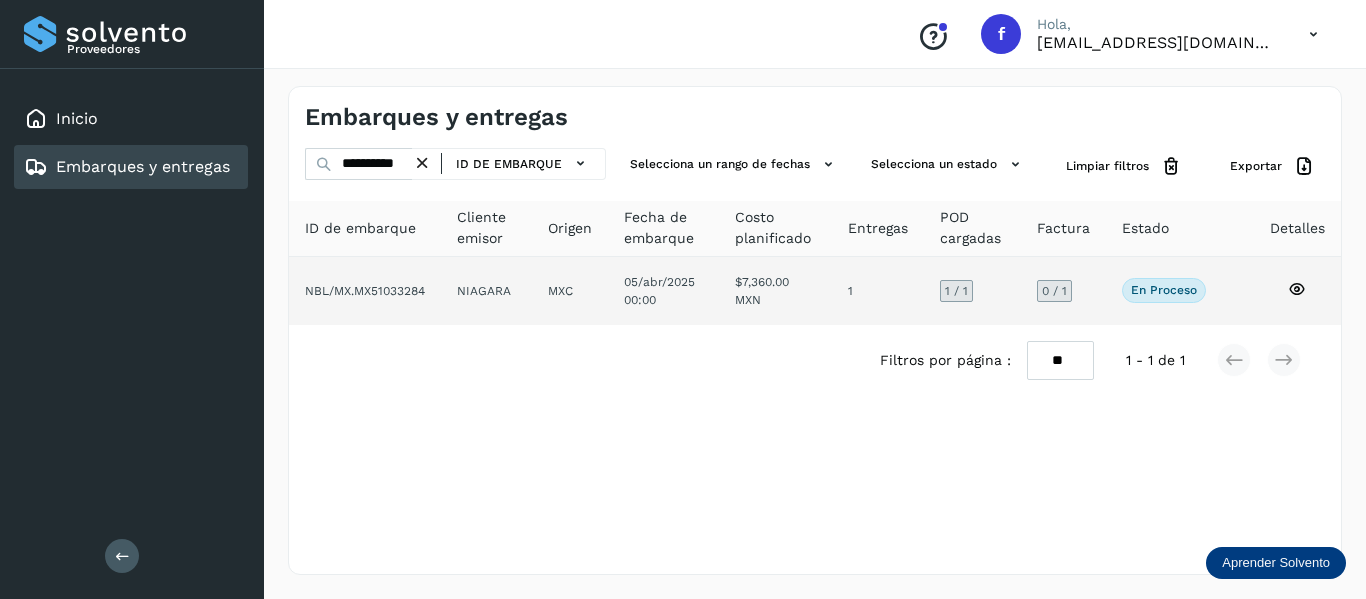 click 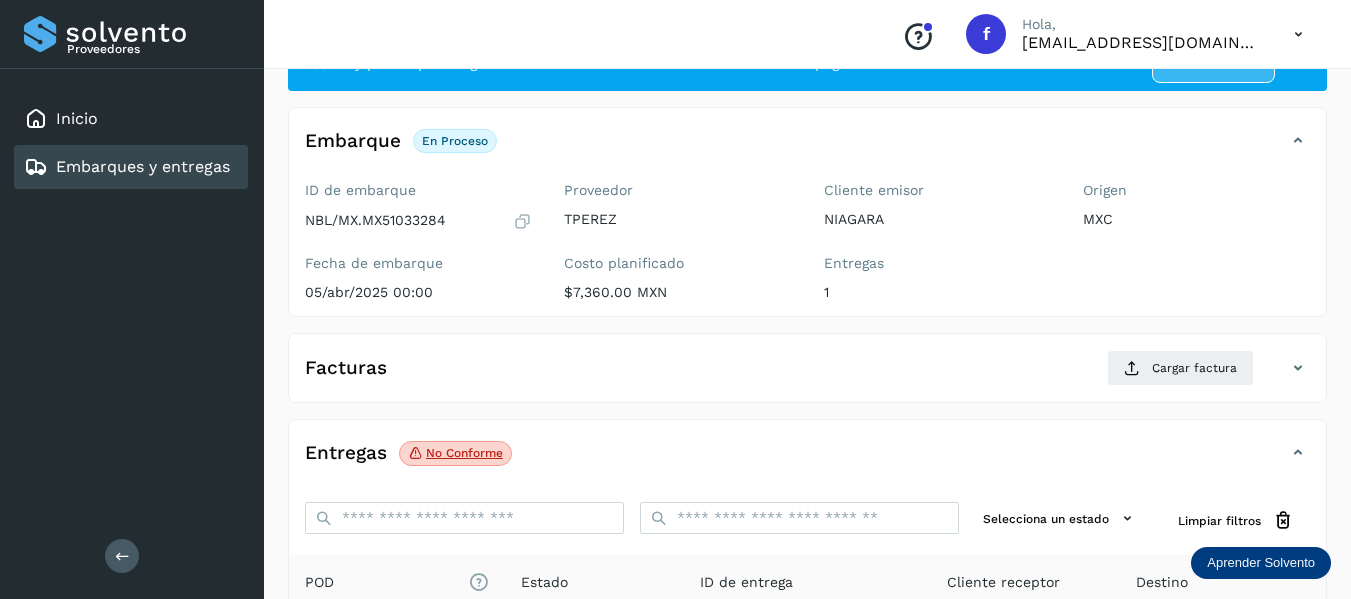 scroll, scrollTop: 300, scrollLeft: 0, axis: vertical 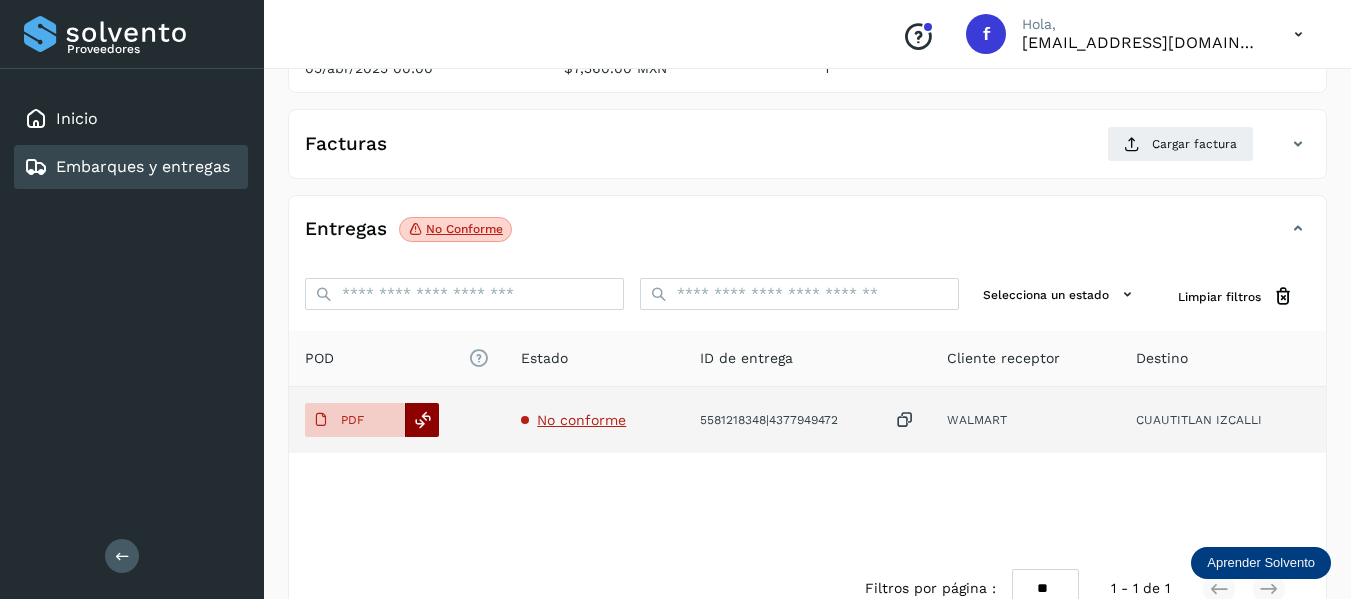 click at bounding box center [423, 420] 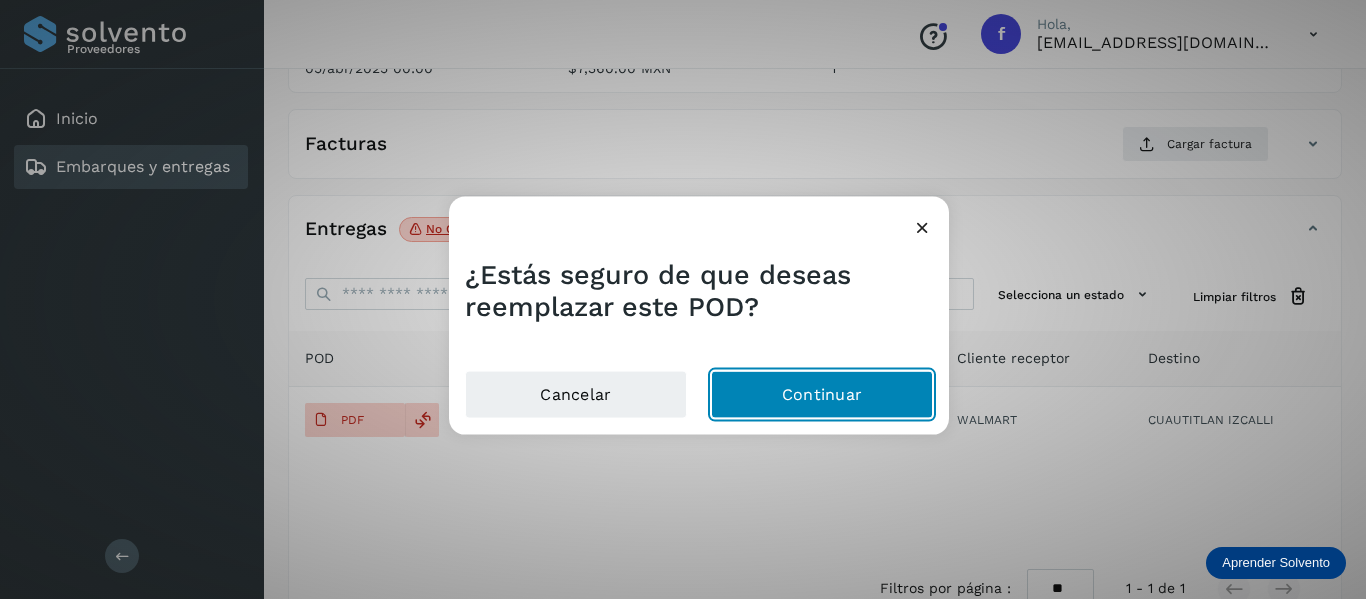 click on "Continuar" 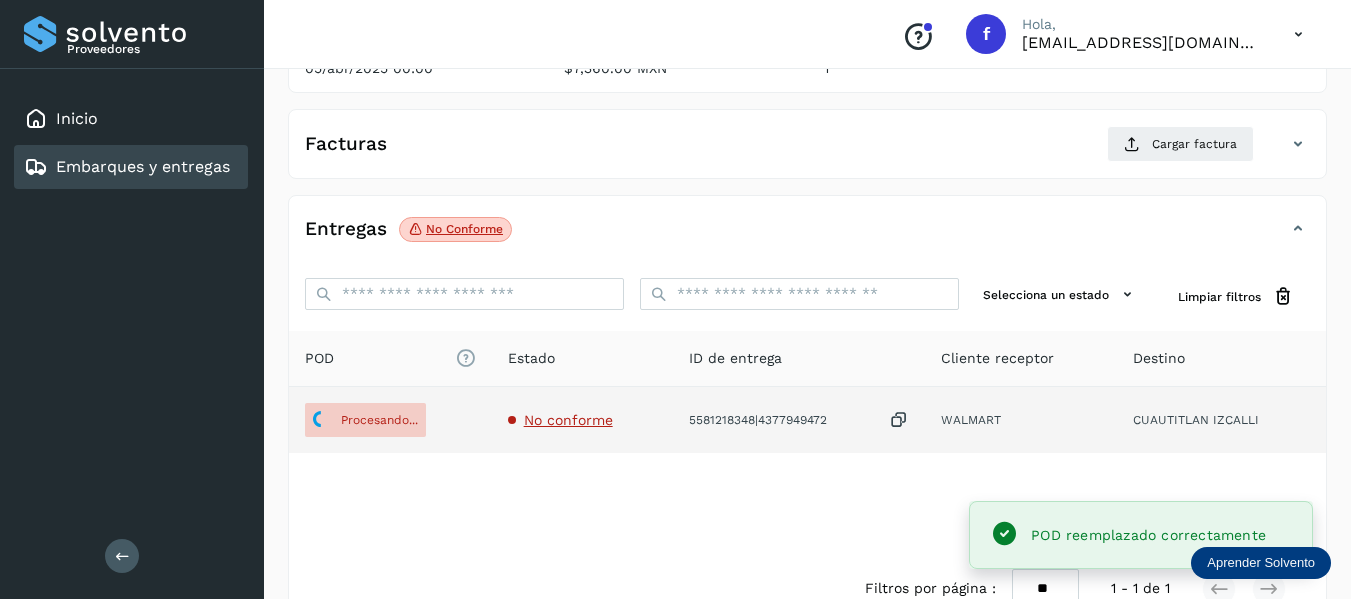 scroll, scrollTop: 200, scrollLeft: 0, axis: vertical 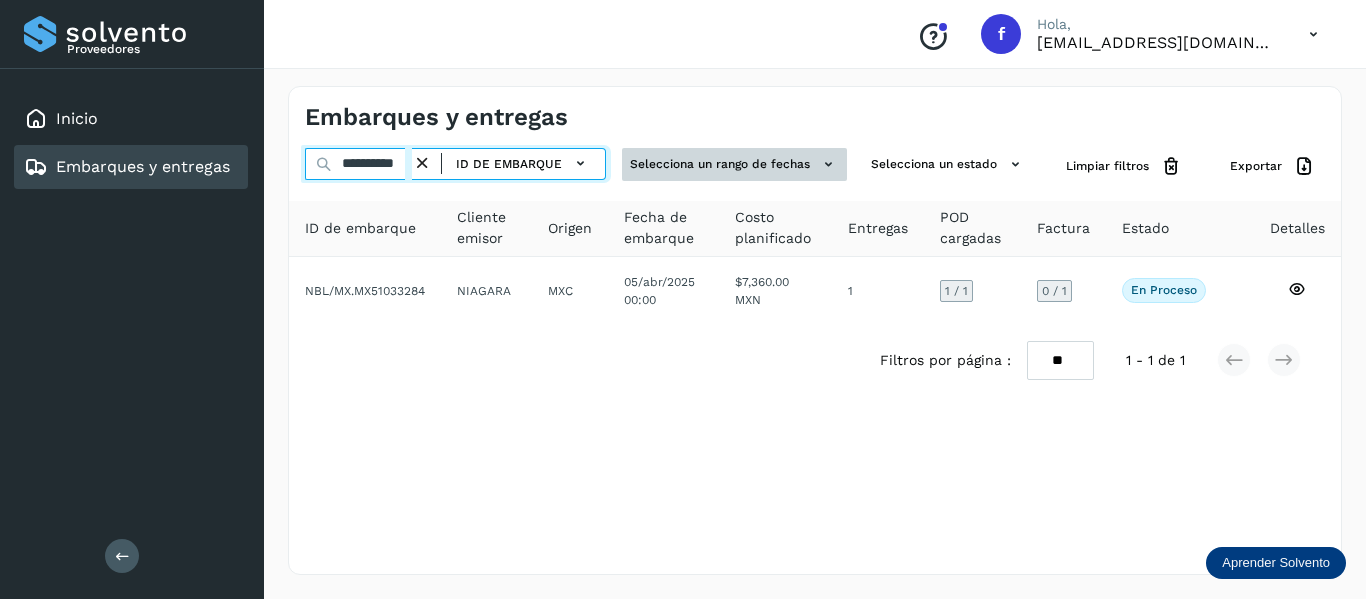 drag, startPoint x: 334, startPoint y: 162, endPoint x: 630, endPoint y: 169, distance: 296.08276 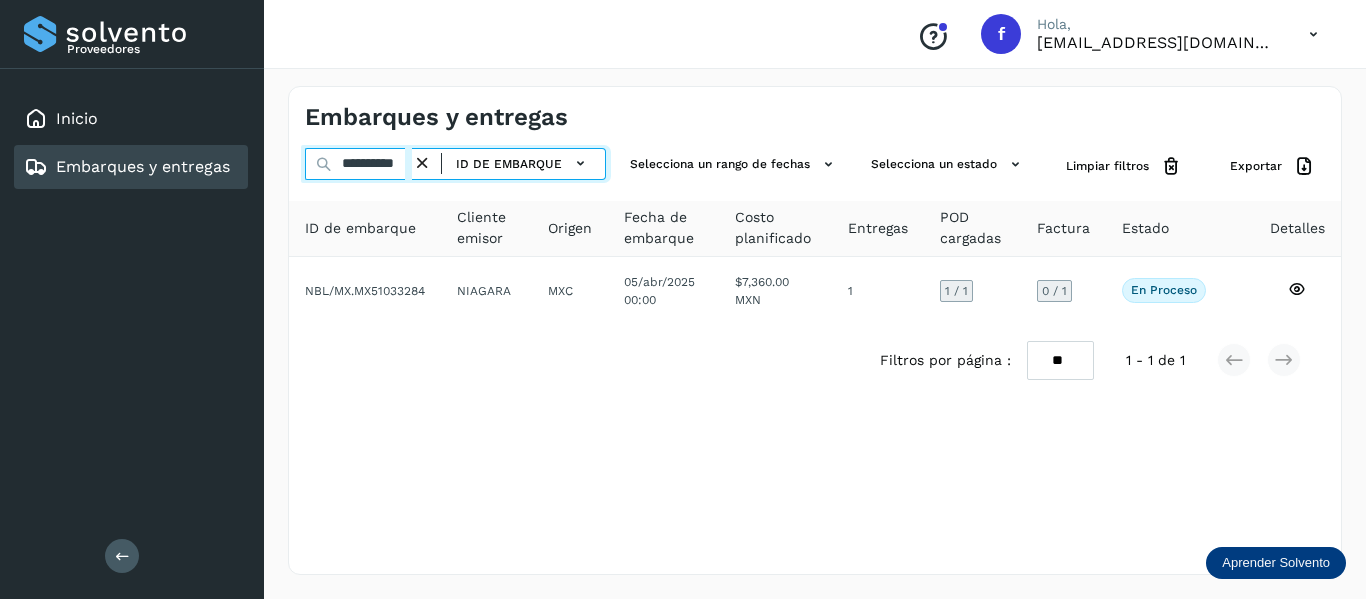paste on "*******" 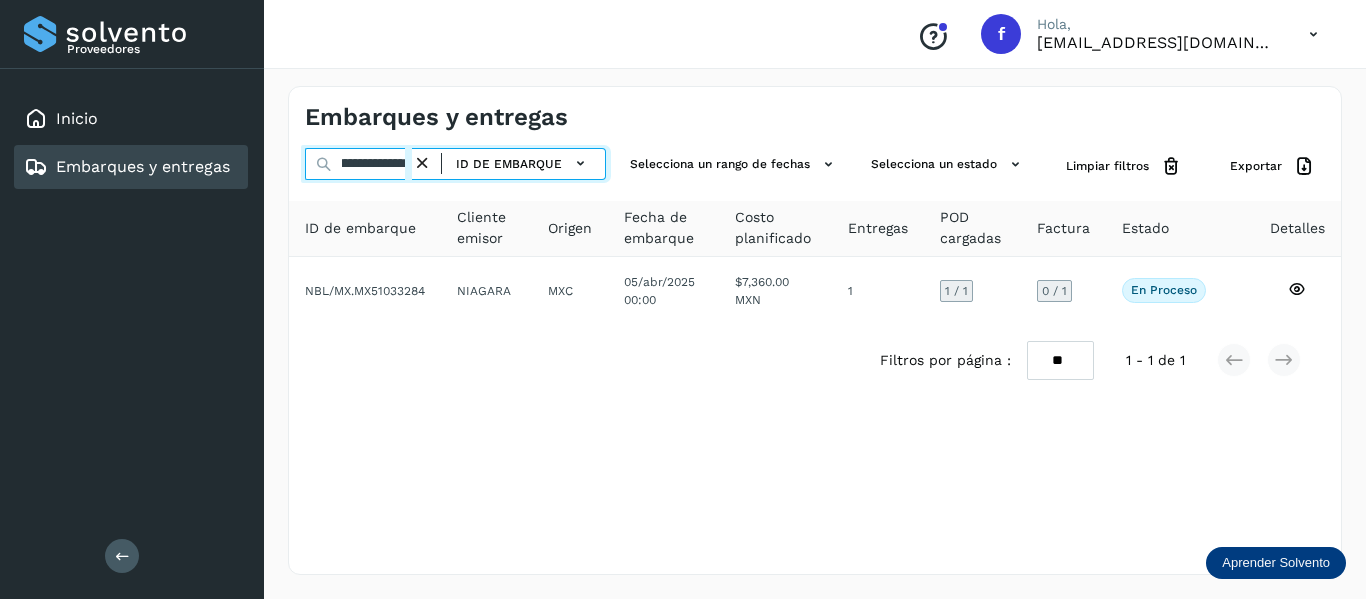 scroll, scrollTop: 0, scrollLeft: 76, axis: horizontal 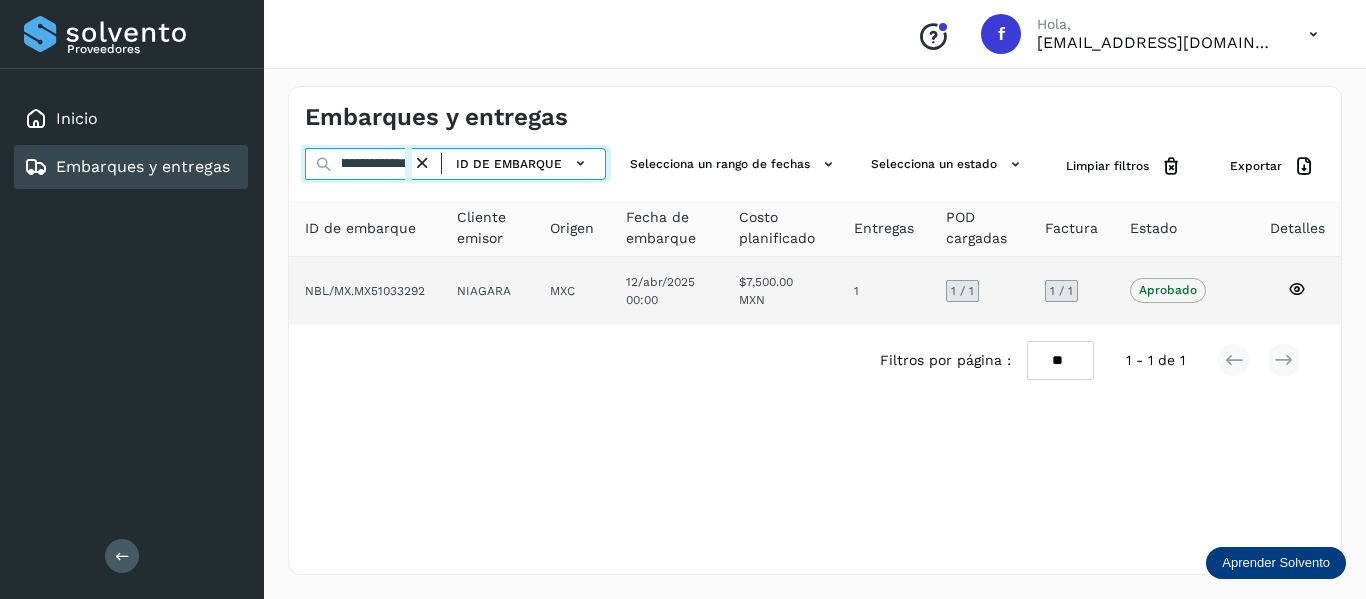 type on "**********" 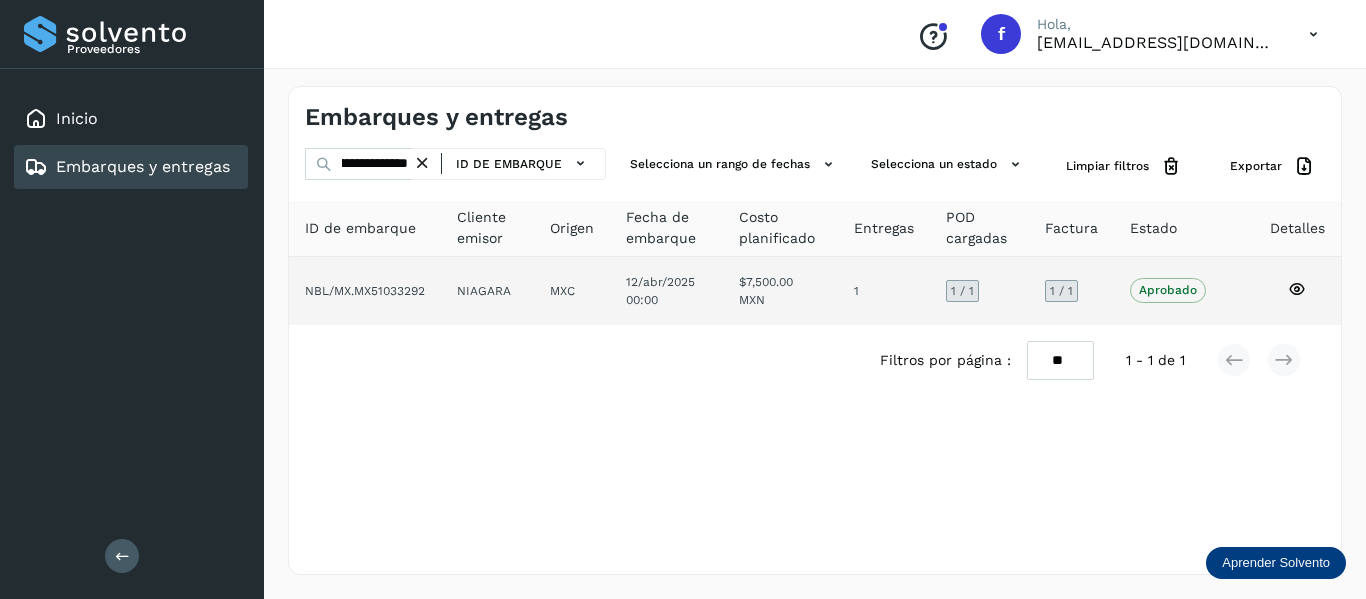 scroll, scrollTop: 0, scrollLeft: 0, axis: both 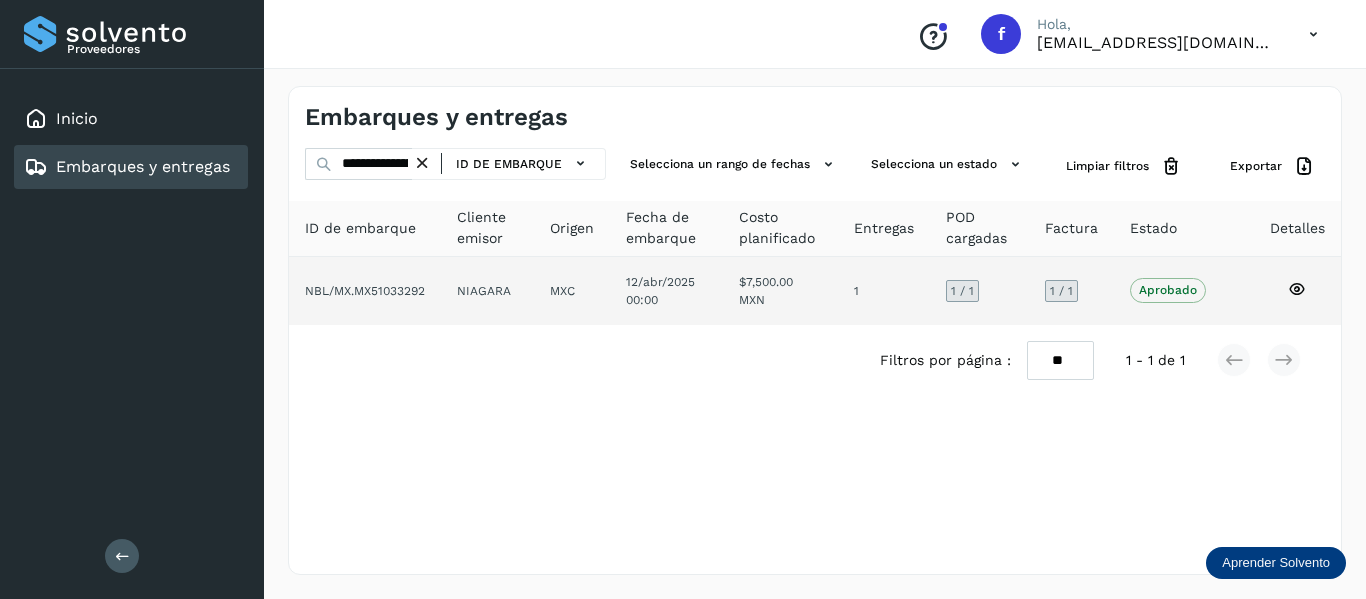 click 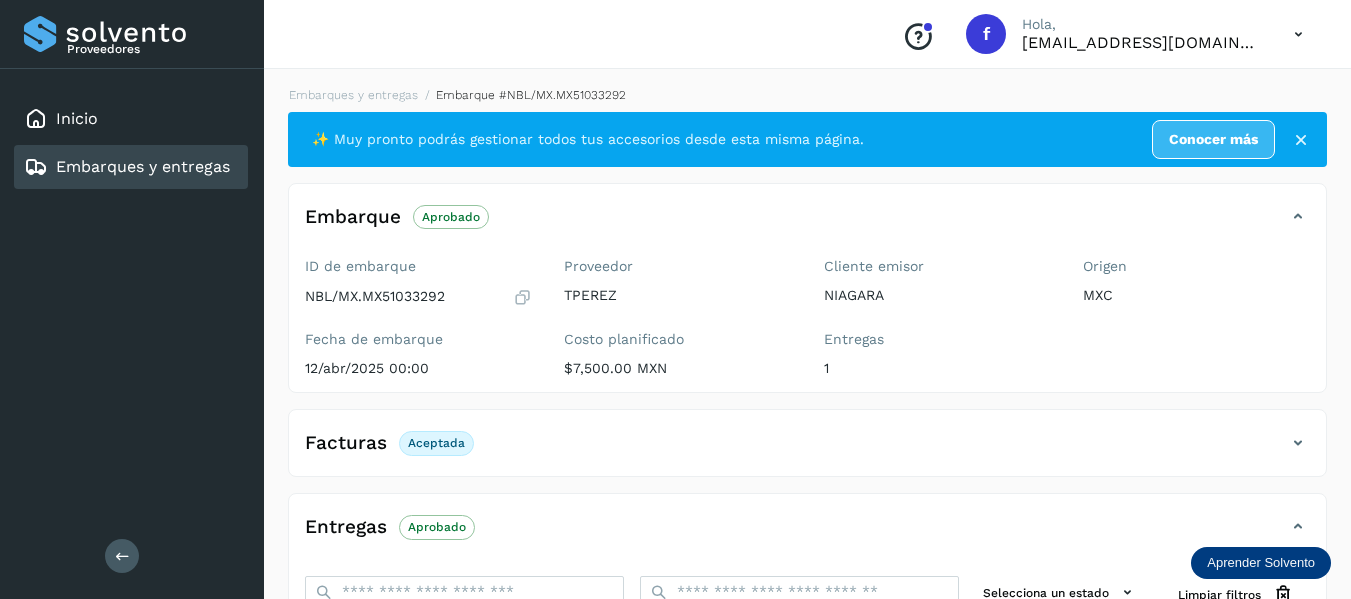 click on "Embarques y entregas" at bounding box center (143, 166) 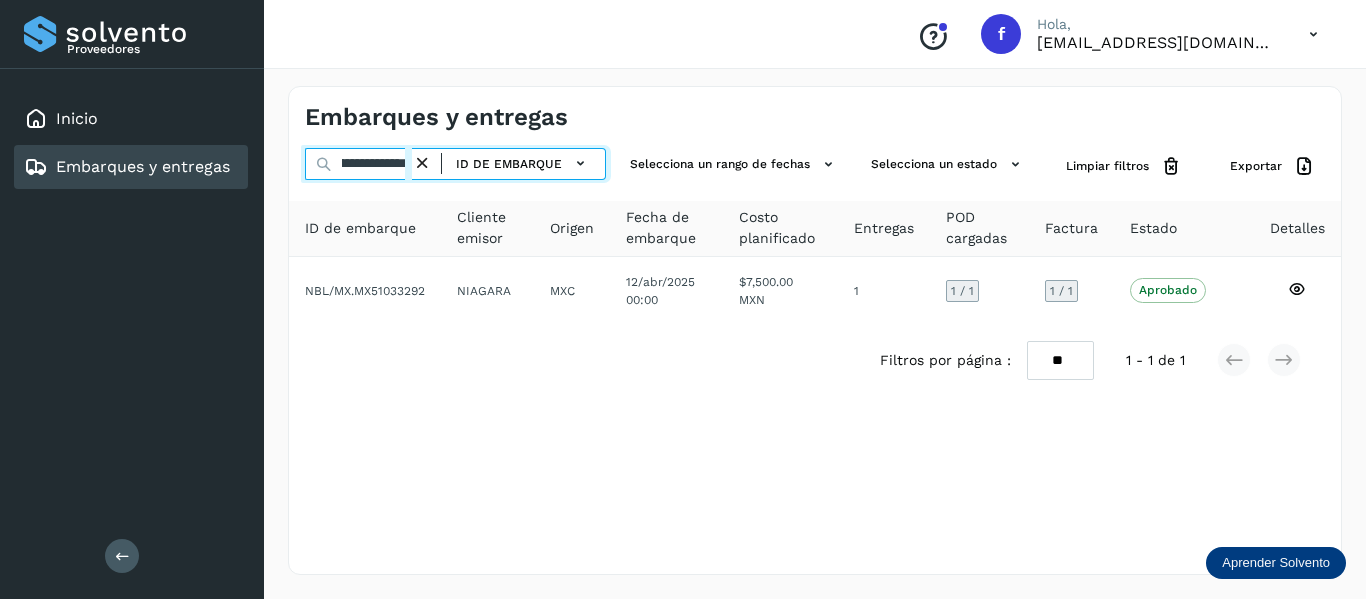 drag, startPoint x: 342, startPoint y: 173, endPoint x: 689, endPoint y: 234, distance: 352.32086 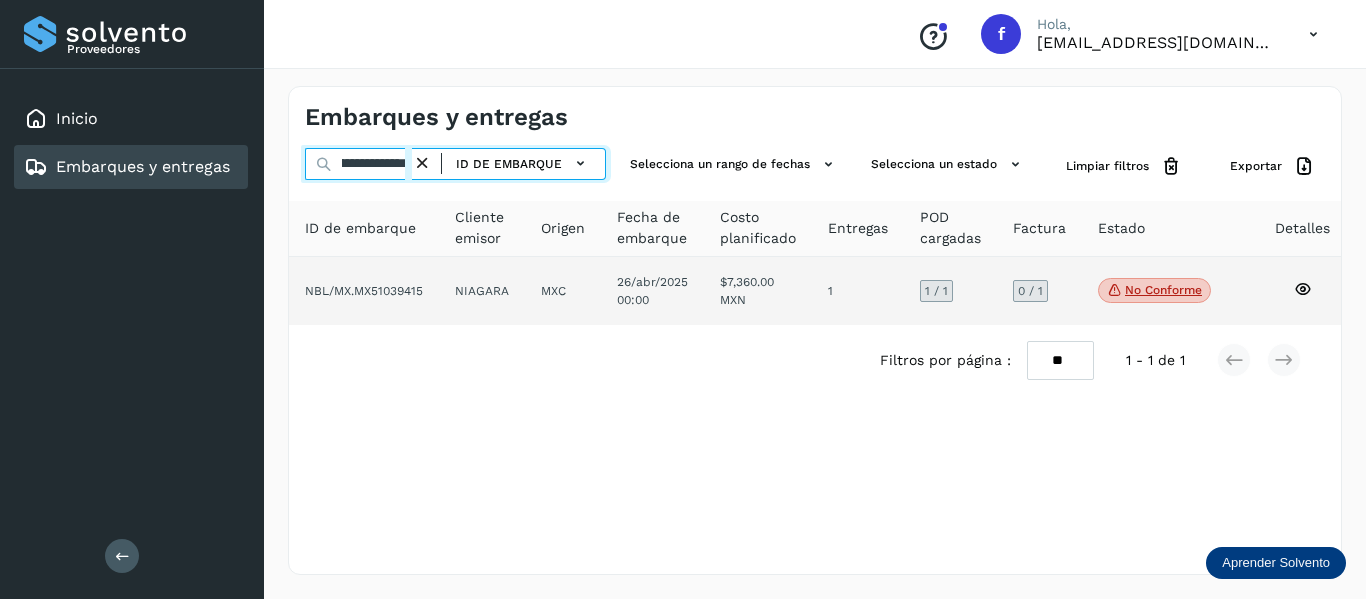type on "**********" 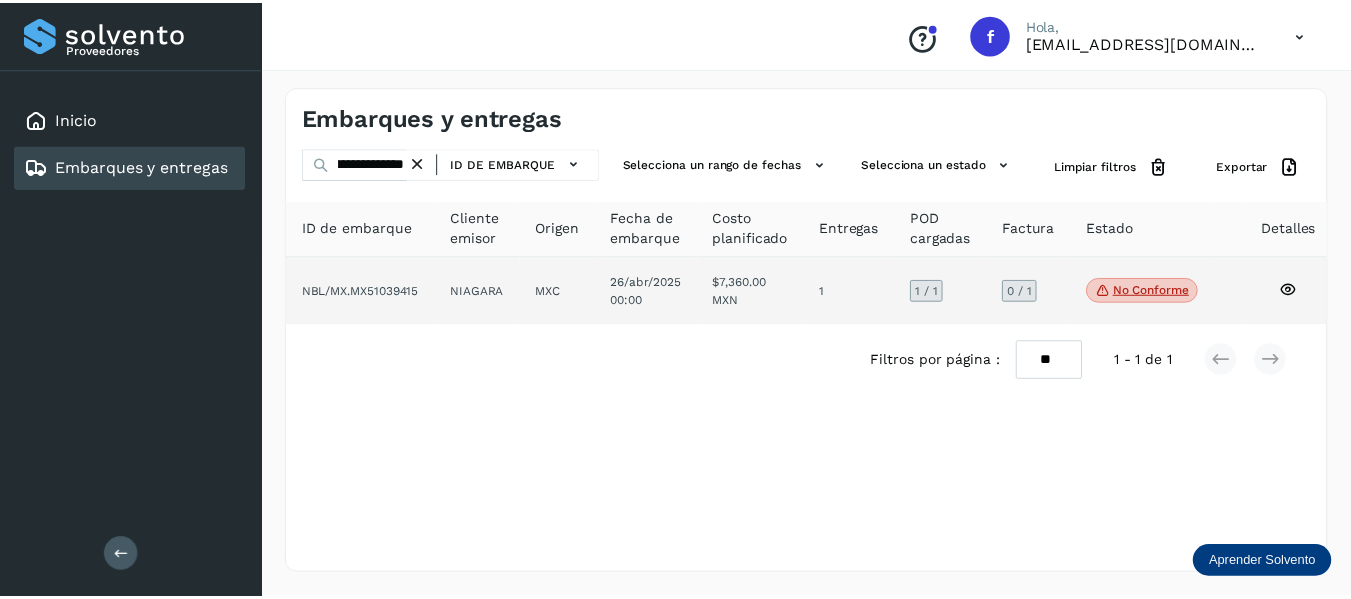 scroll, scrollTop: 0, scrollLeft: 0, axis: both 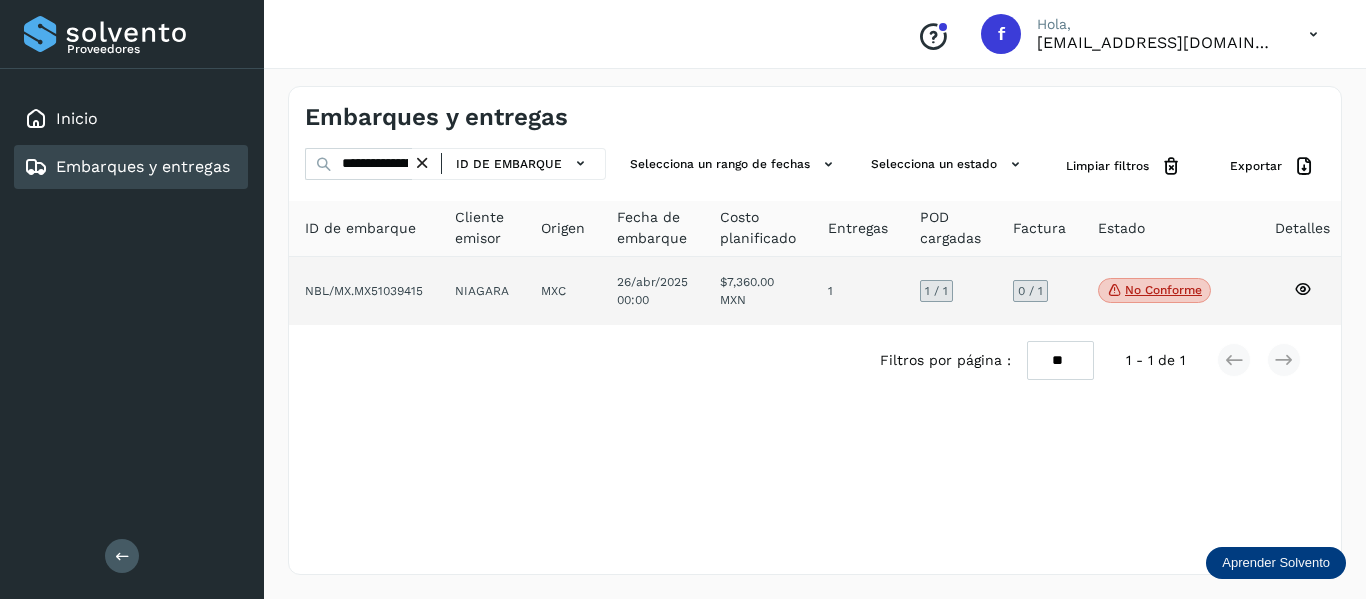 click 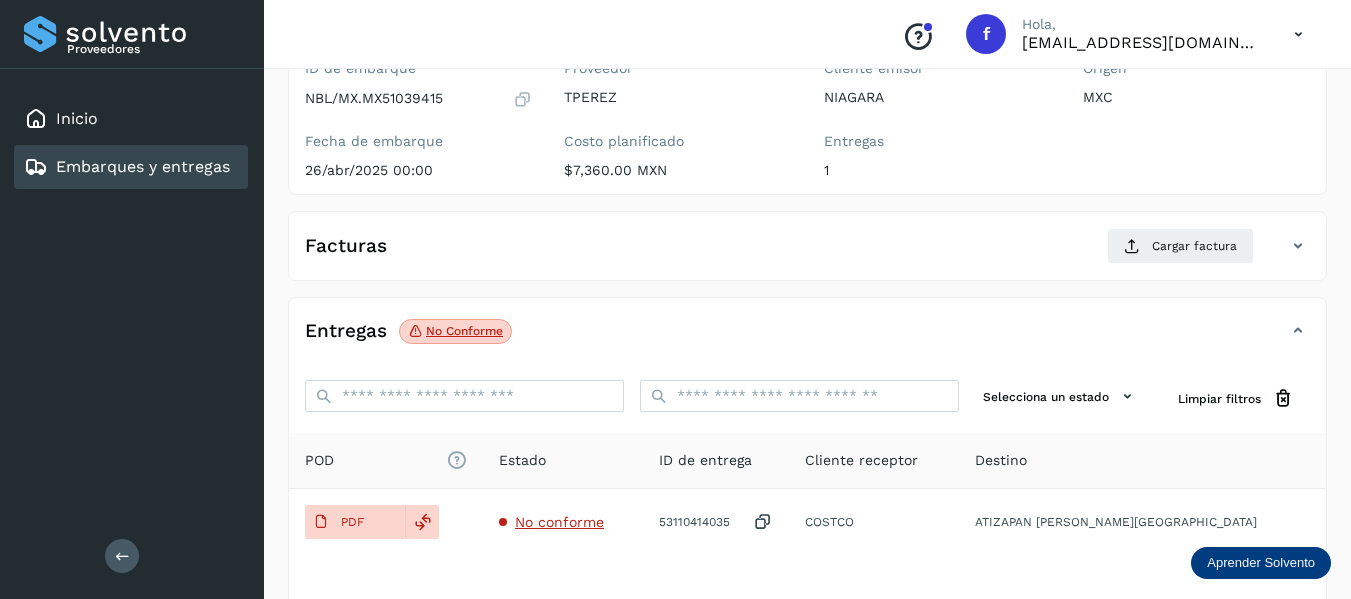 scroll, scrollTop: 200, scrollLeft: 0, axis: vertical 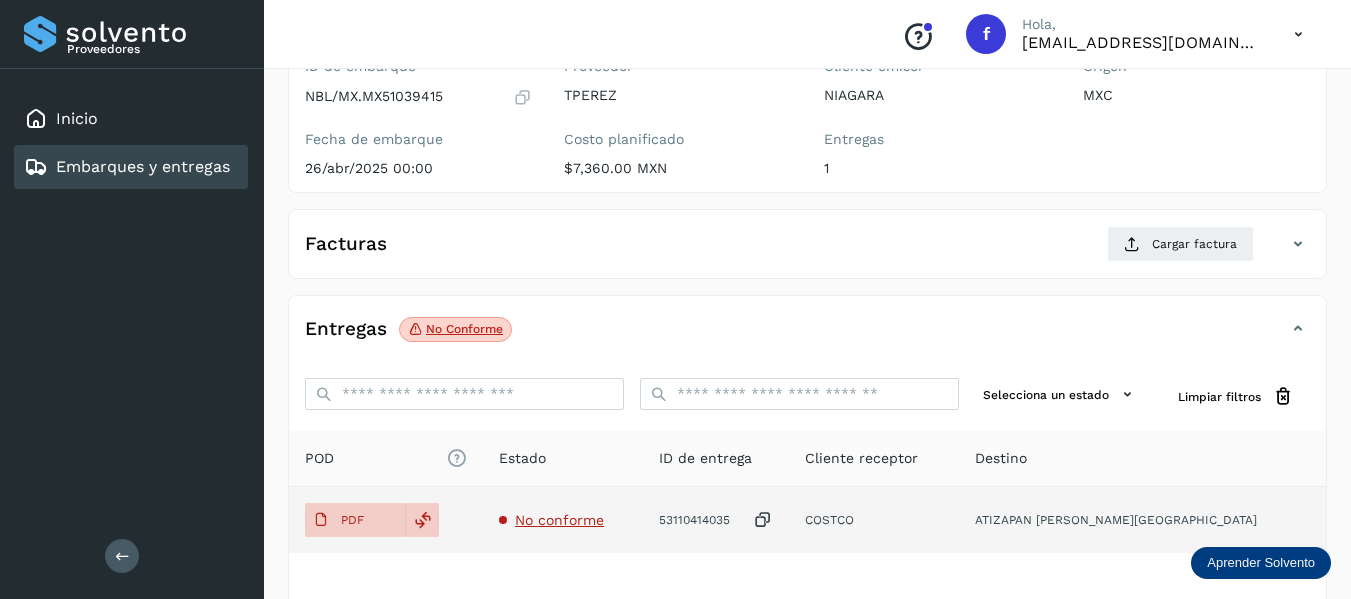 click on "No conforme" at bounding box center [559, 520] 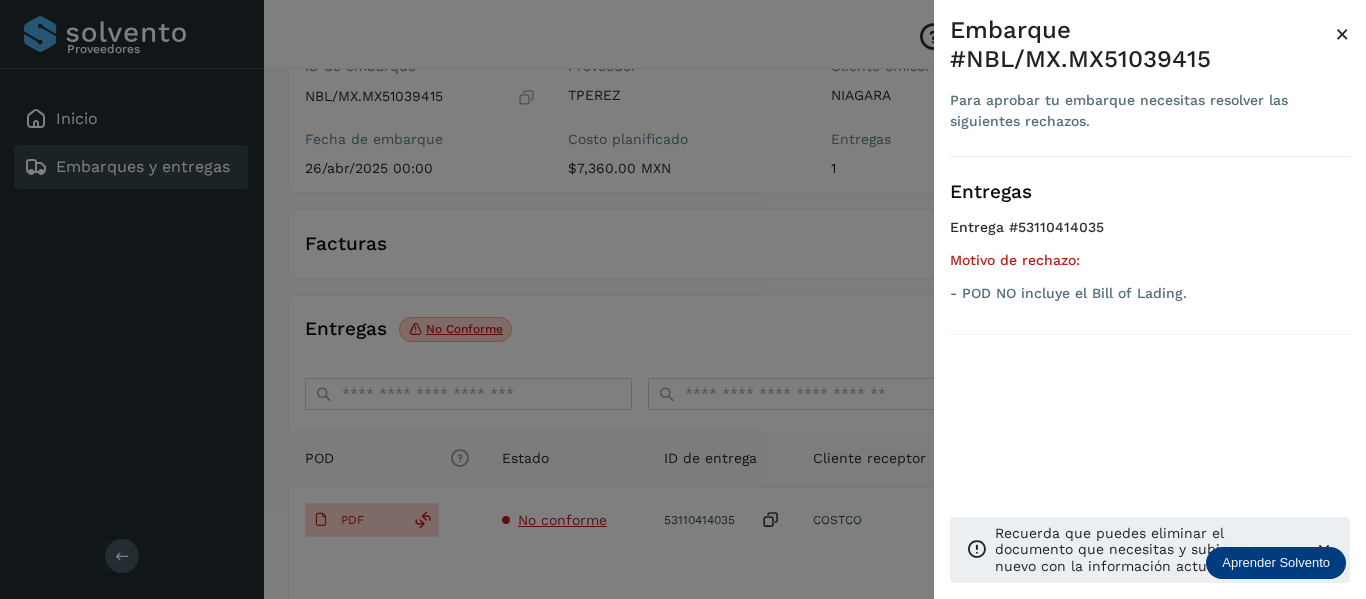 click on "×" at bounding box center [1342, 34] 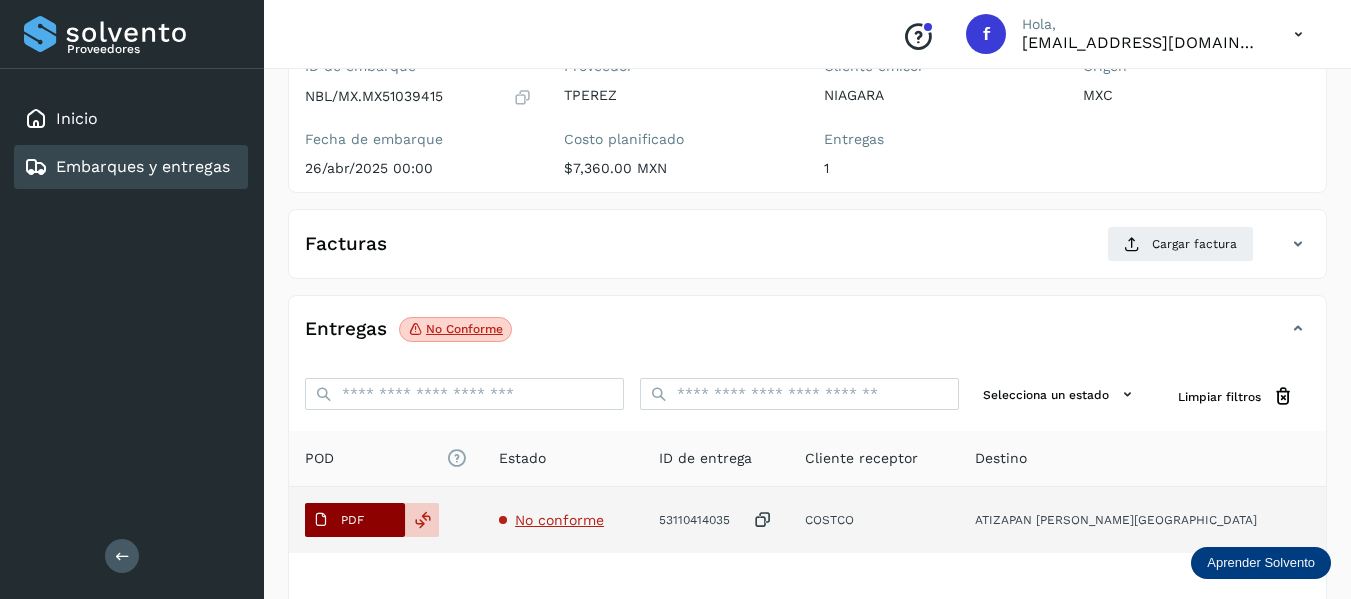 click on "PDF" at bounding box center (355, 520) 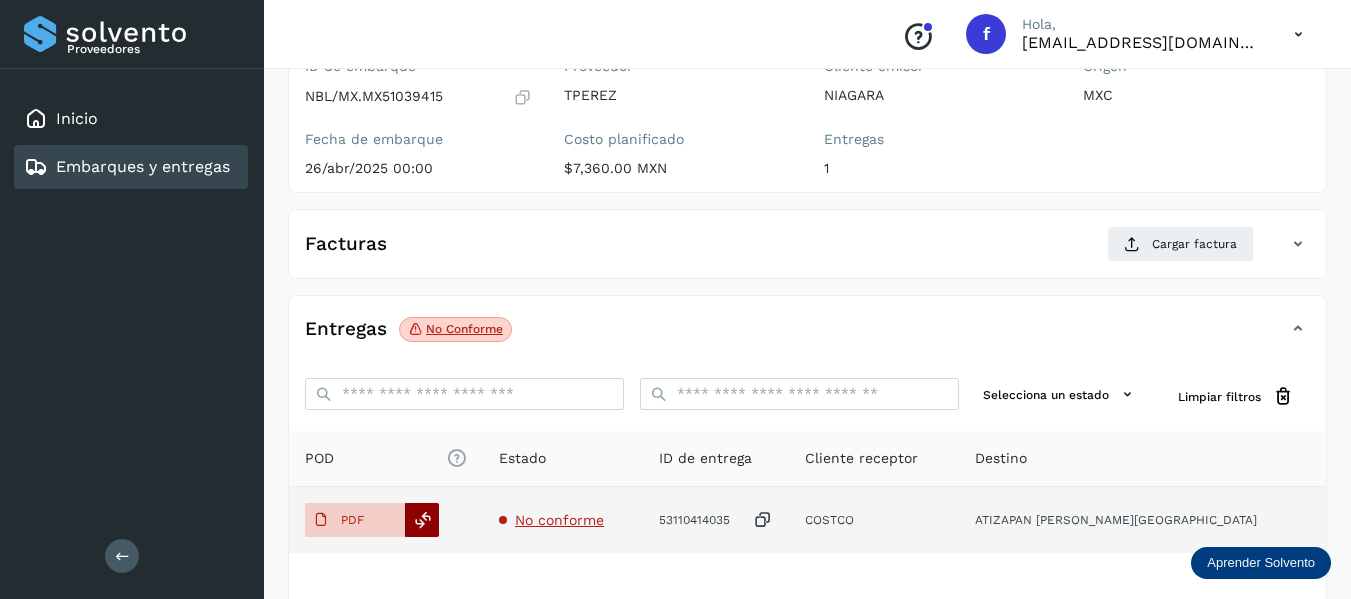 click at bounding box center (423, 520) 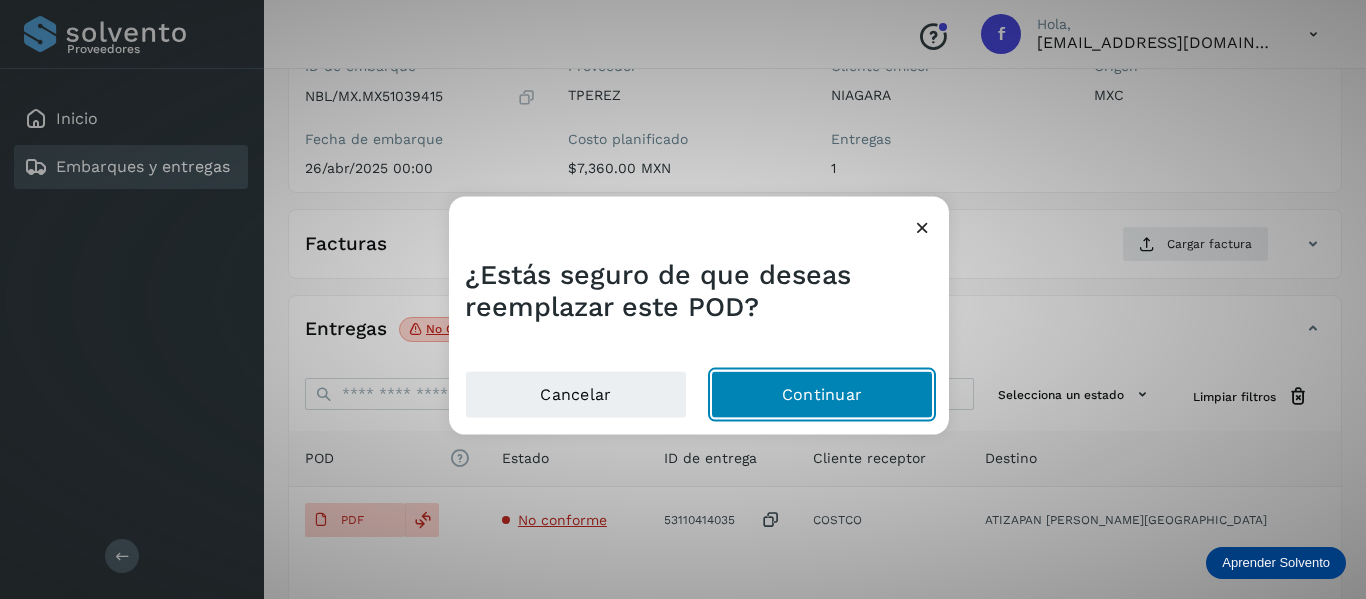 click on "Continuar" 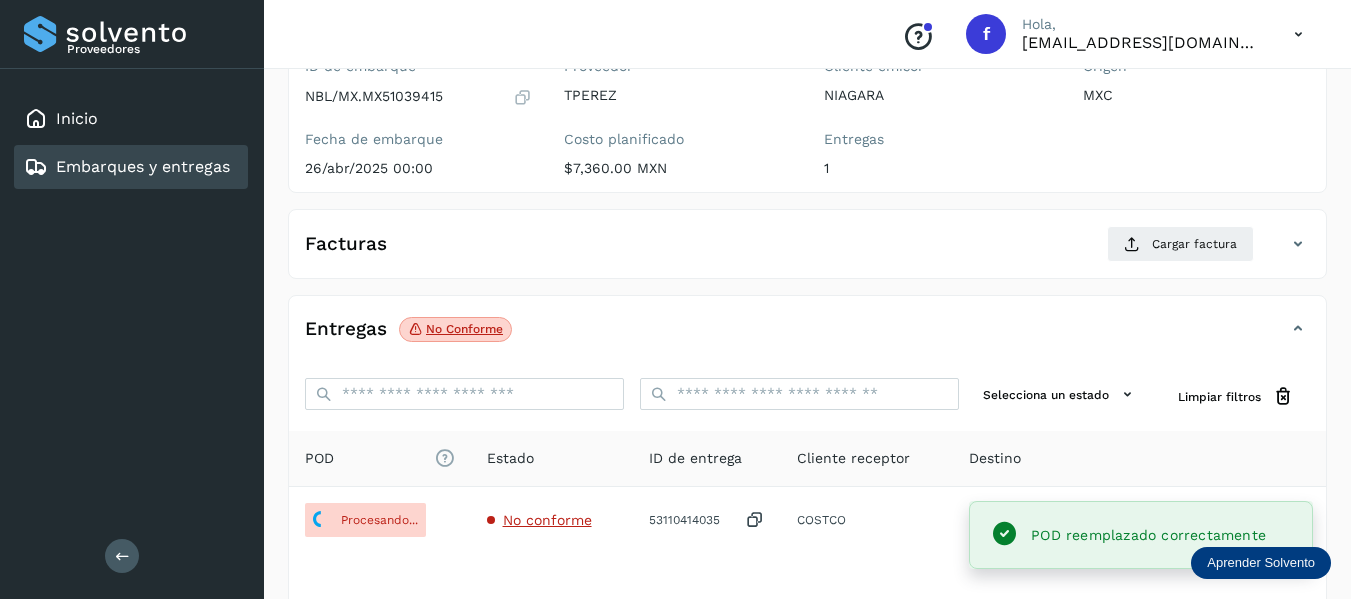 scroll, scrollTop: 350, scrollLeft: 0, axis: vertical 